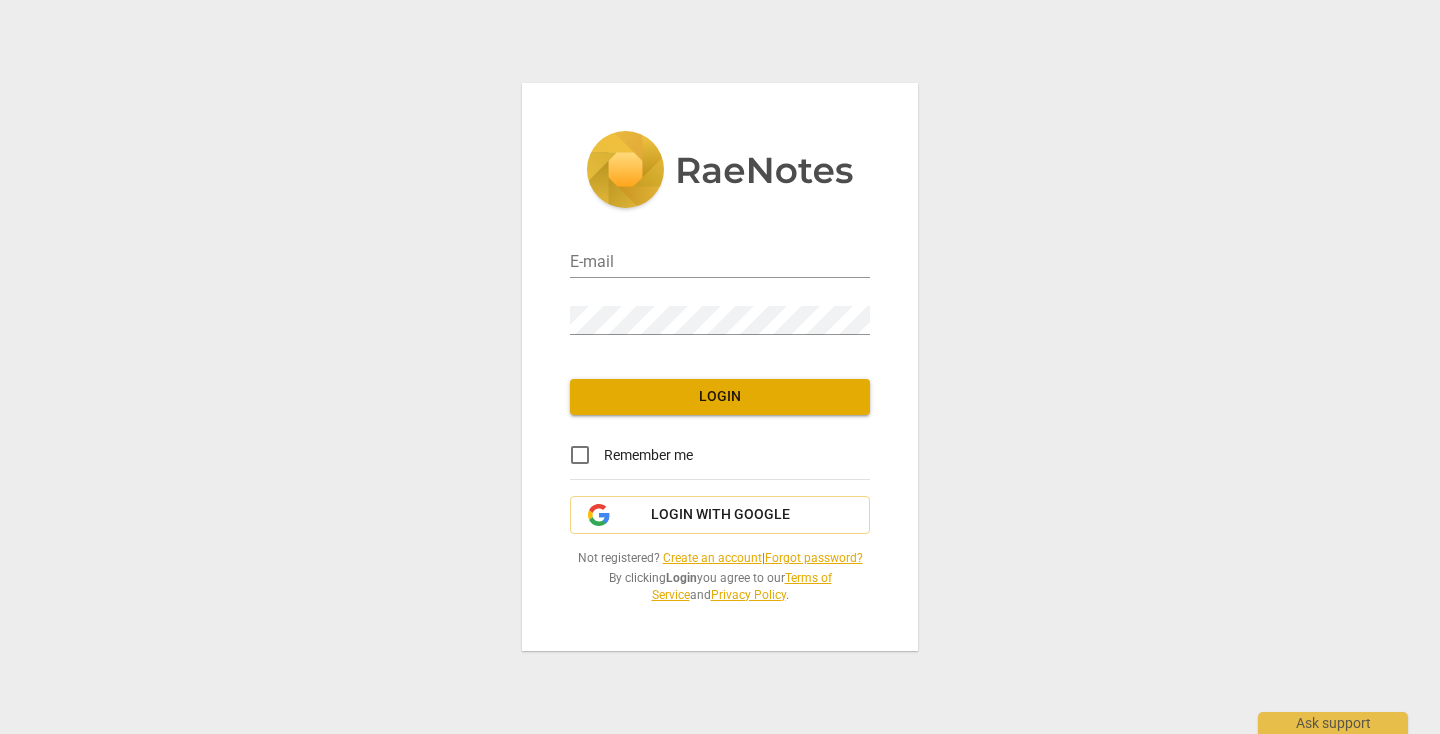 scroll, scrollTop: 0, scrollLeft: 0, axis: both 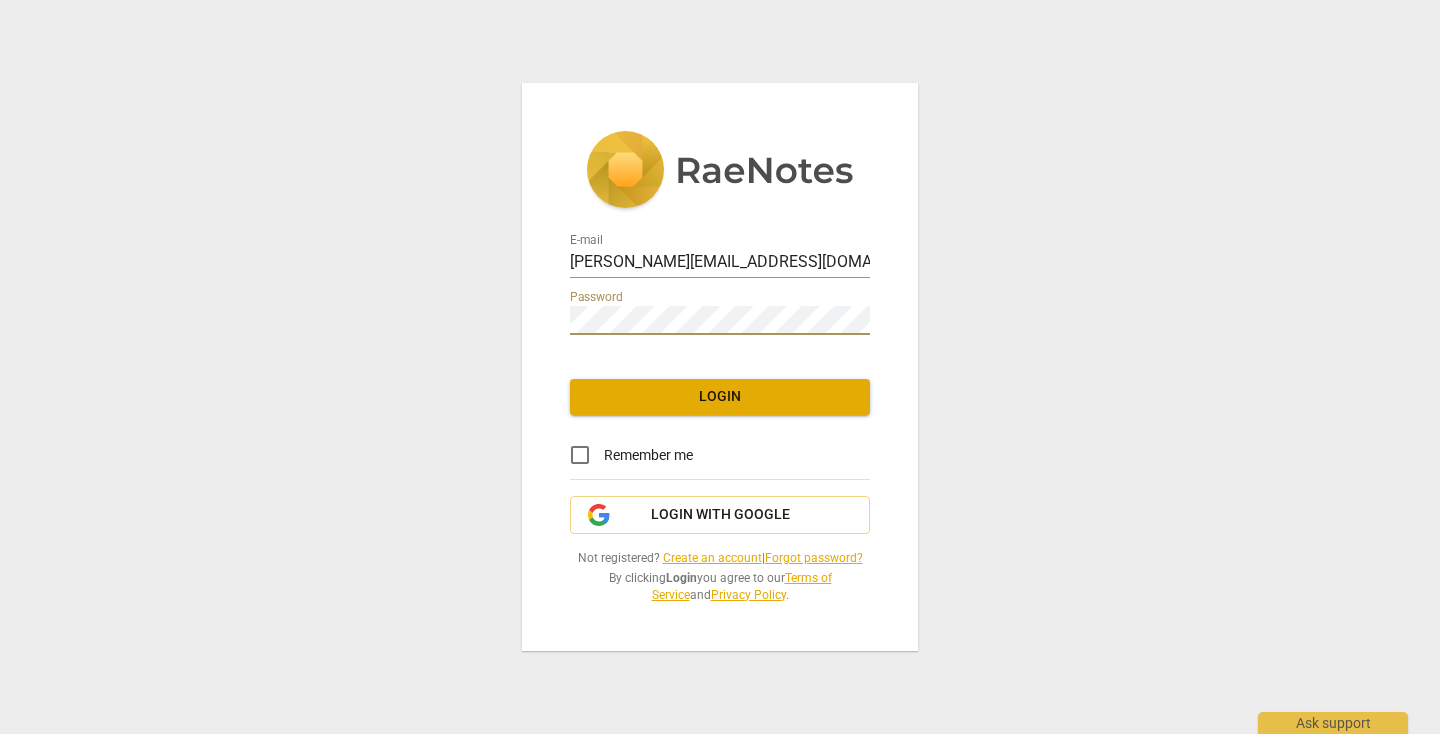 click on "Login" at bounding box center (720, 397) 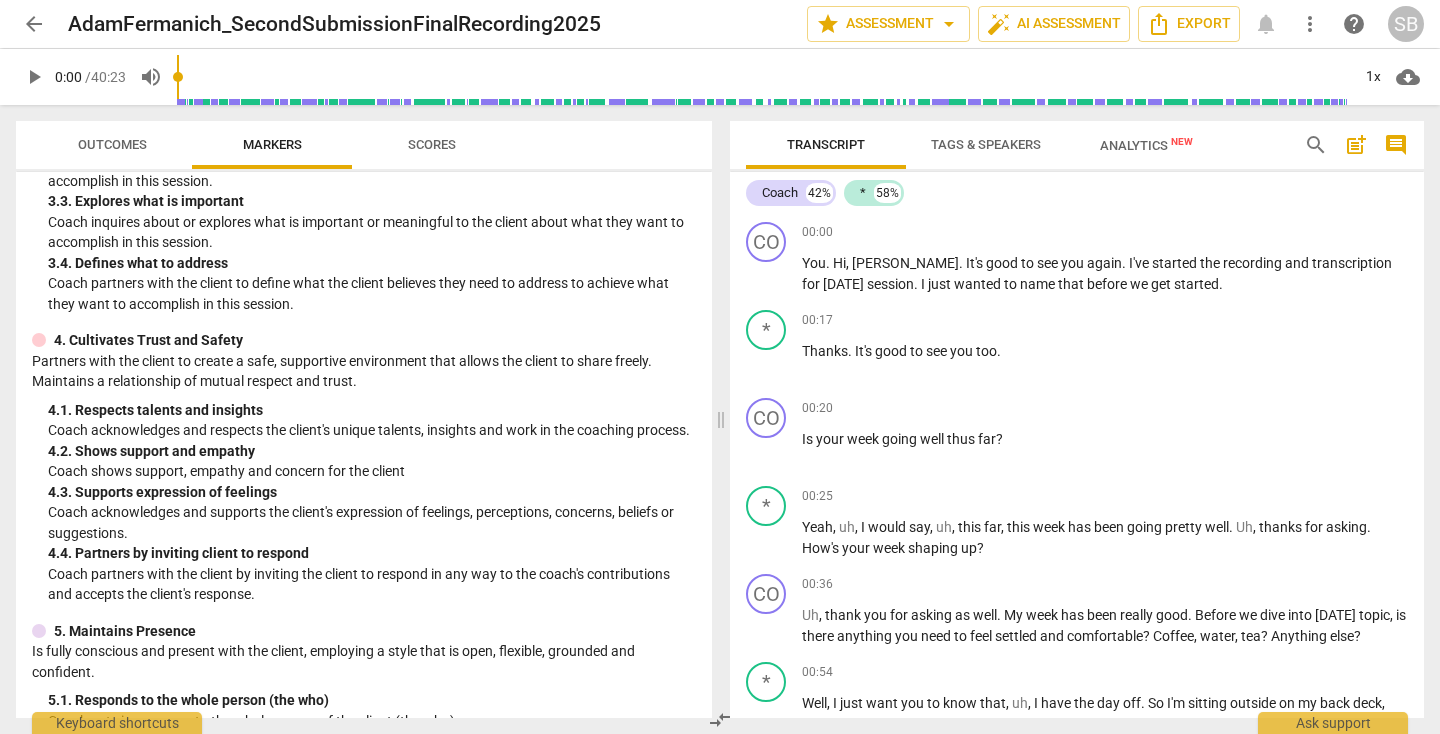 scroll, scrollTop: 473, scrollLeft: 0, axis: vertical 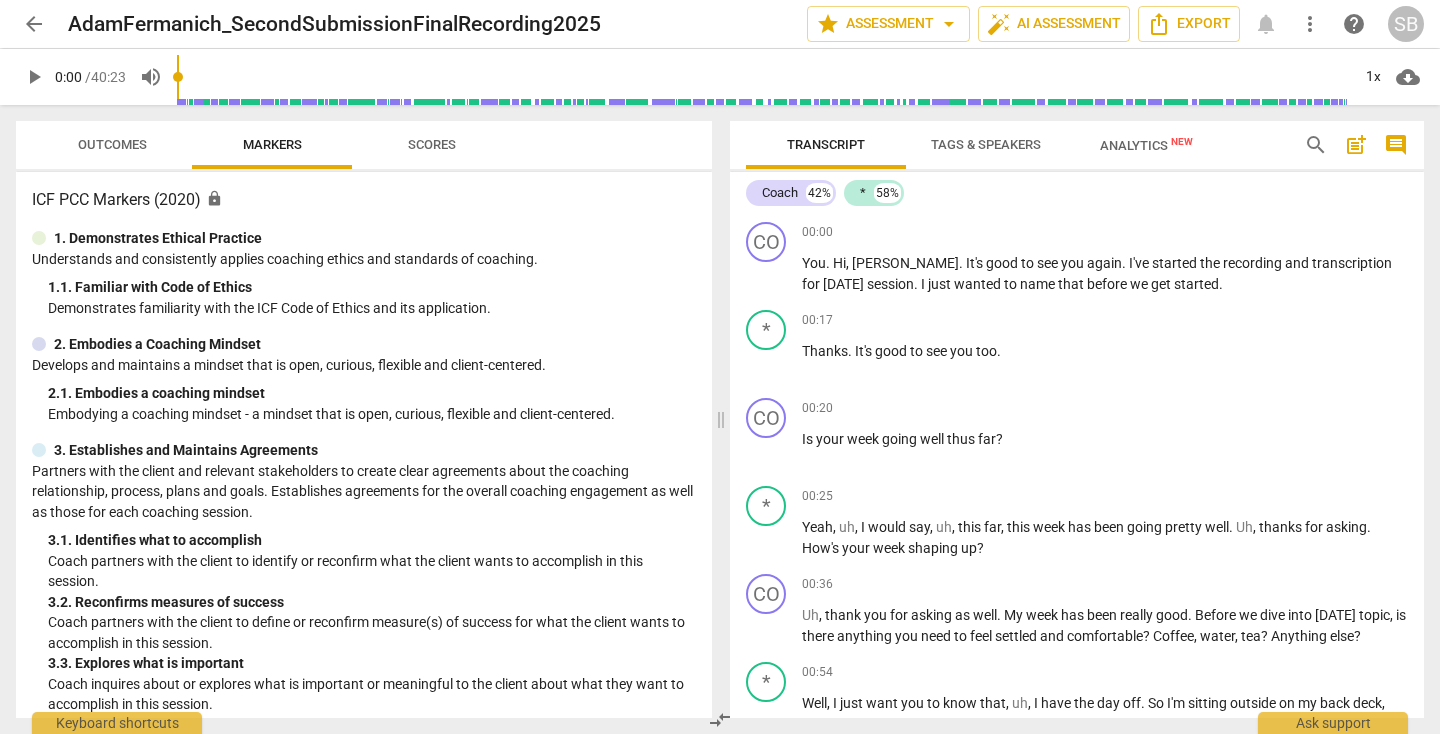 click on "play_arrow" at bounding box center (34, 77) 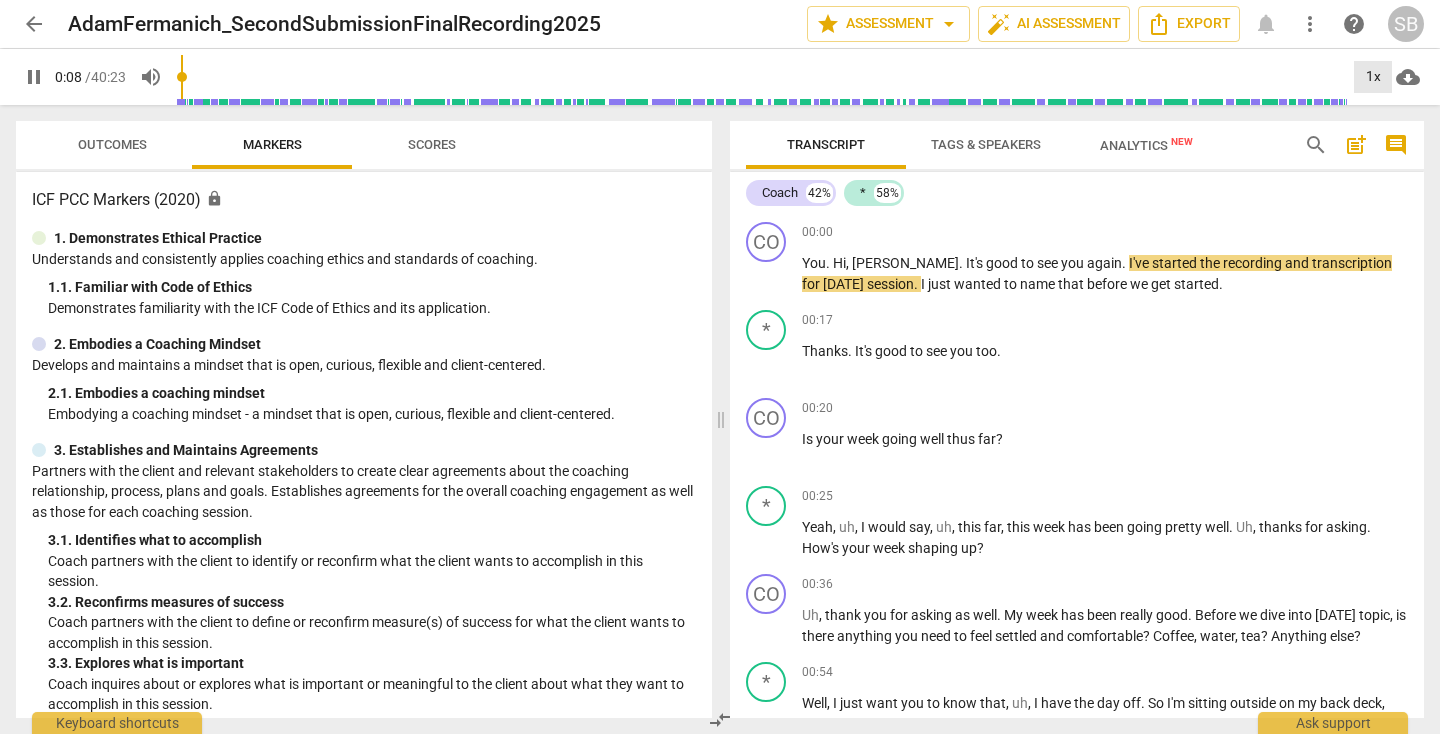 click on "1x" at bounding box center [1373, 77] 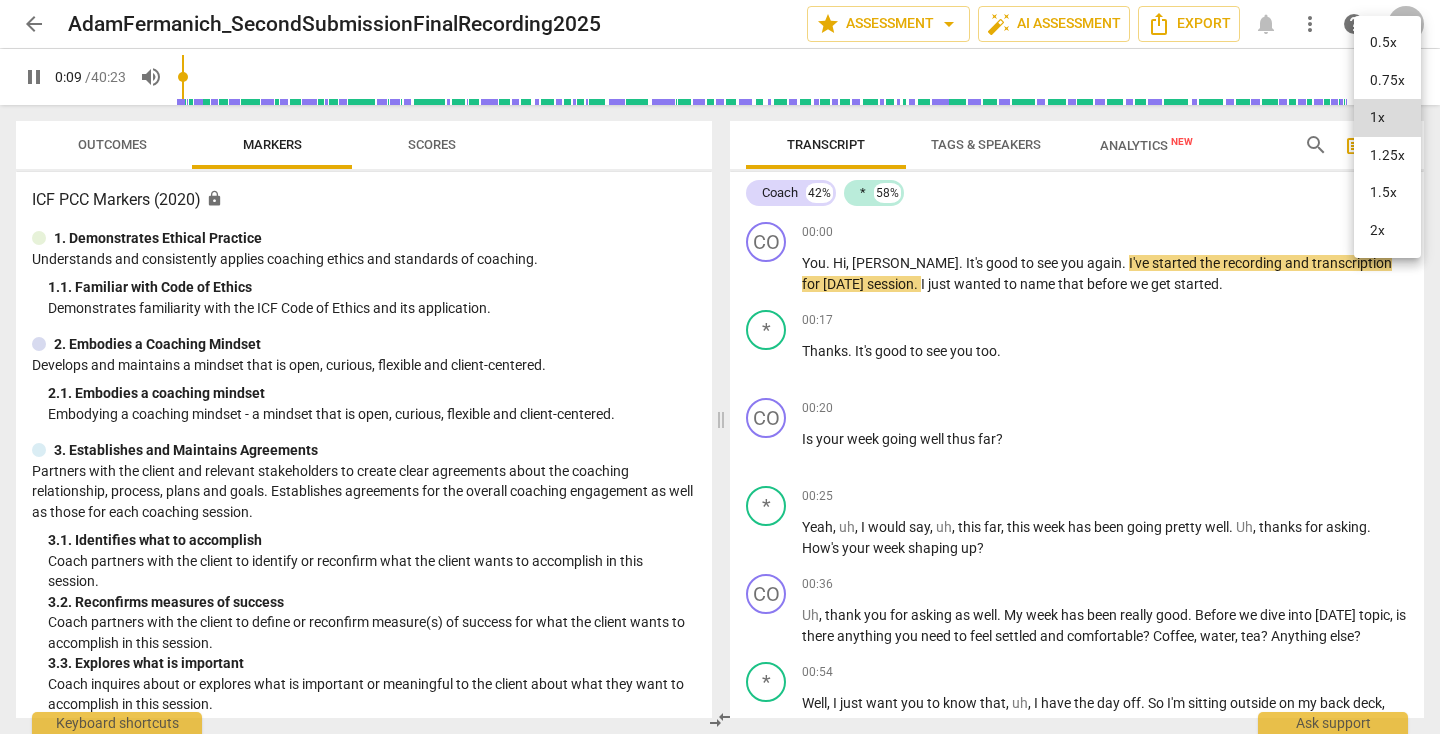 click on "1.25x" at bounding box center [1387, 156] 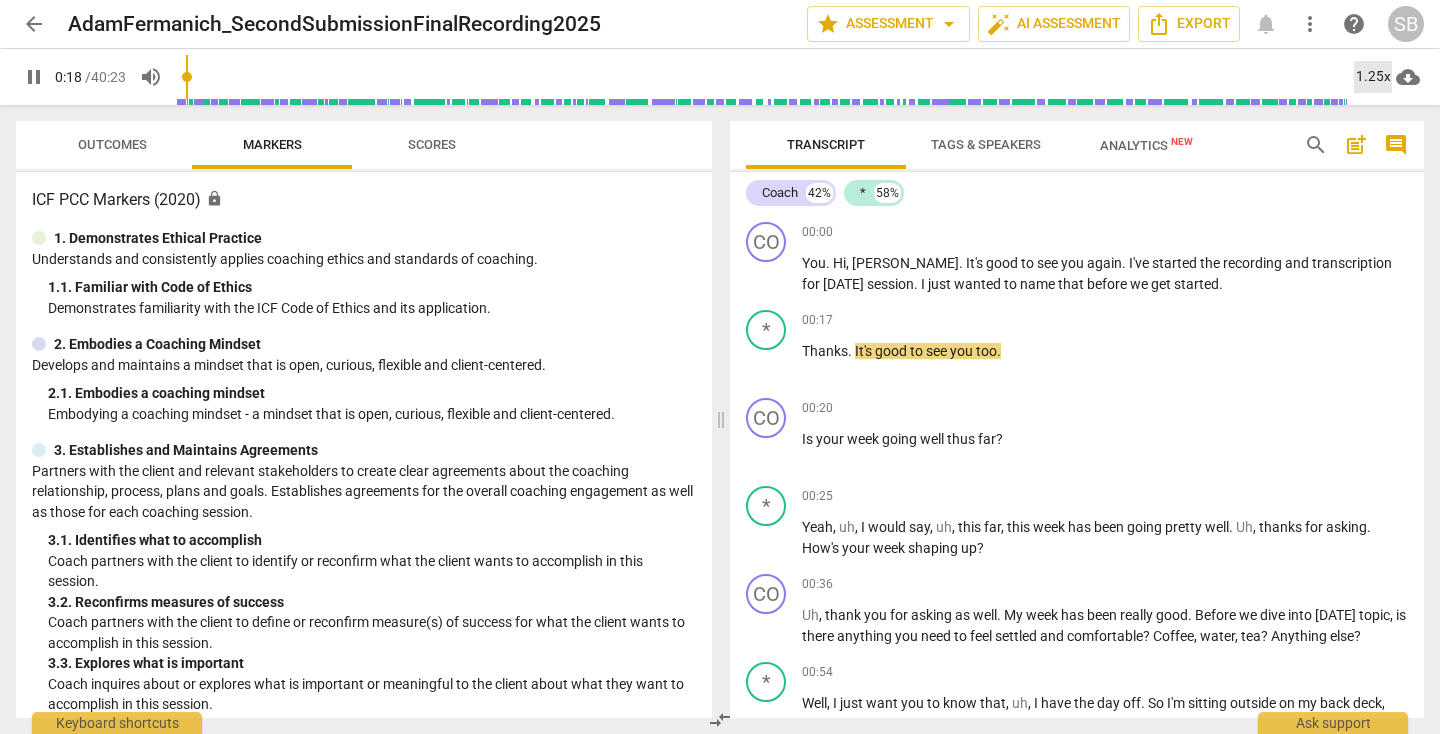 click on "1.25x" at bounding box center (1373, 77) 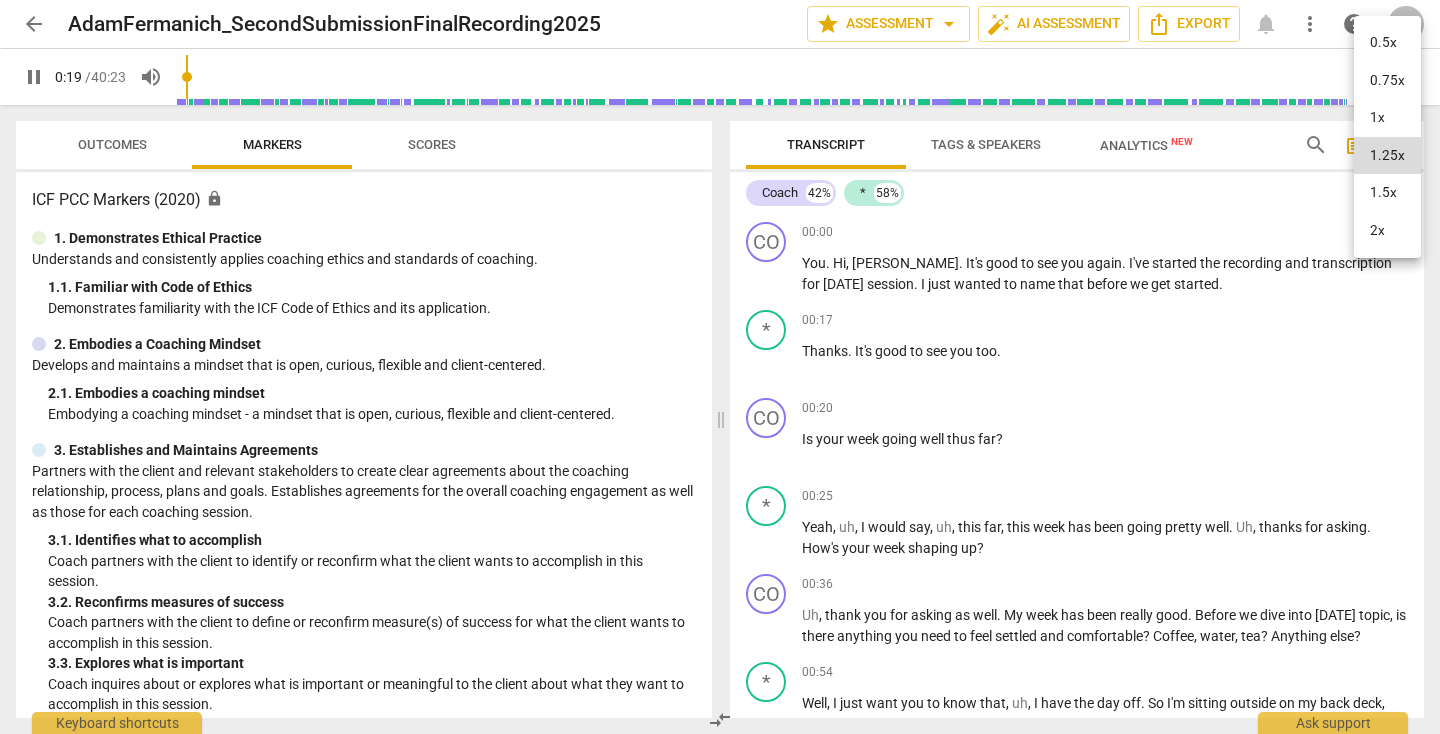 click on "1.5x" at bounding box center [1387, 193] 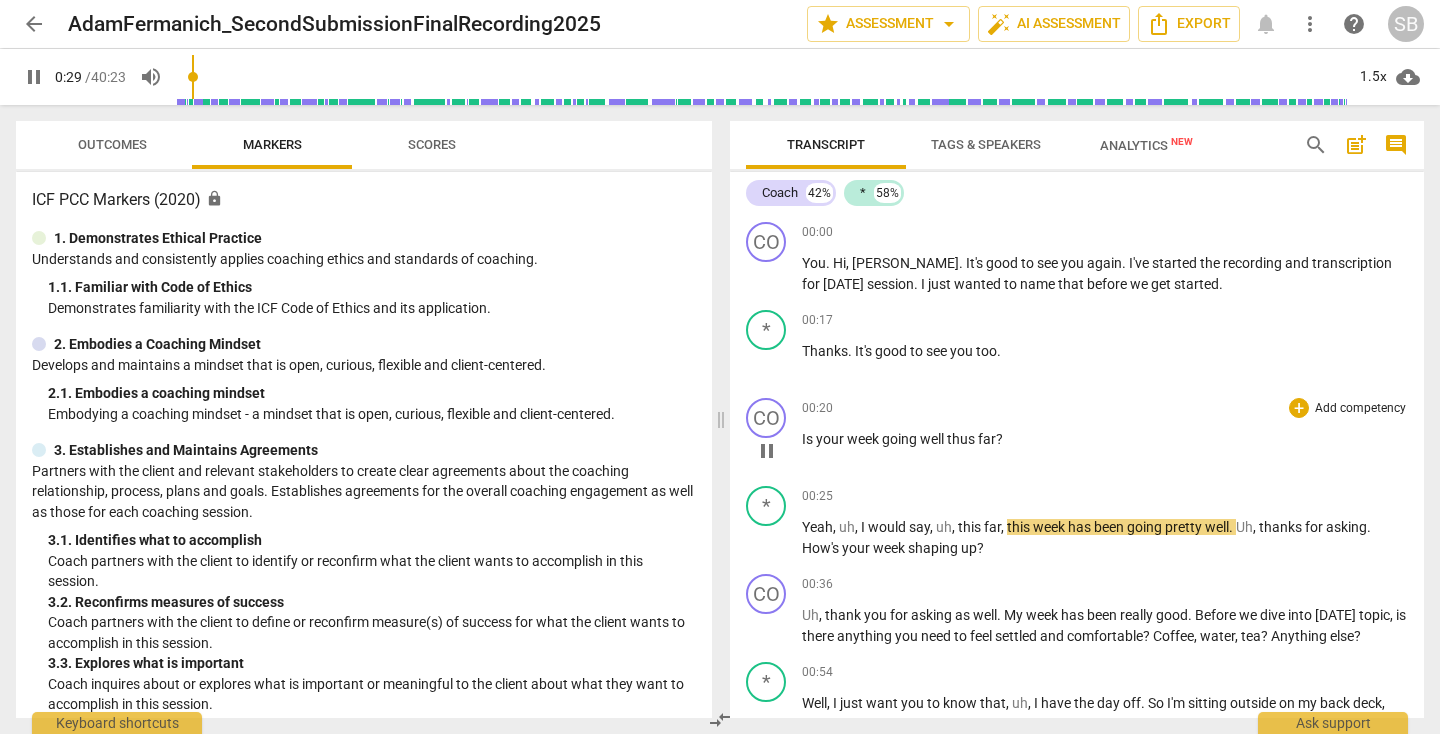 click on "pause" at bounding box center [767, 451] 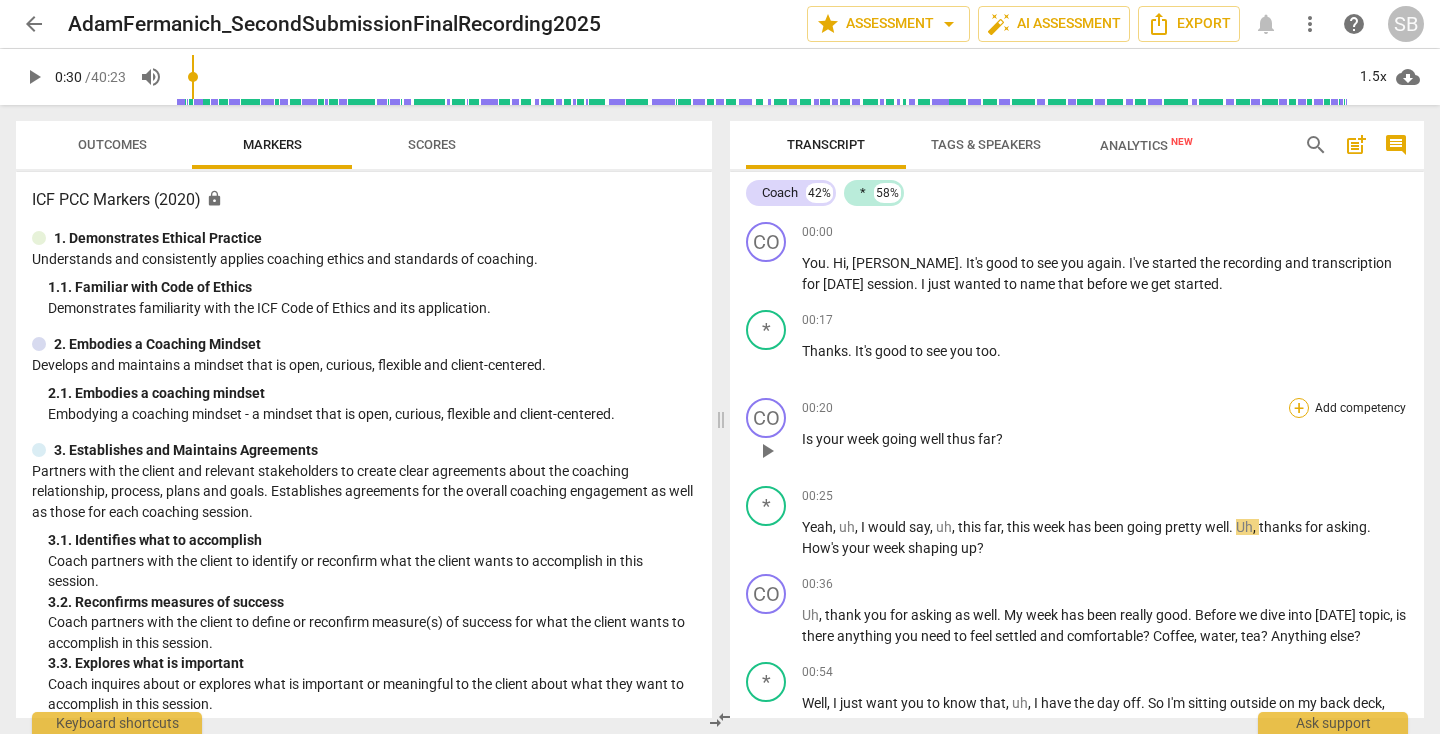 click on "+" at bounding box center (1299, 408) 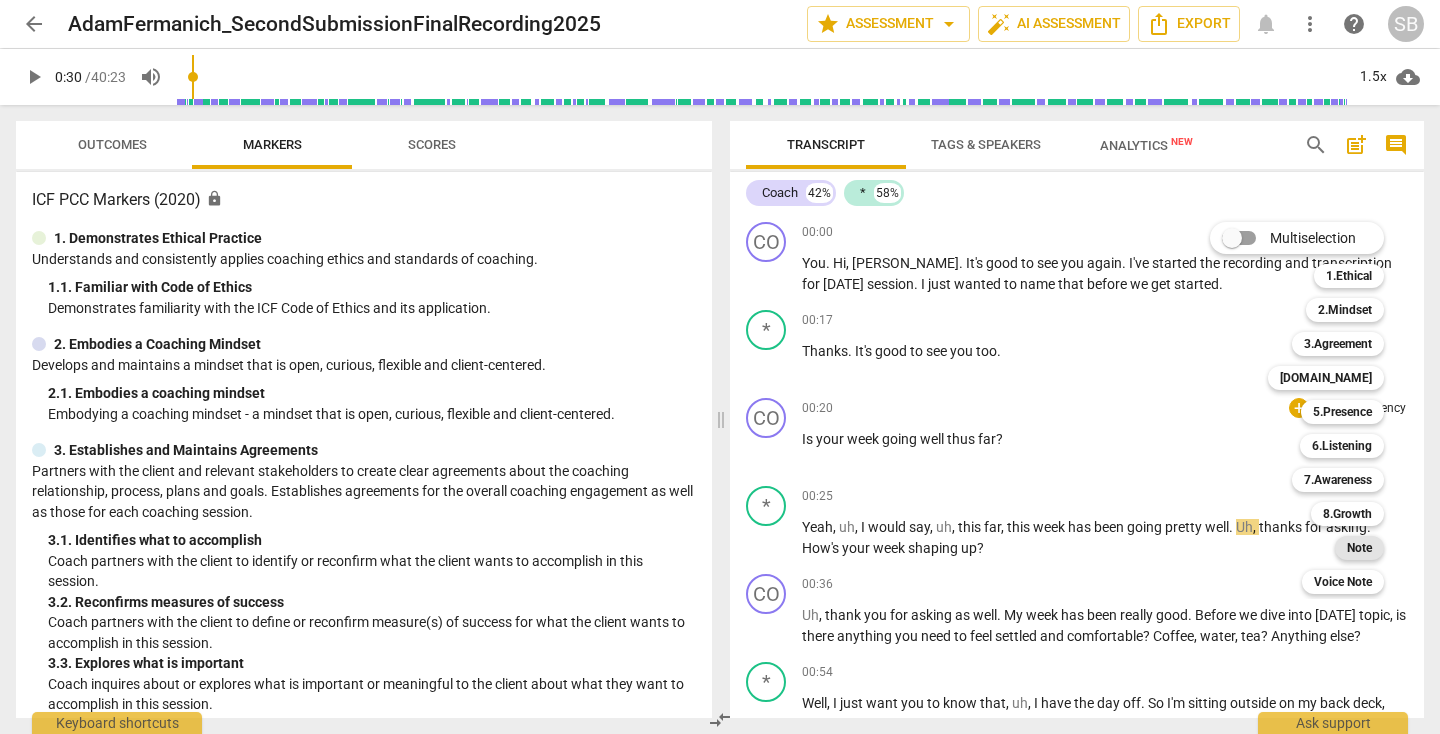 click on "Note" at bounding box center [1359, 548] 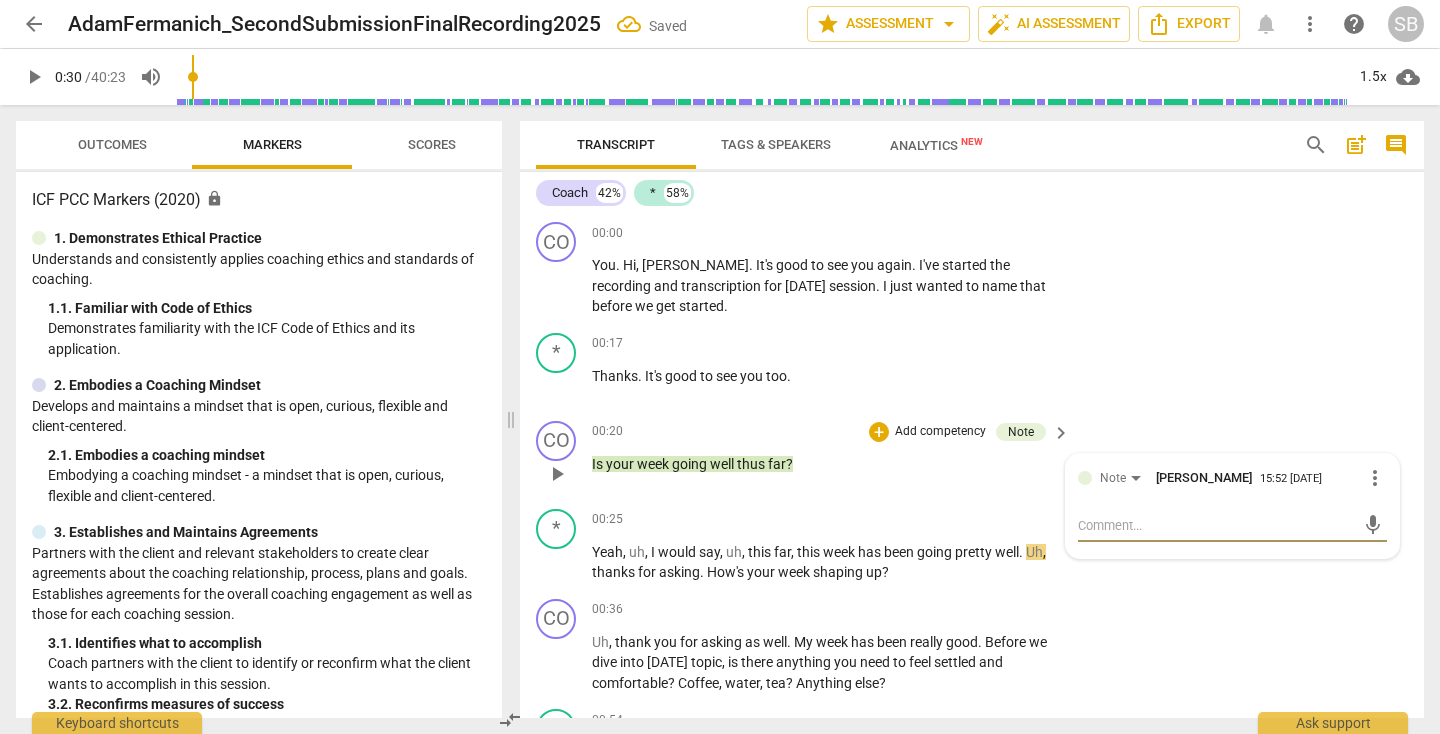 type on "s" 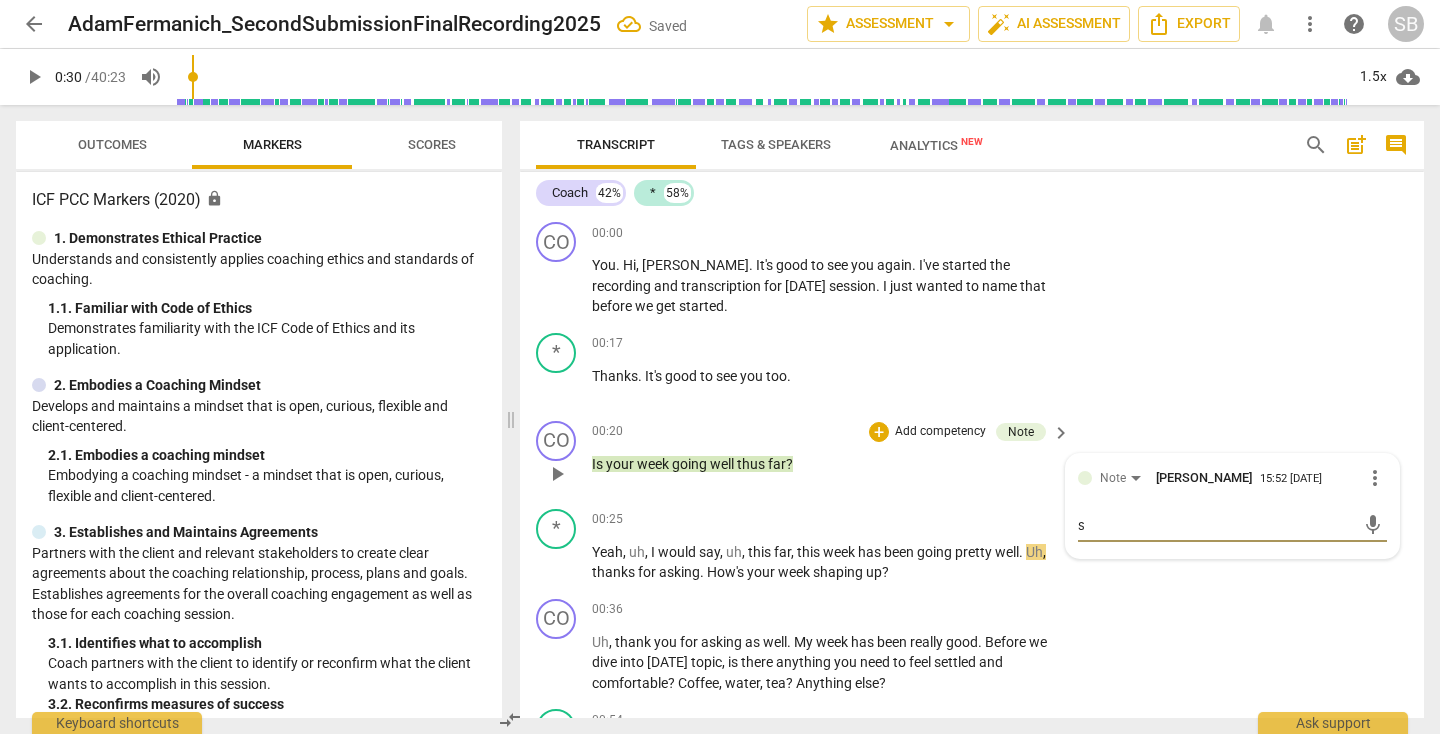 type on "sk" 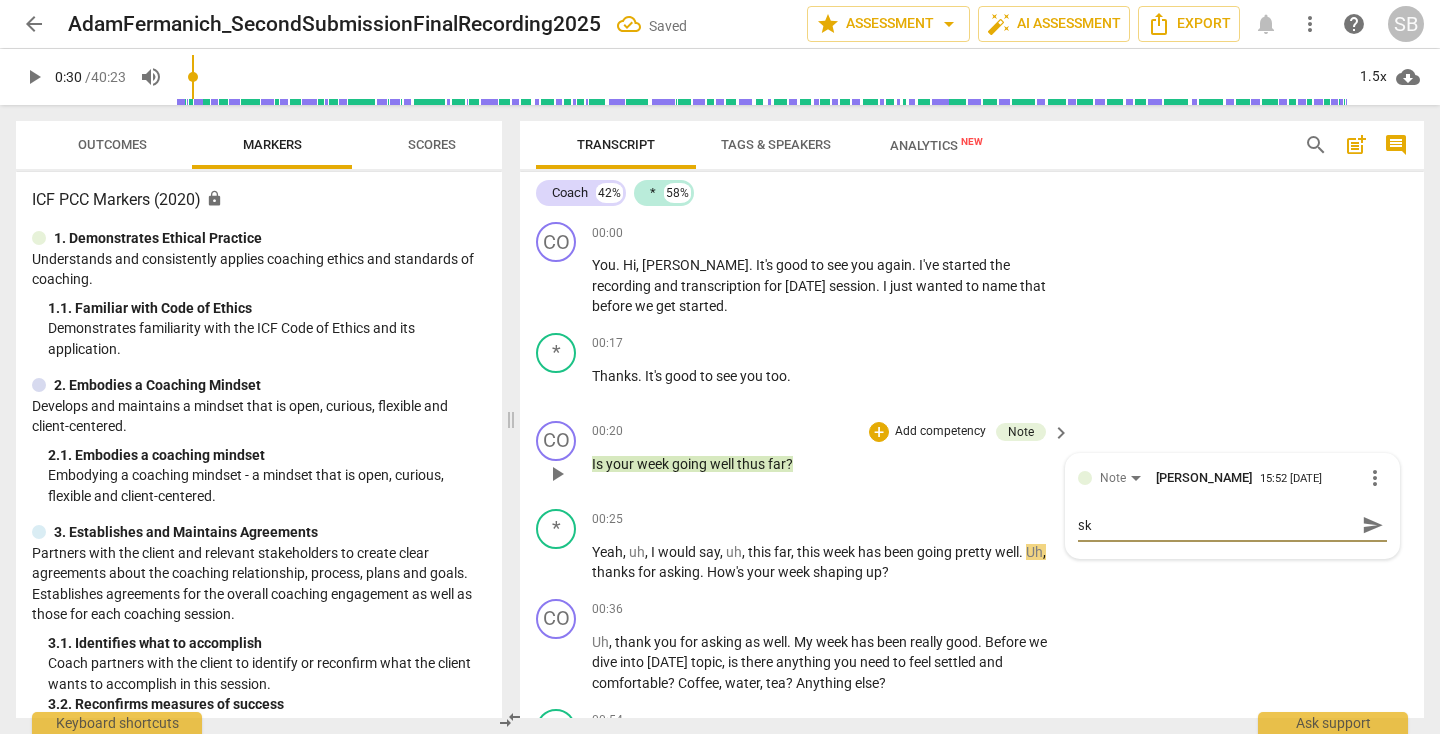 type on "ski" 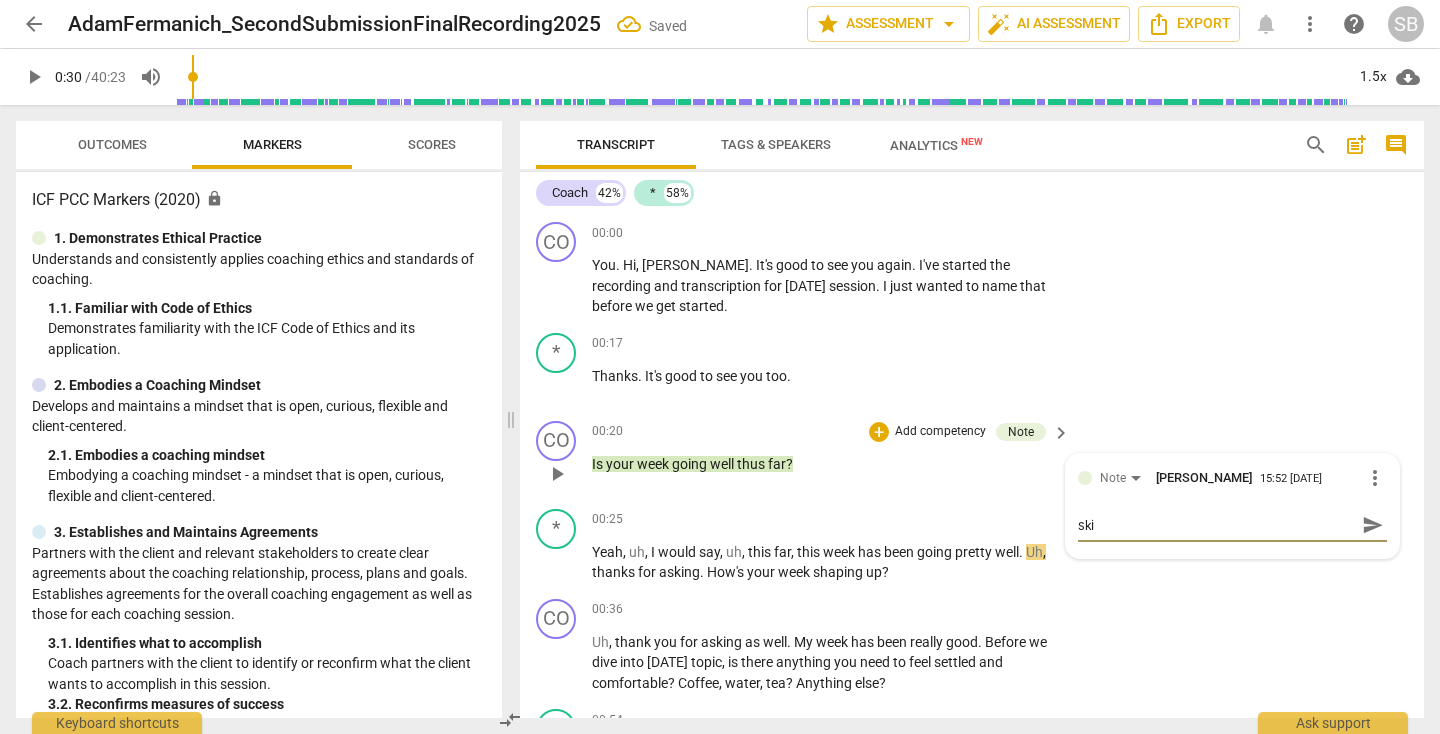 type on "skip" 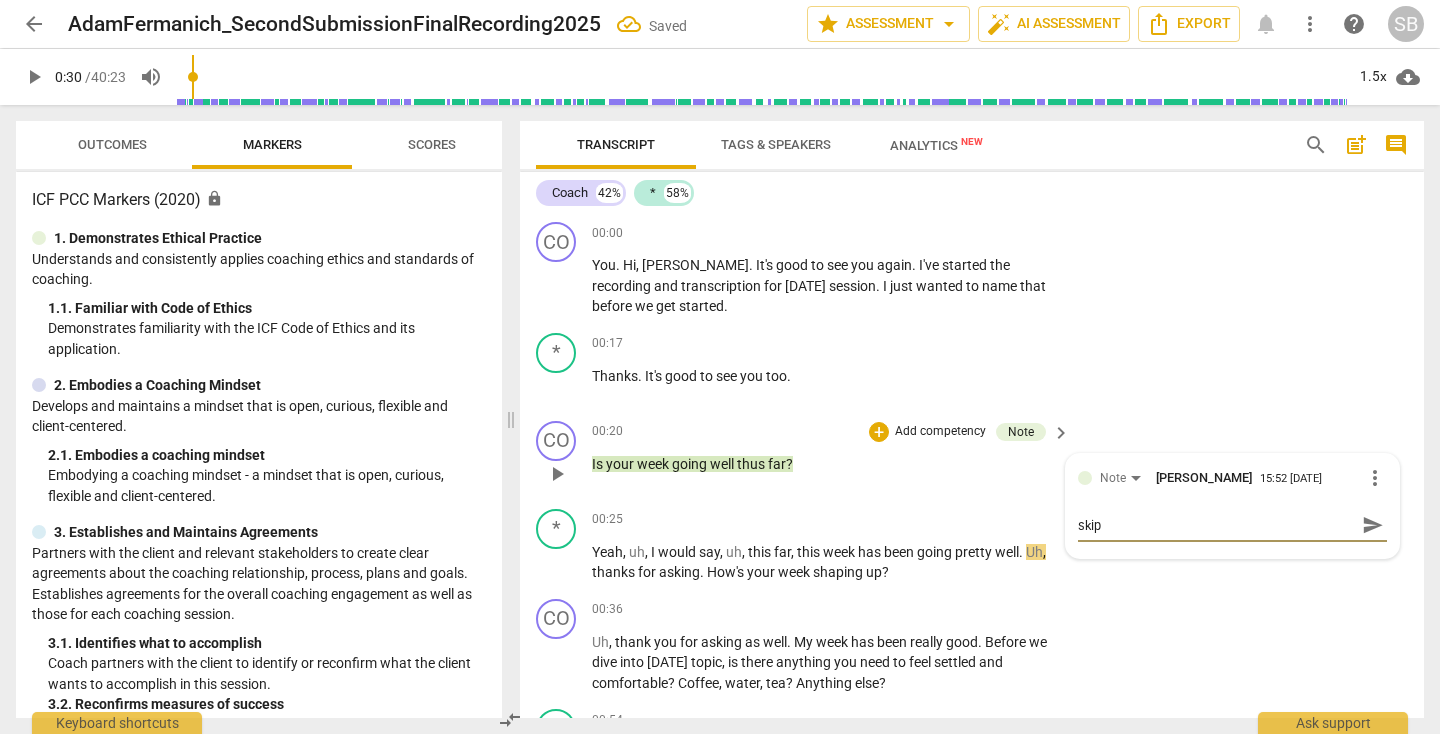 type on "skip" 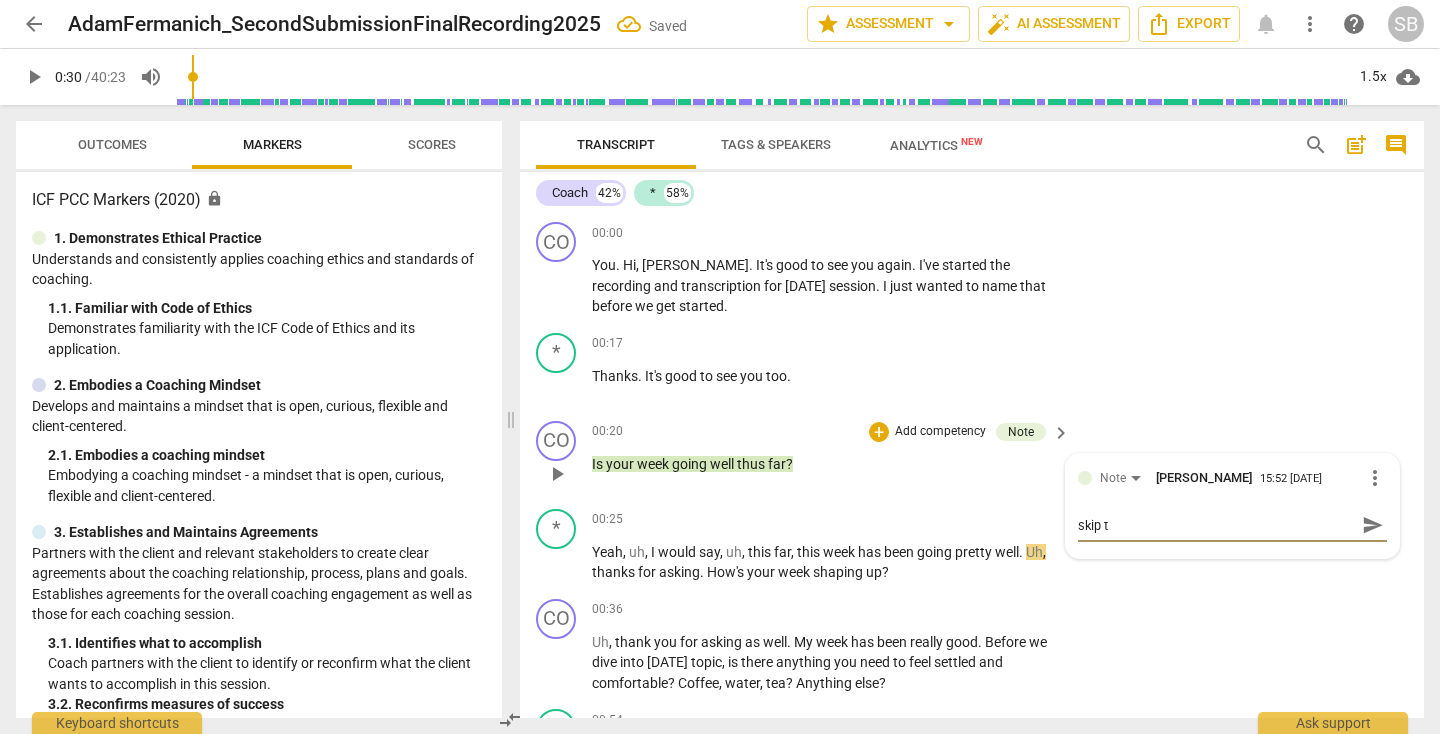 type on "skip th" 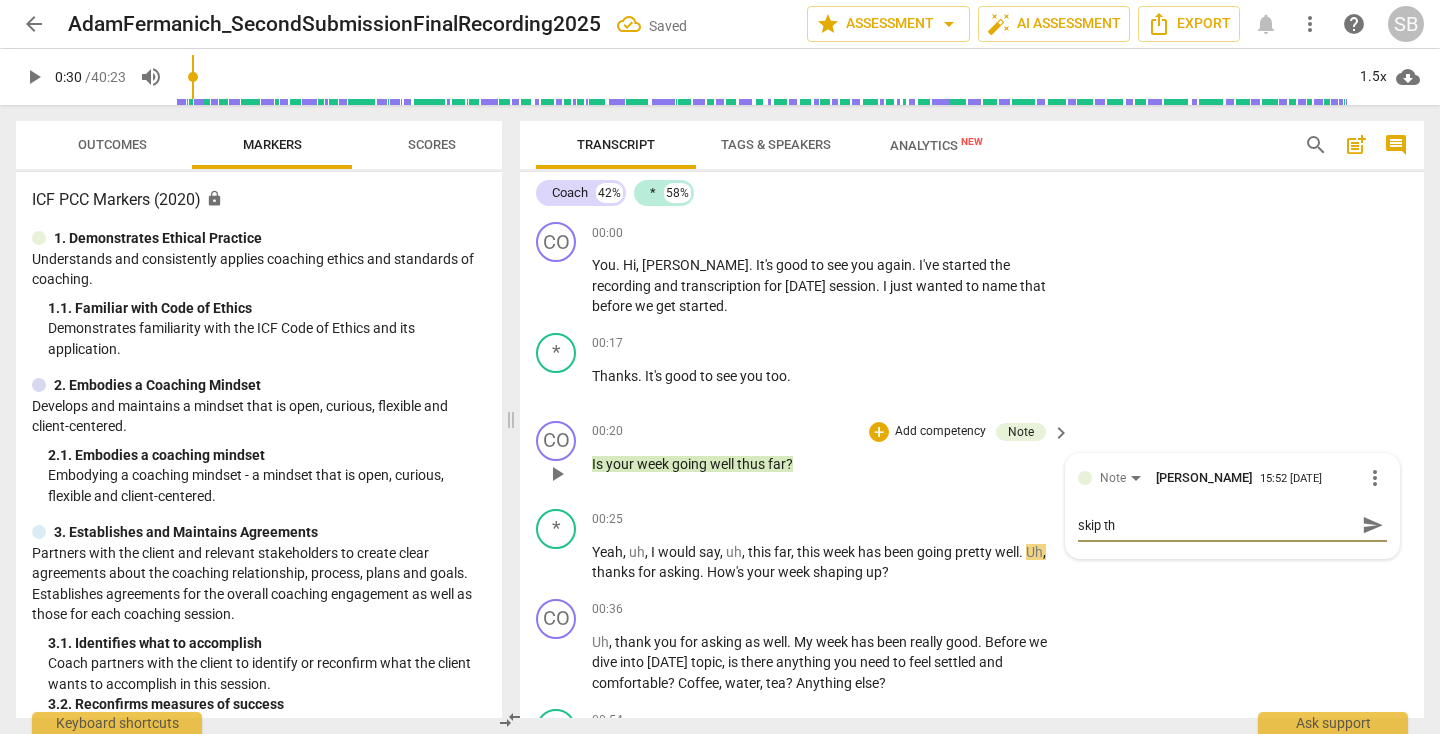 type on "skip the" 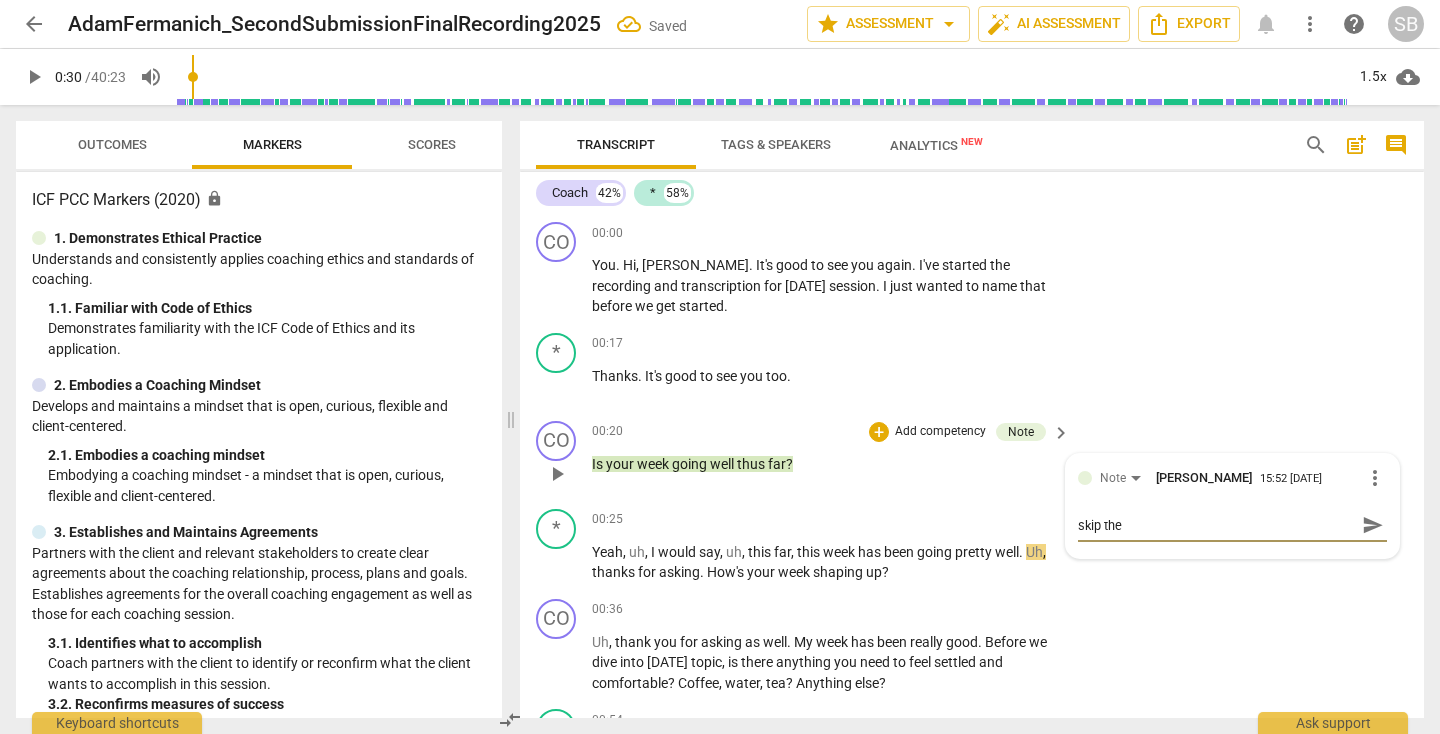 type on "skip the" 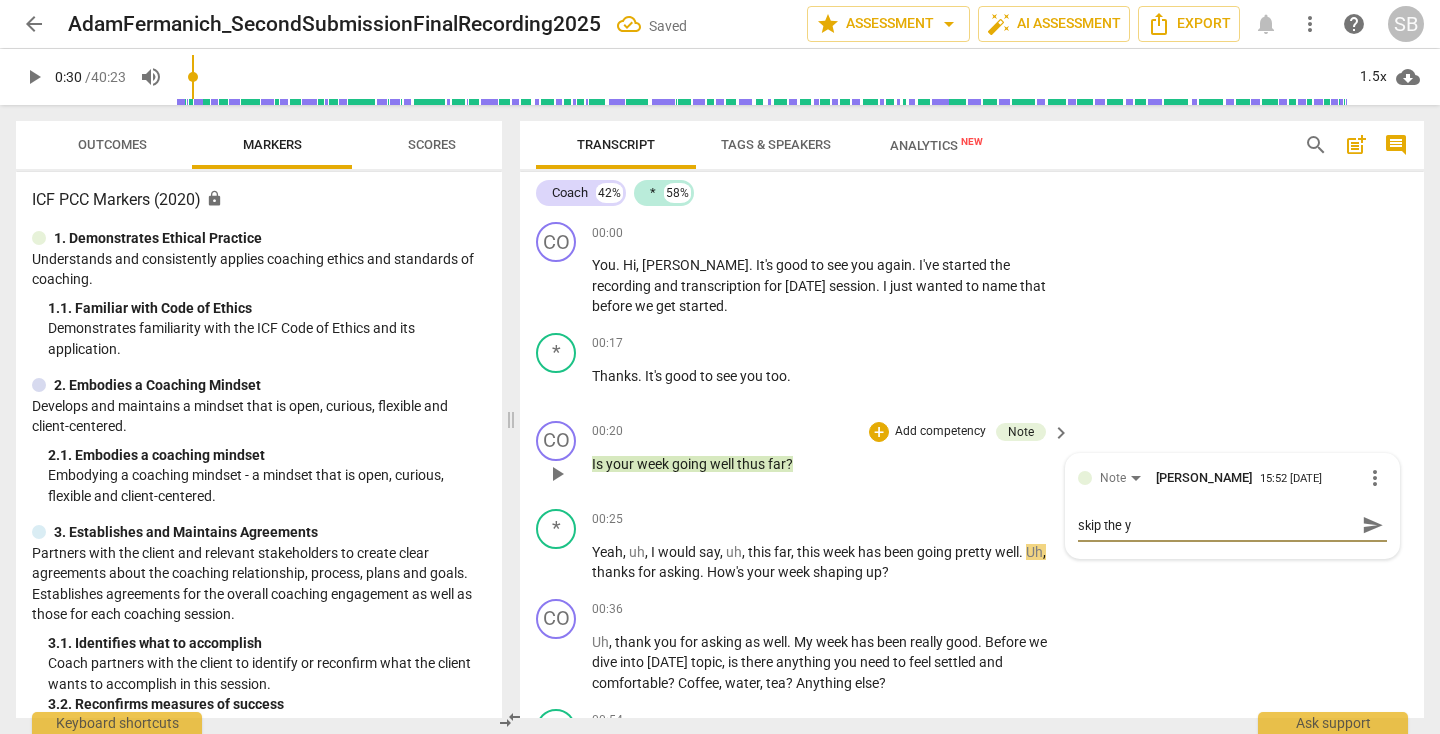 type on "skip the ye" 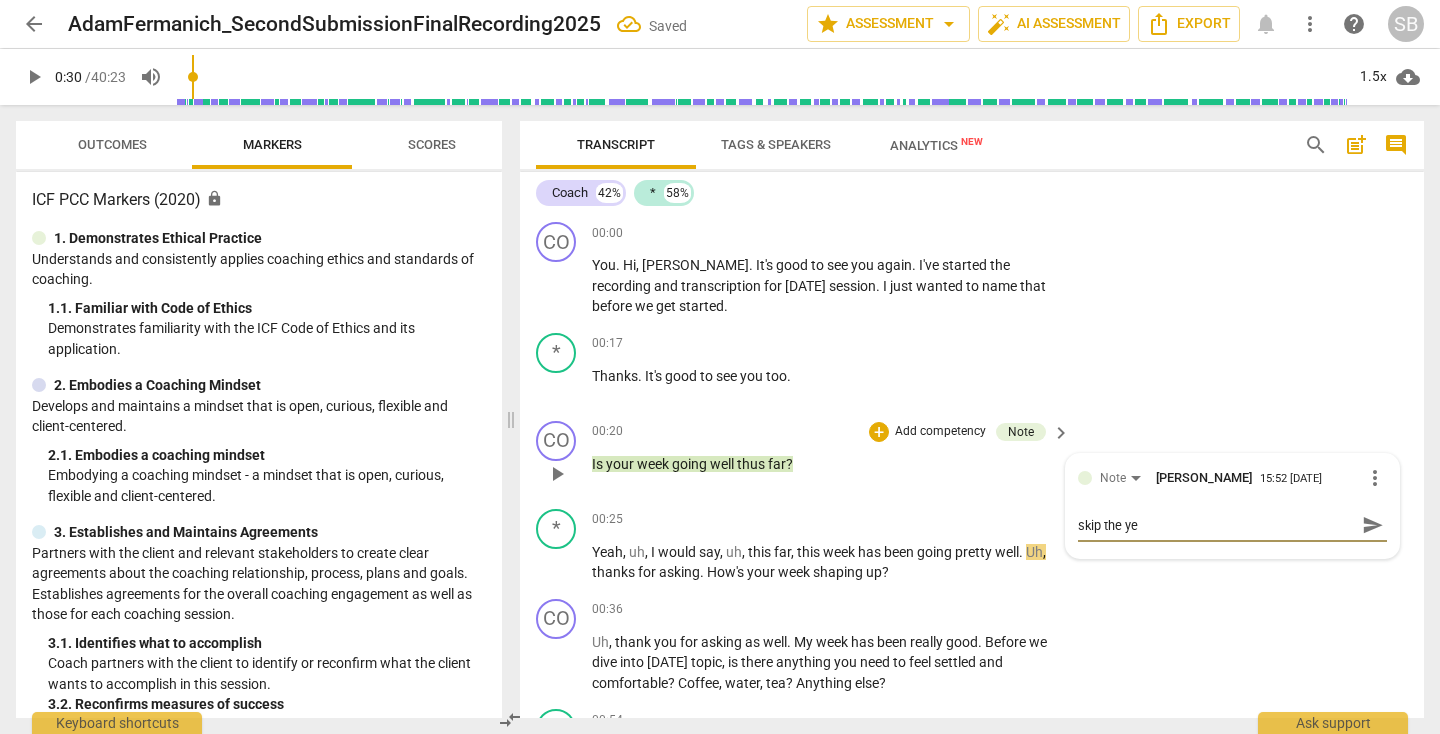 type on "skip the yes" 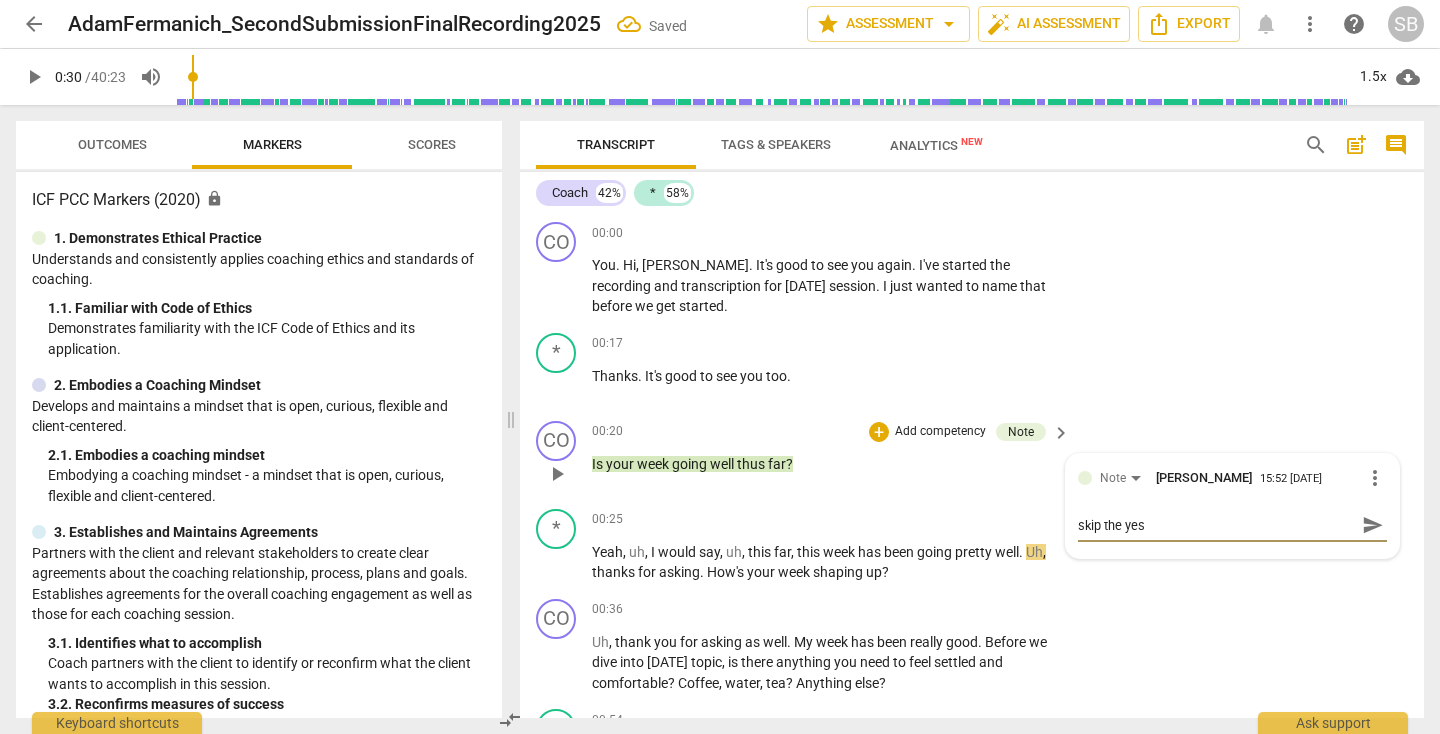 type on "skip the yes/" 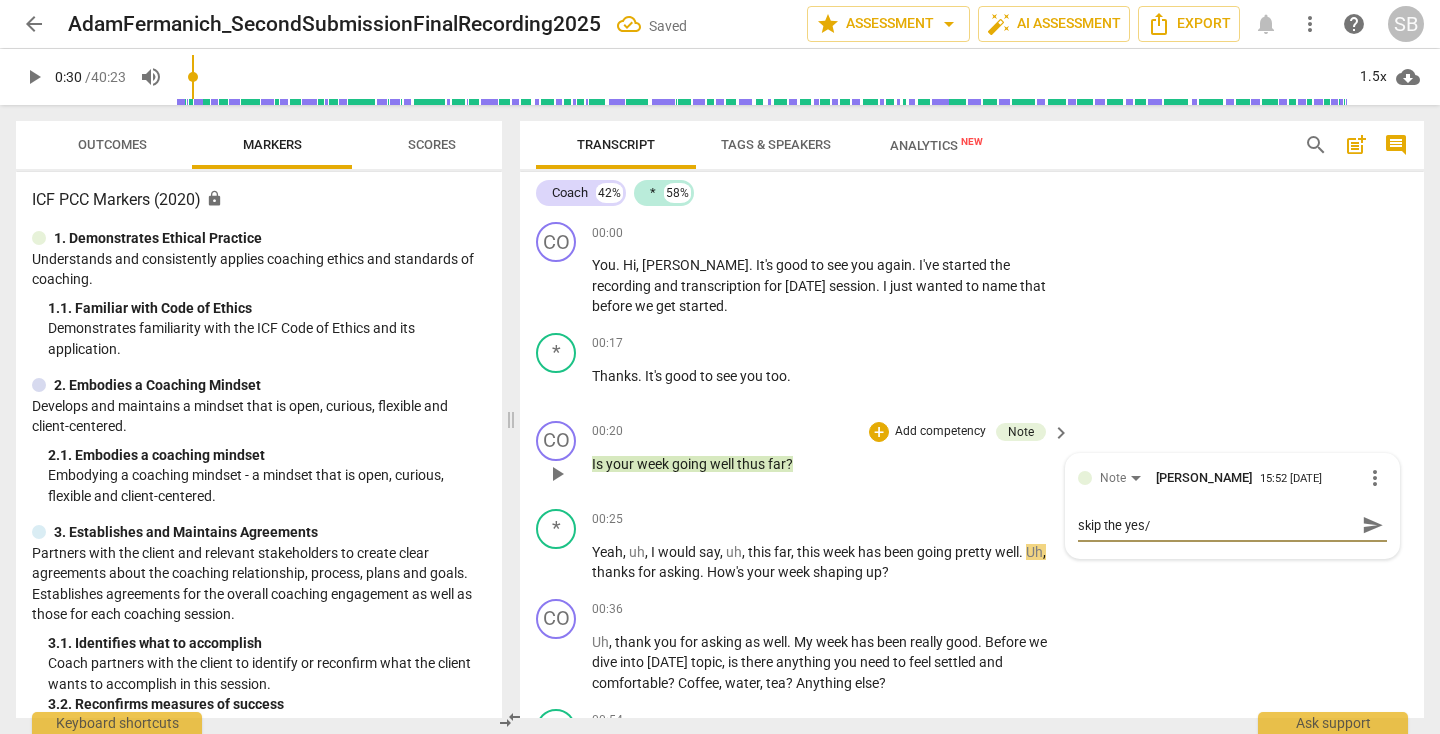 type on "skip the yes/n" 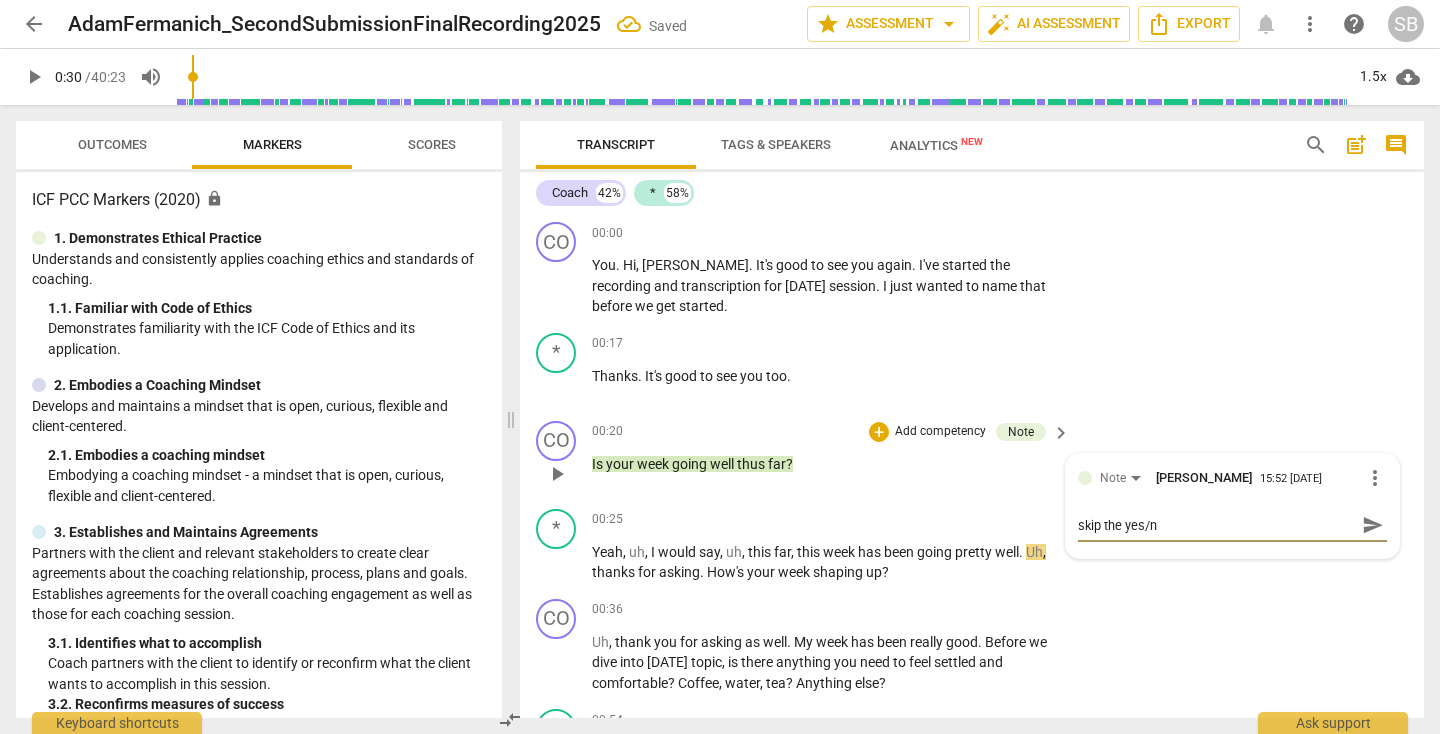 type on "skip the yes/no" 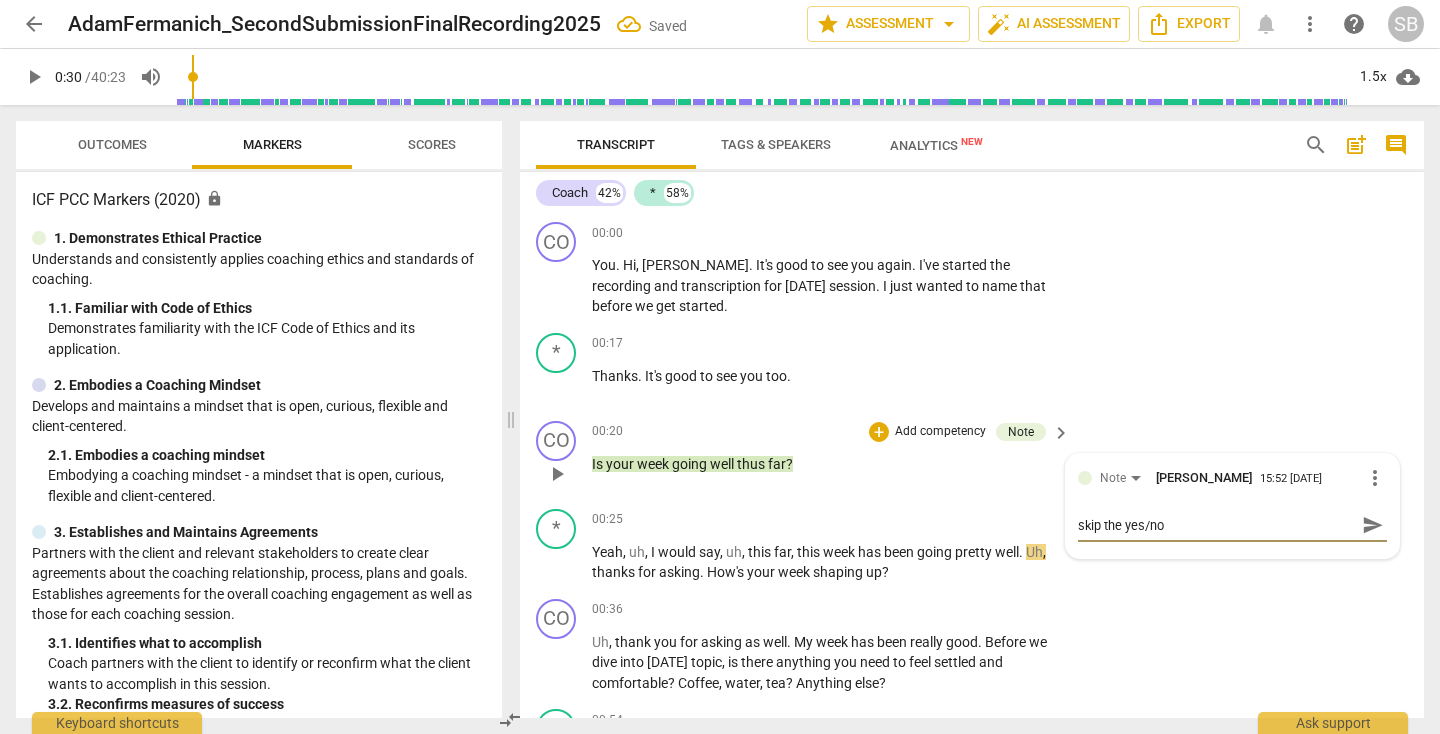type on "skip the yes/no/" 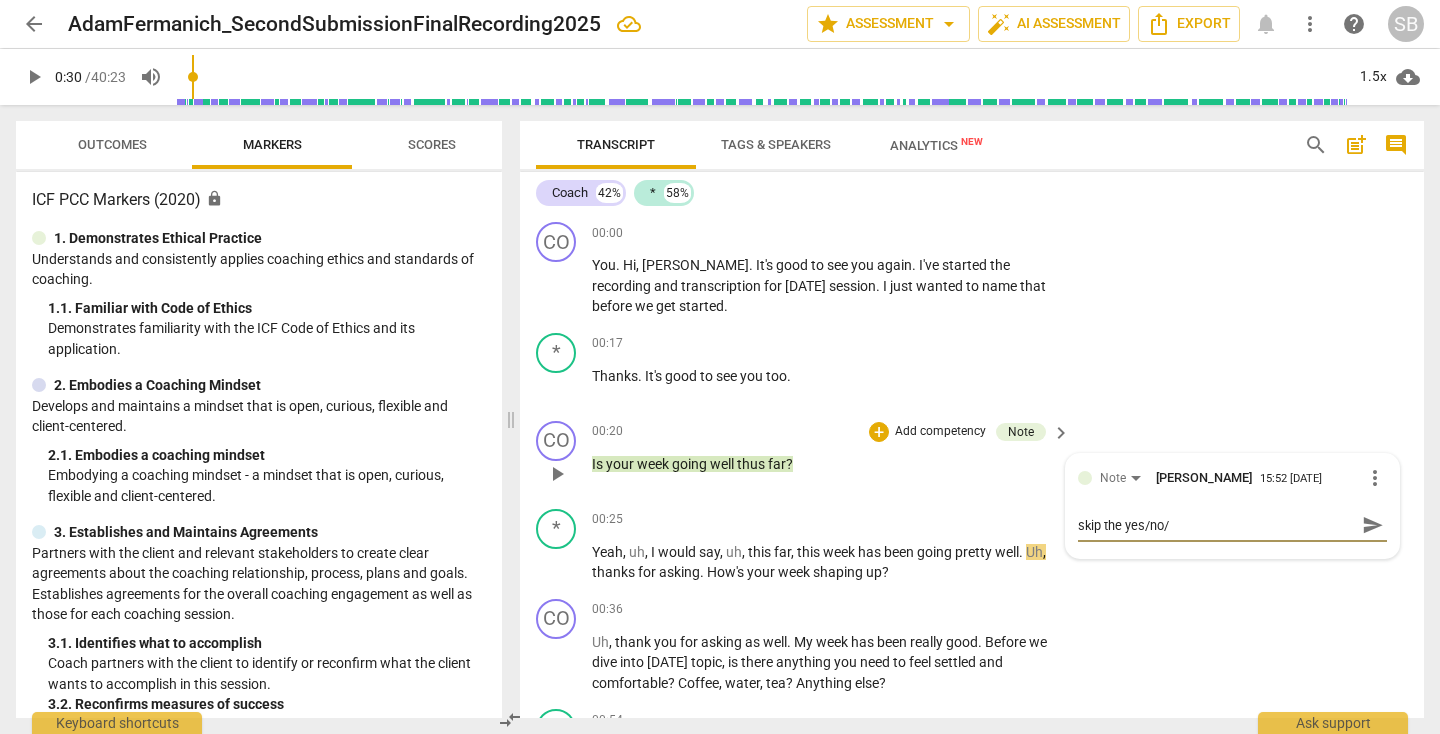 type on "skip the yes/no/l" 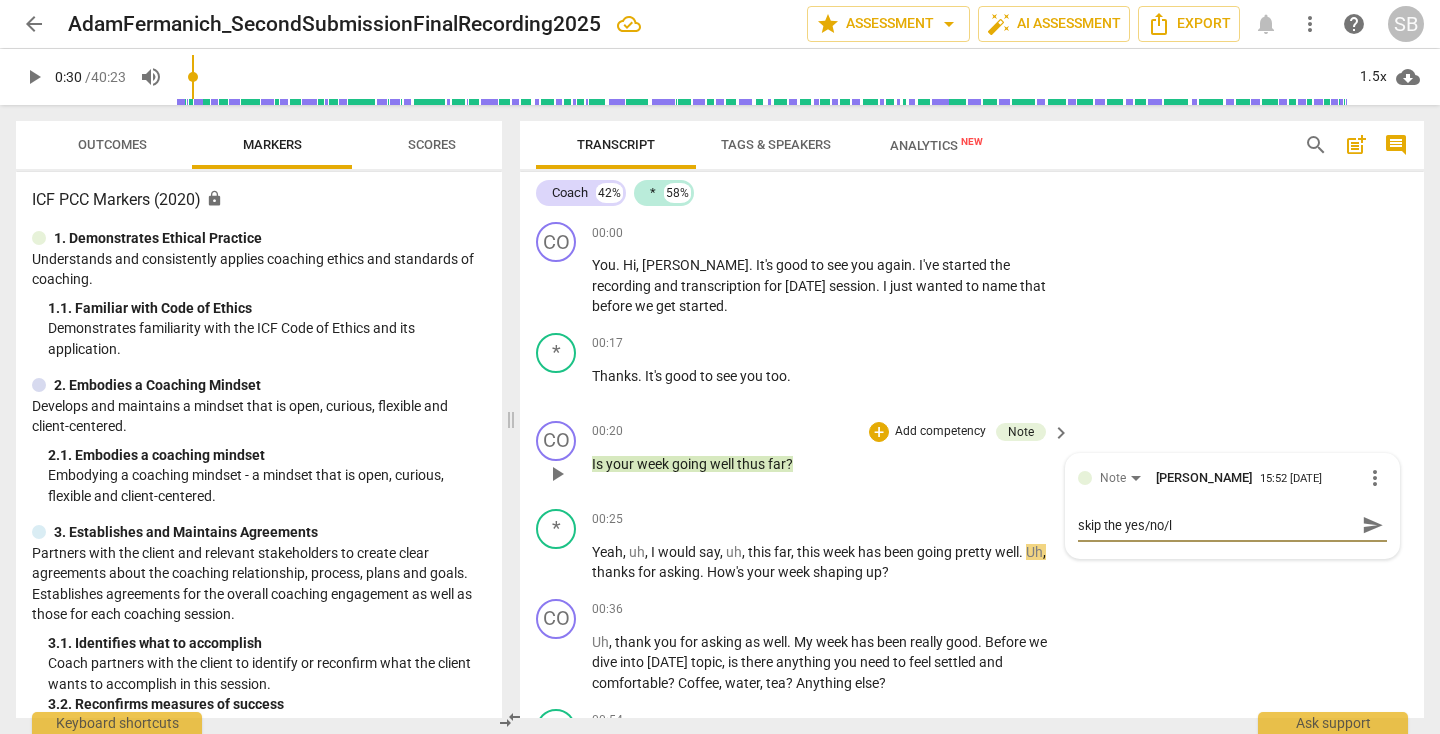 type on "skip the yes/no/le" 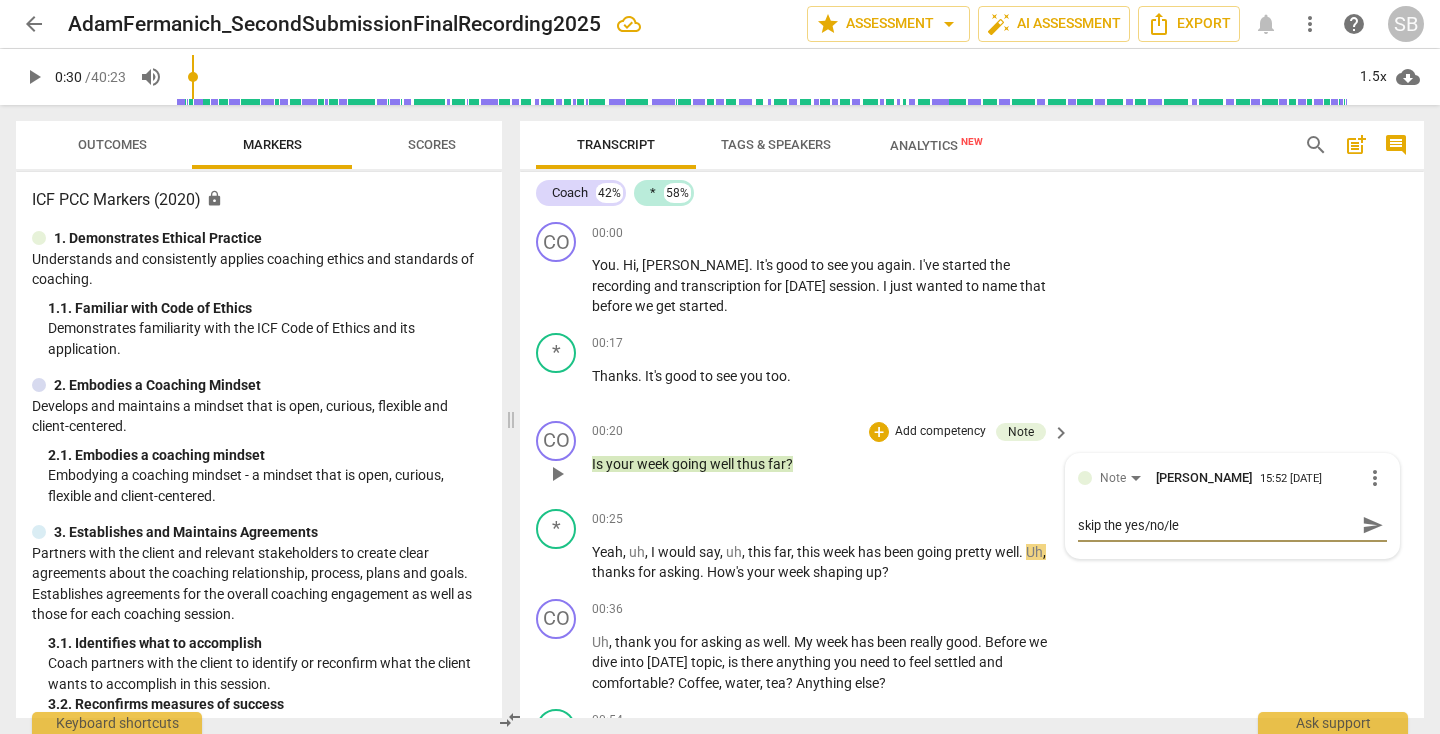 type on "skip the yes/no/lea" 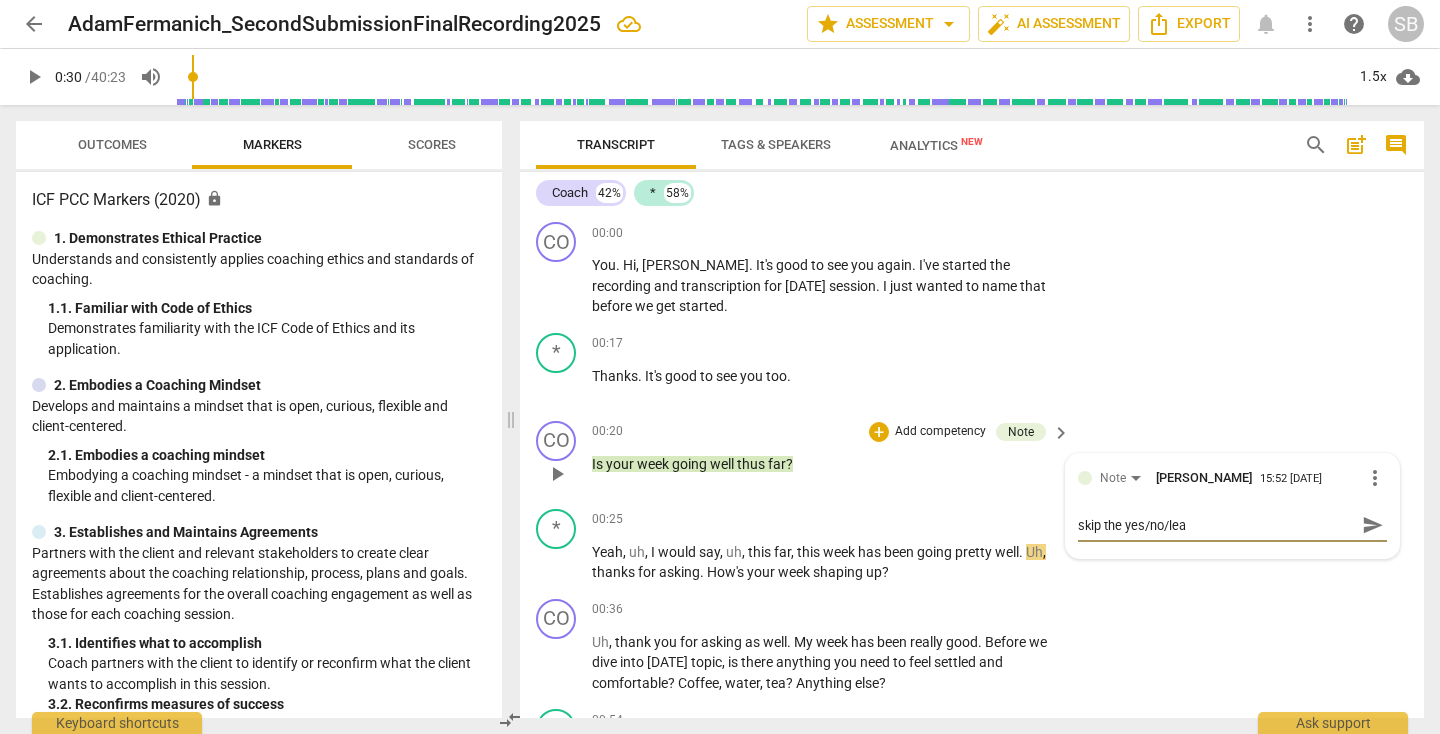 type on "skip the yes/no/lead" 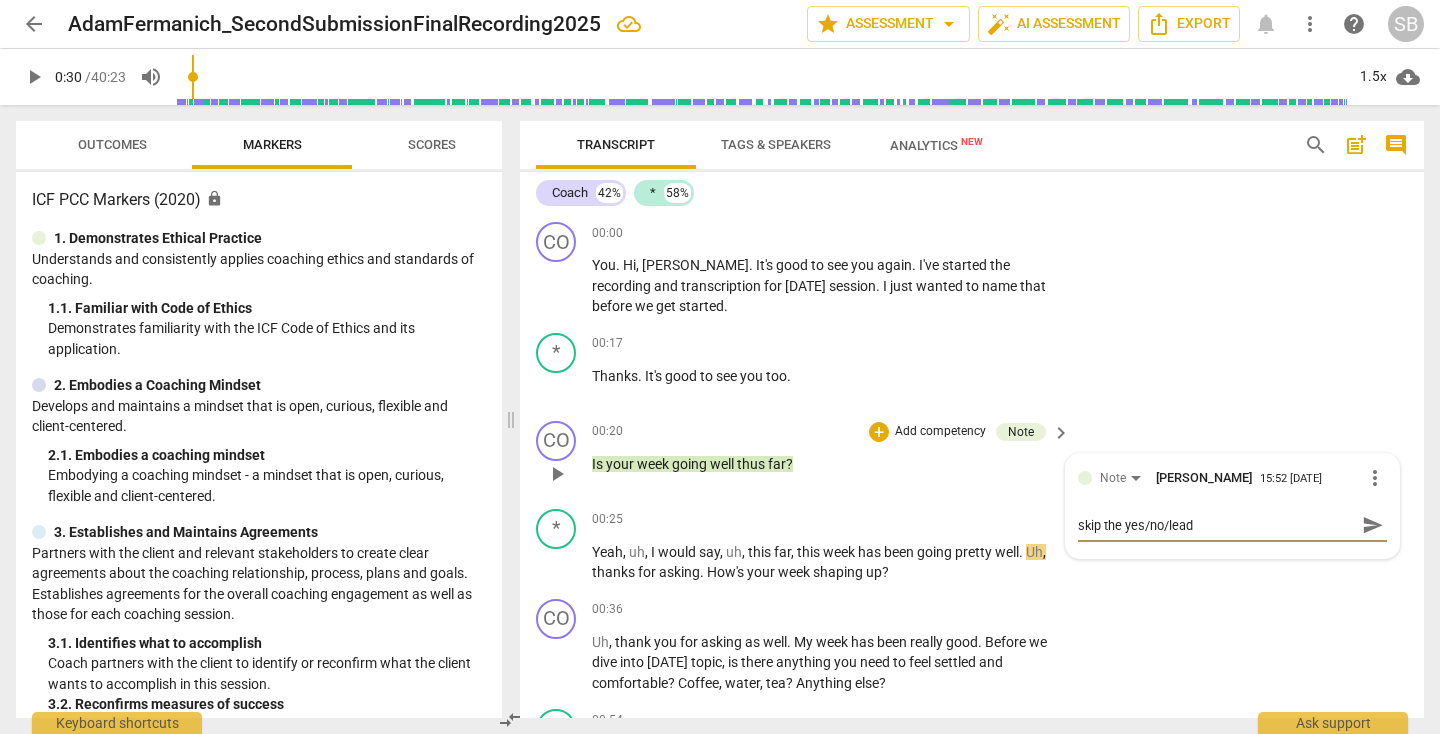 type on "skip the yes/no/leadi" 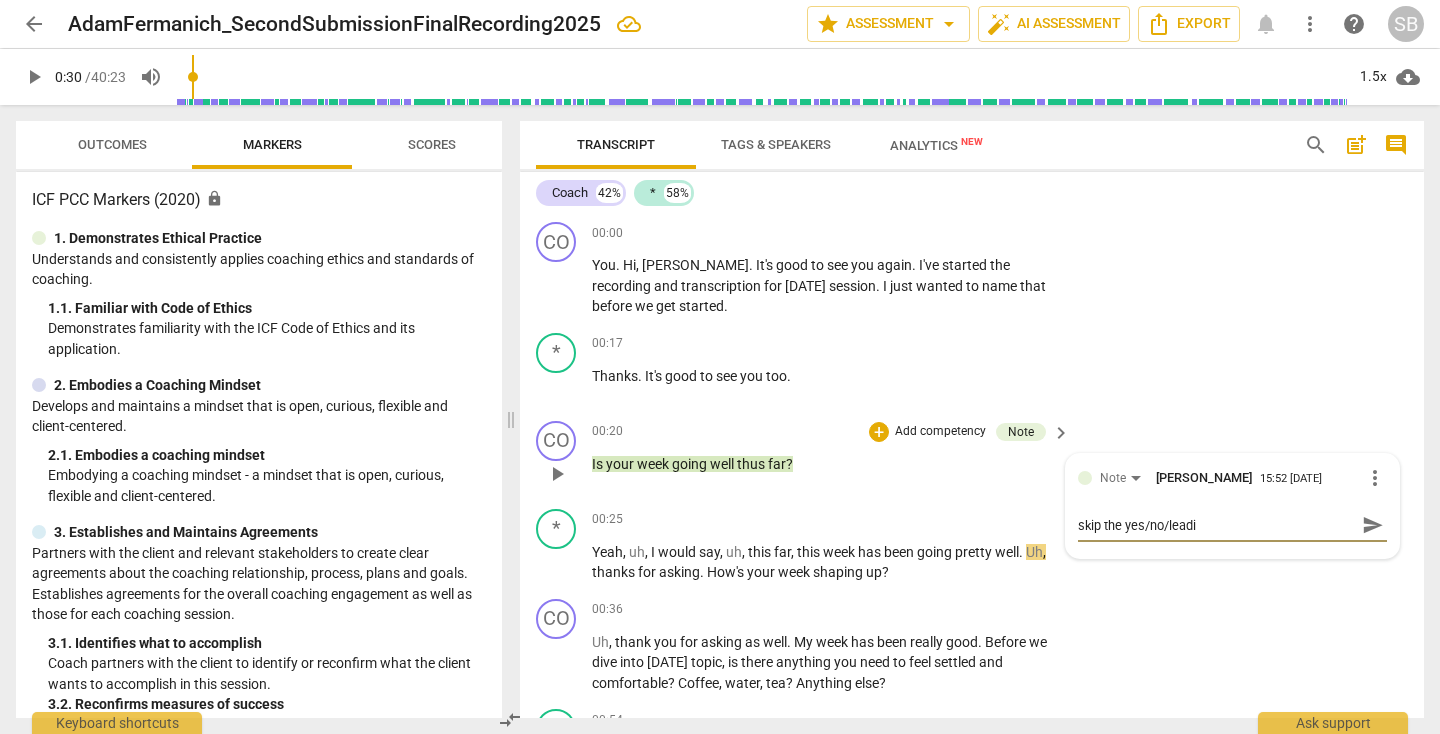 type on "skip the yes/no/leadin" 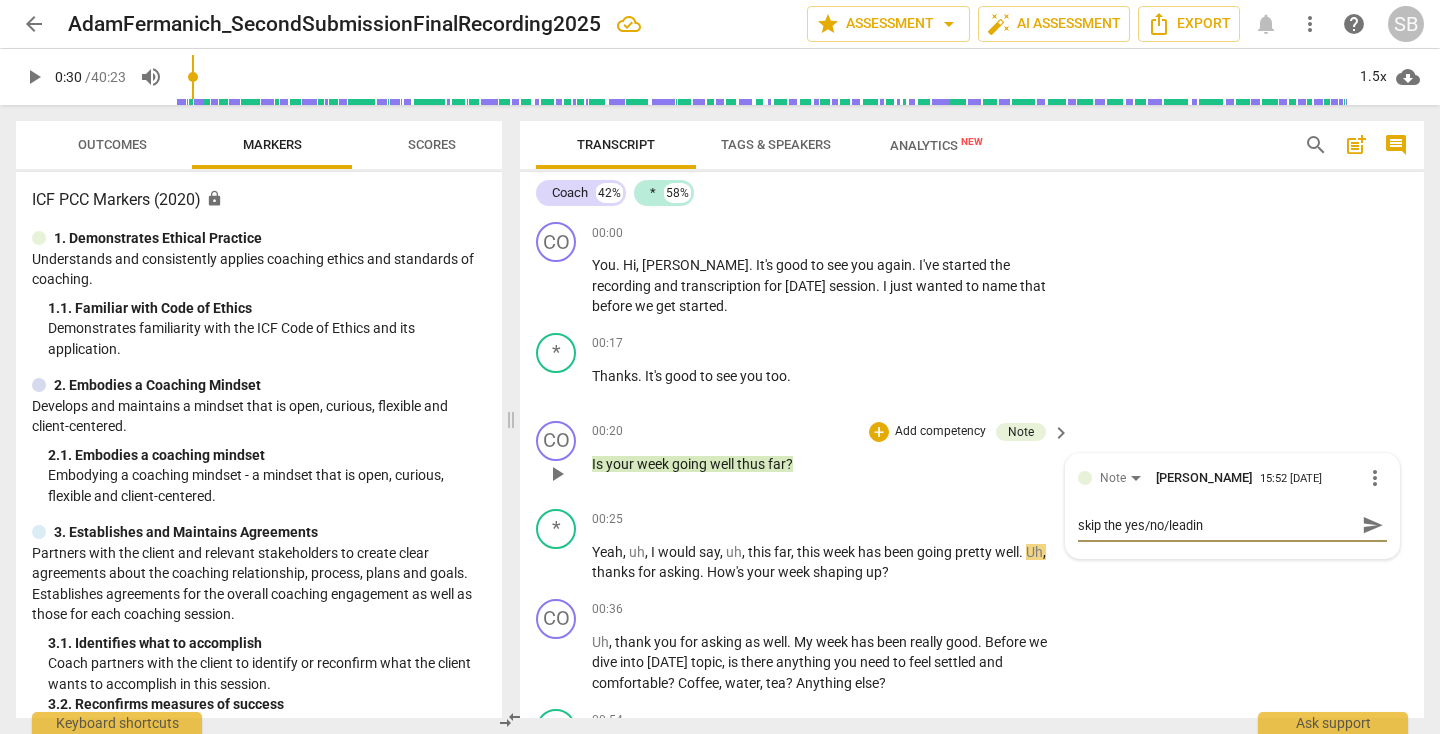 type on "skip the yes/no/leading" 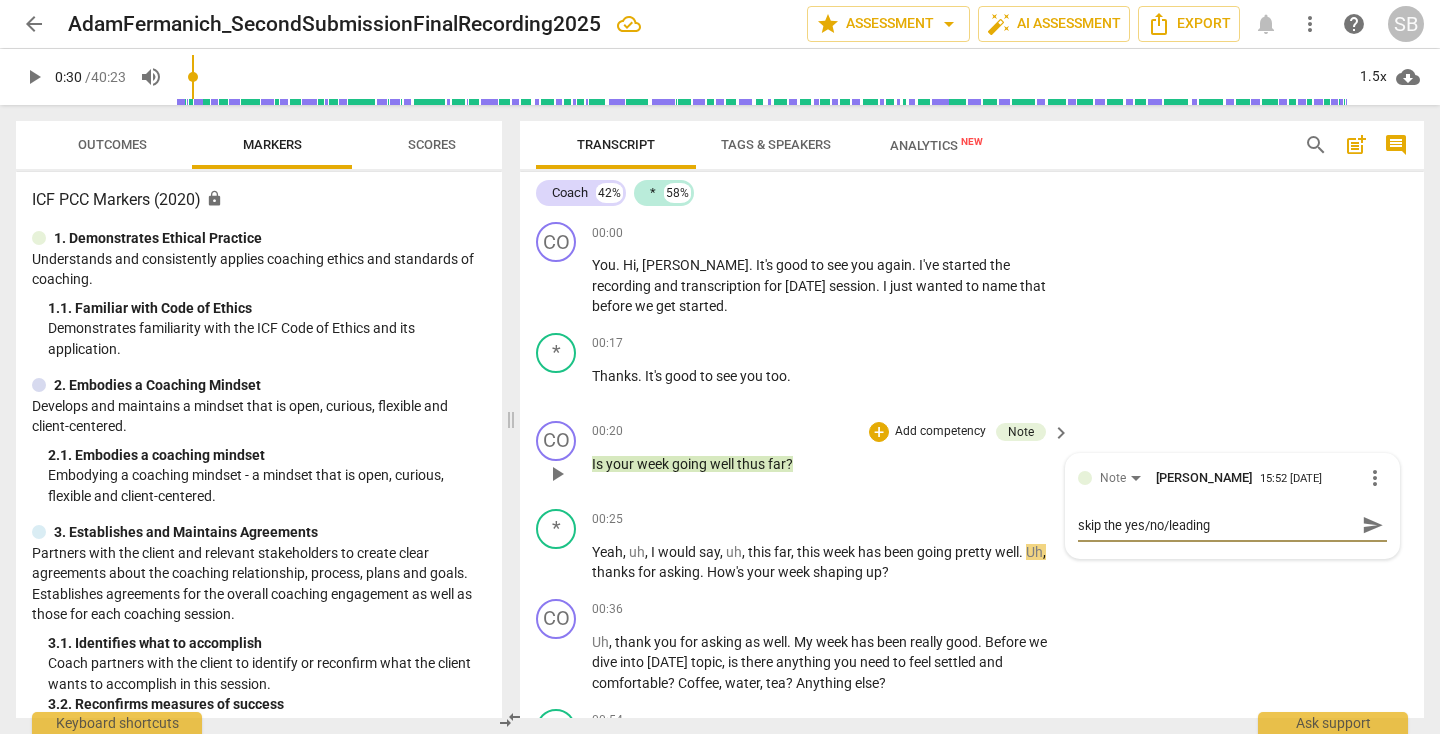 type on "skip the yes/no/leading" 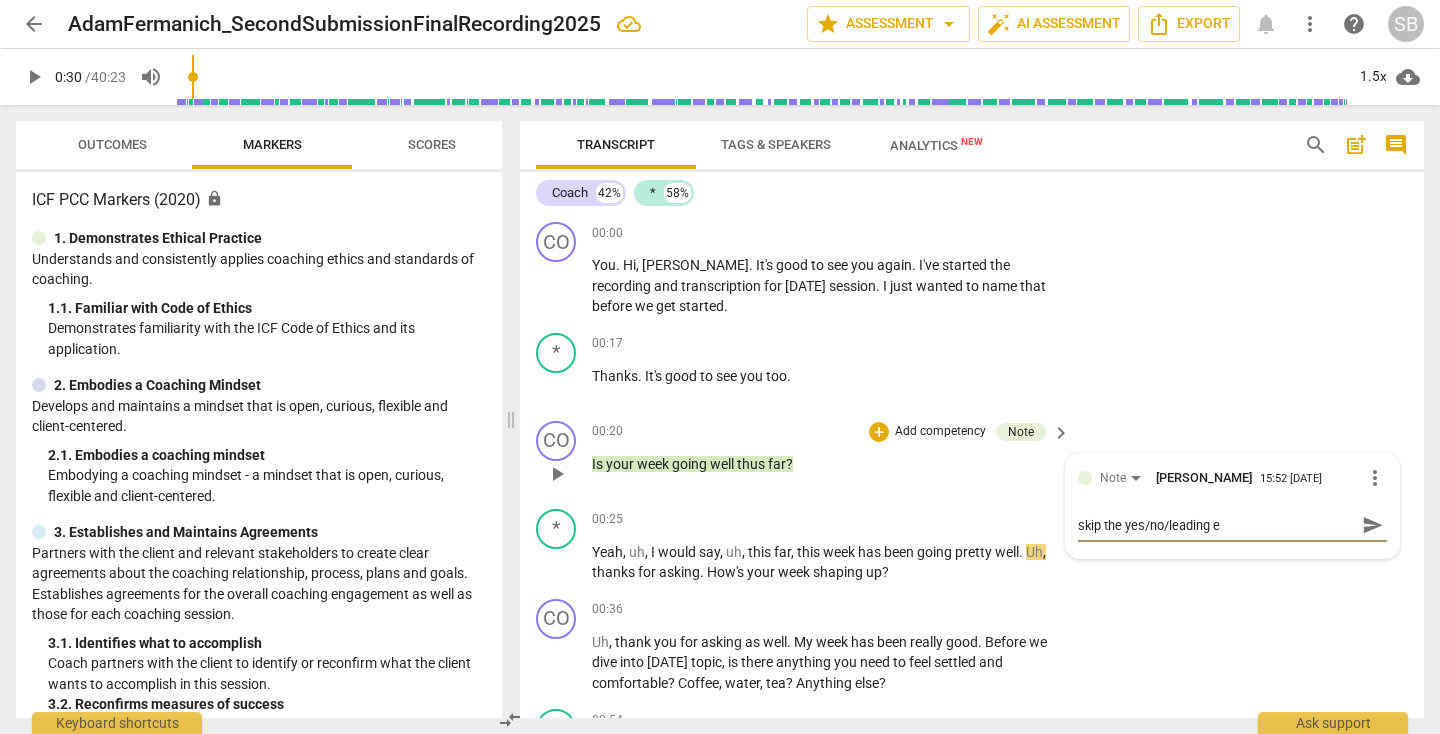type on "skip the yes/no/leading ev" 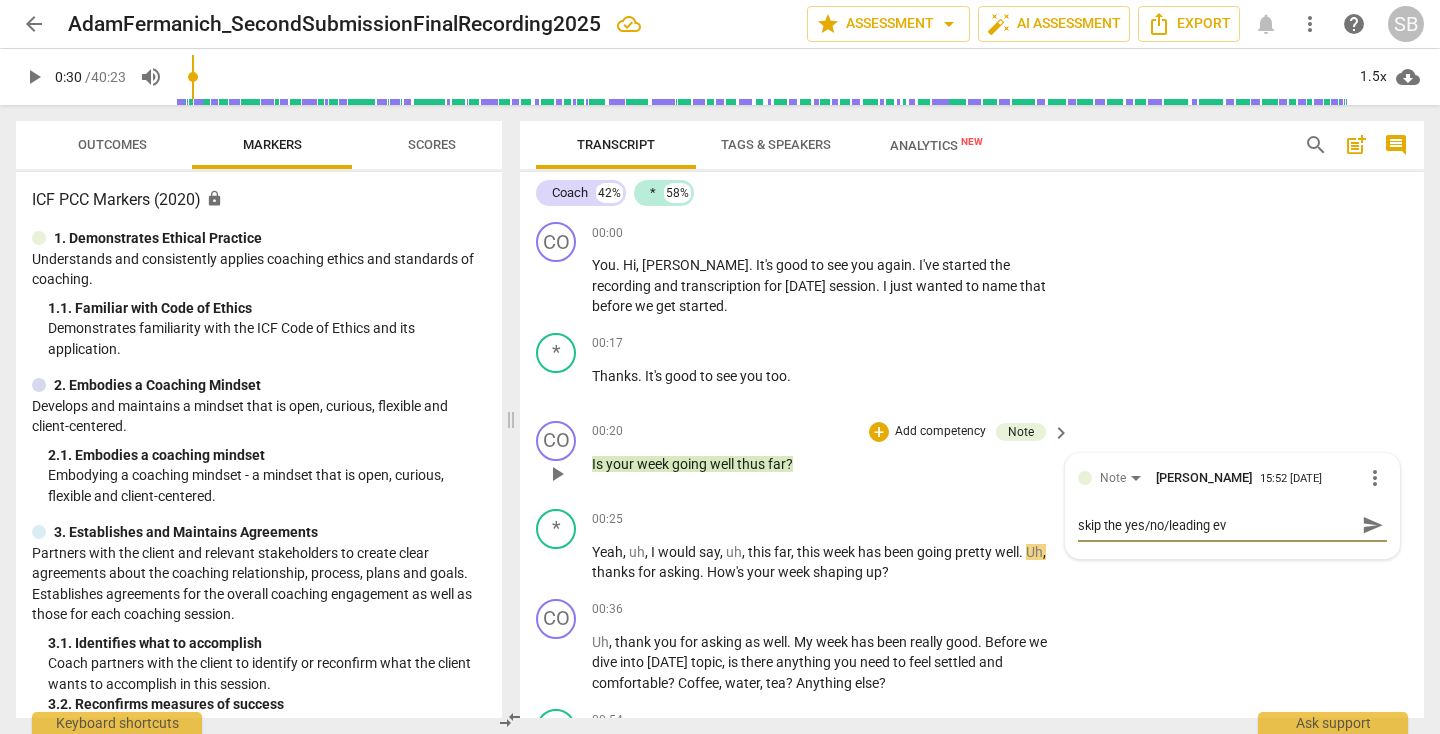 type on "skip the yes/no/leading eve" 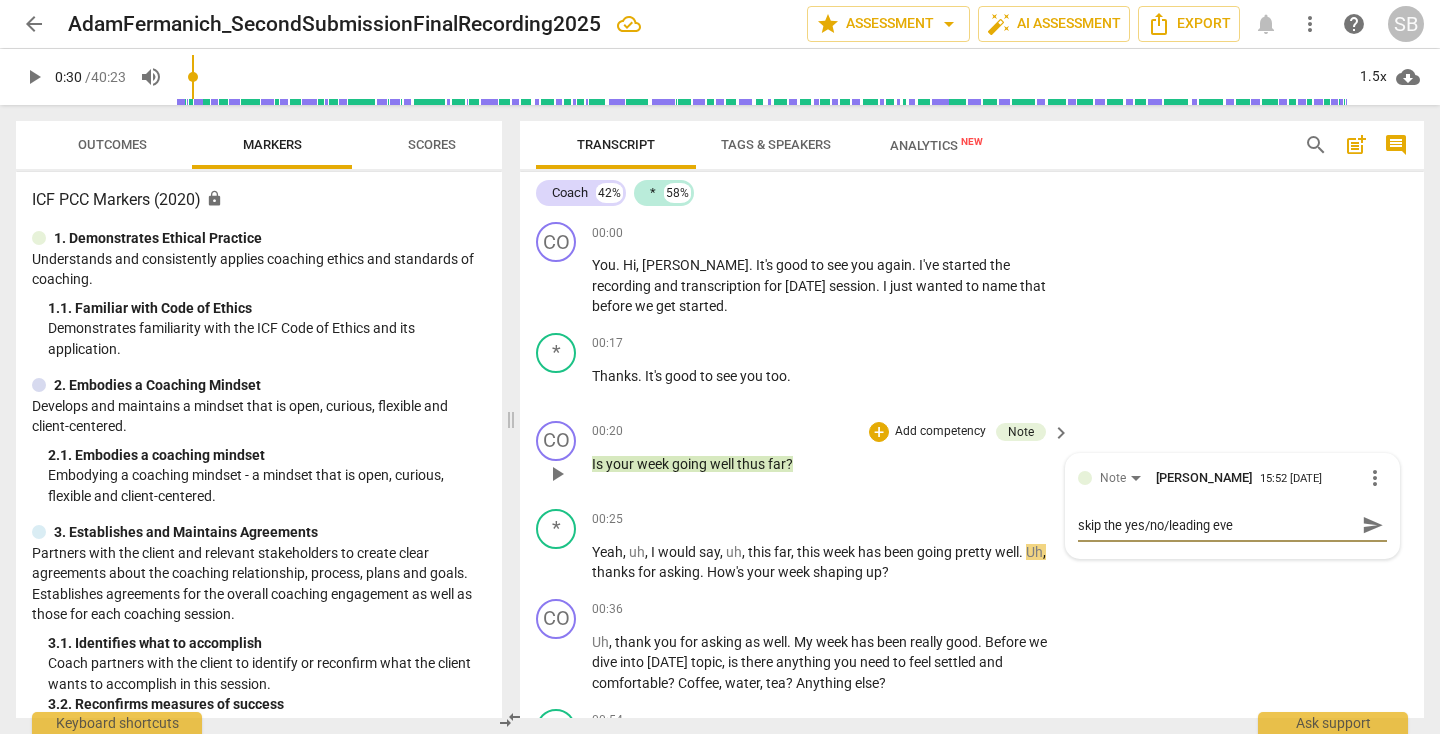 type on "skip the yes/no/leading even" 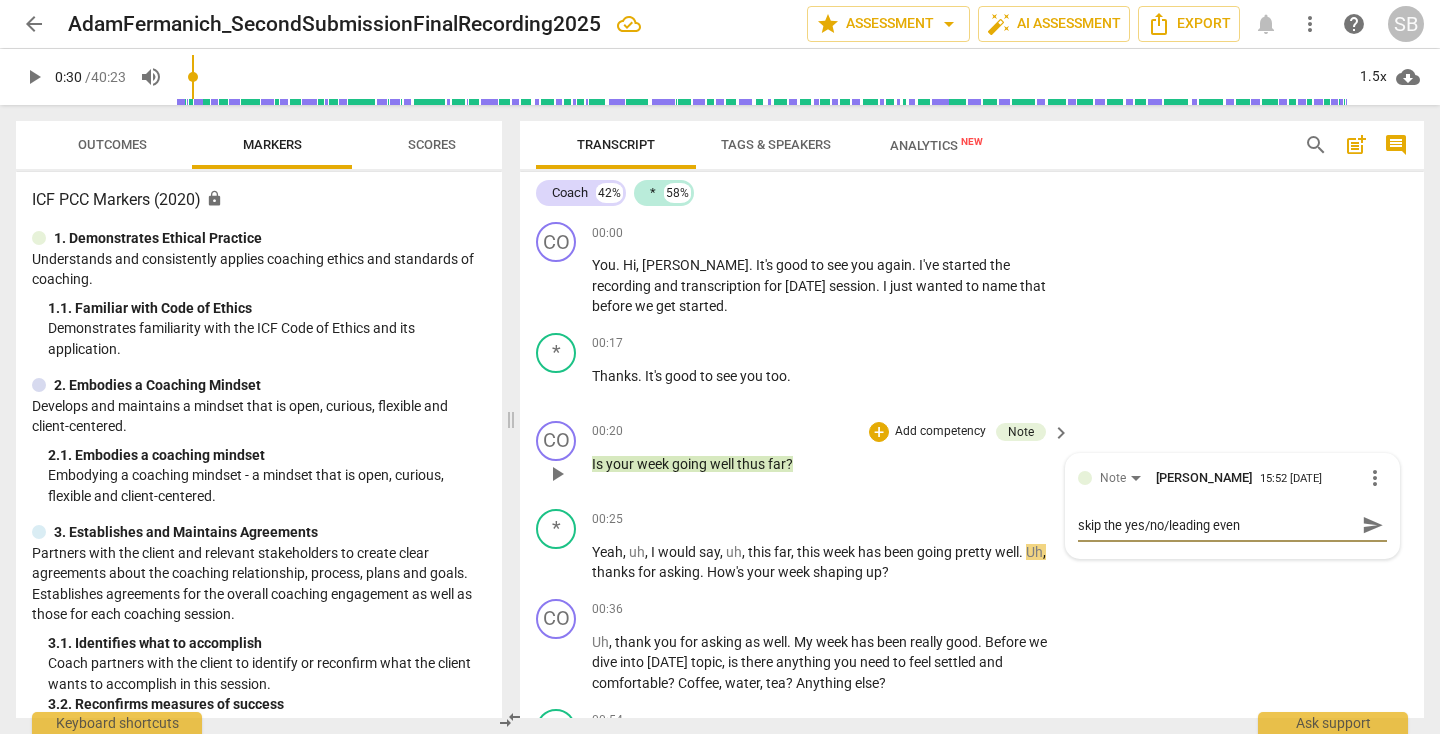 type on "skip the yes/no/leading even" 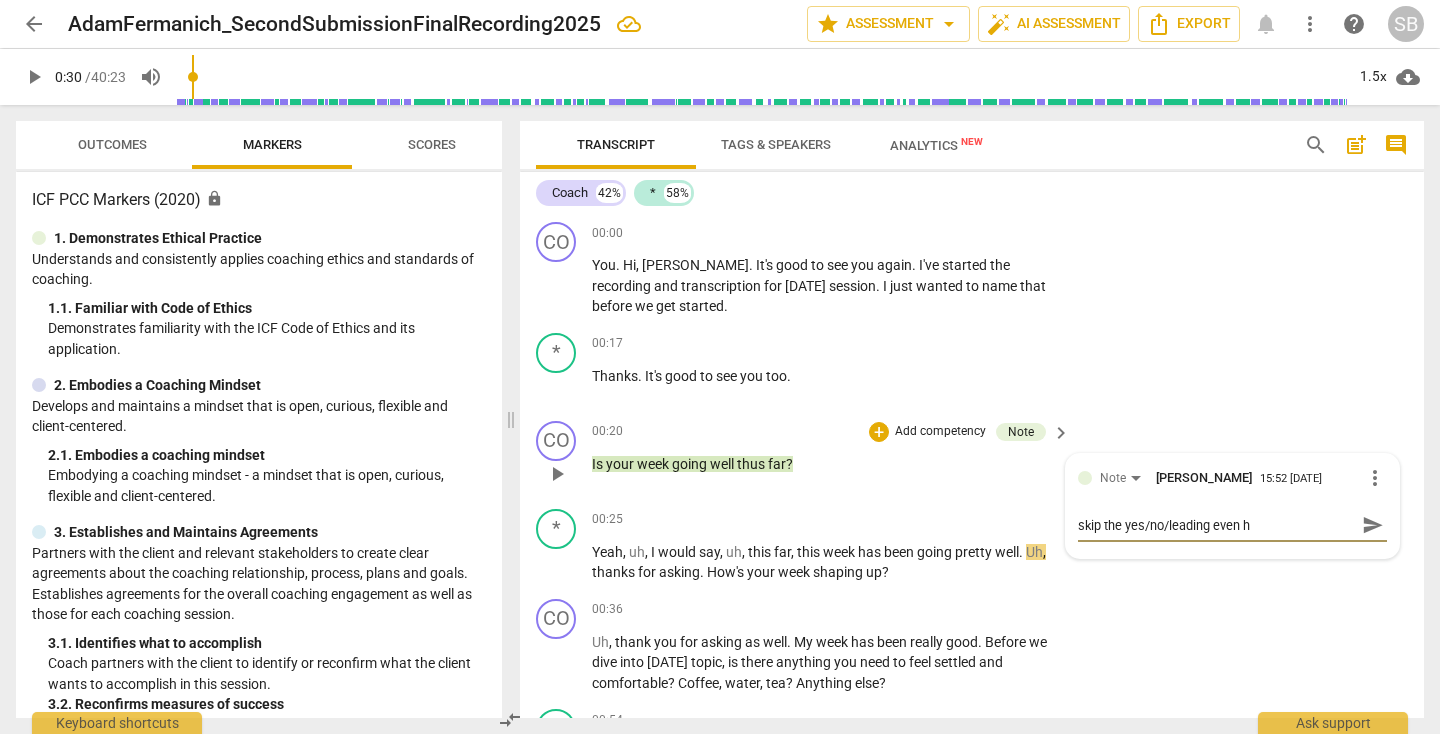 type on "skip the yes/no/leading even he" 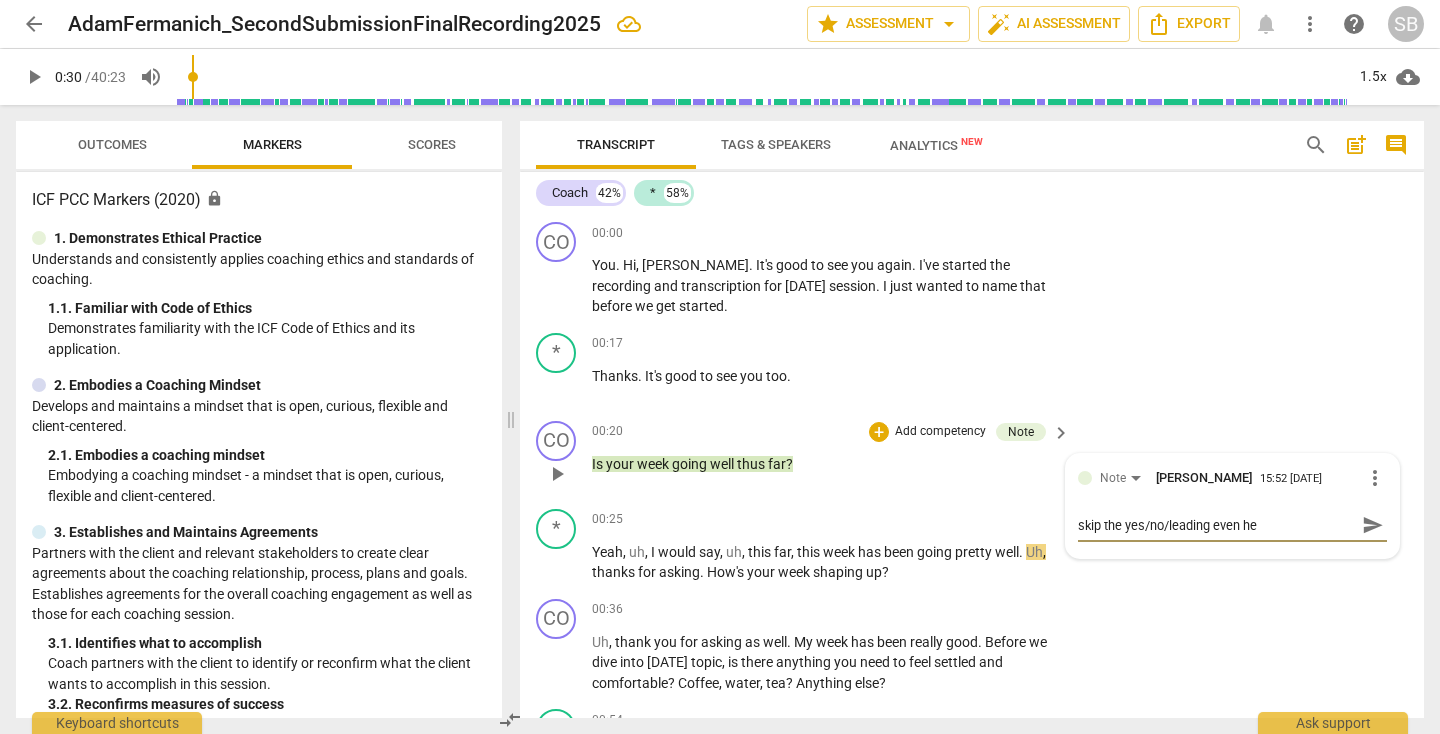 type on "skip the yes/no/leading even her" 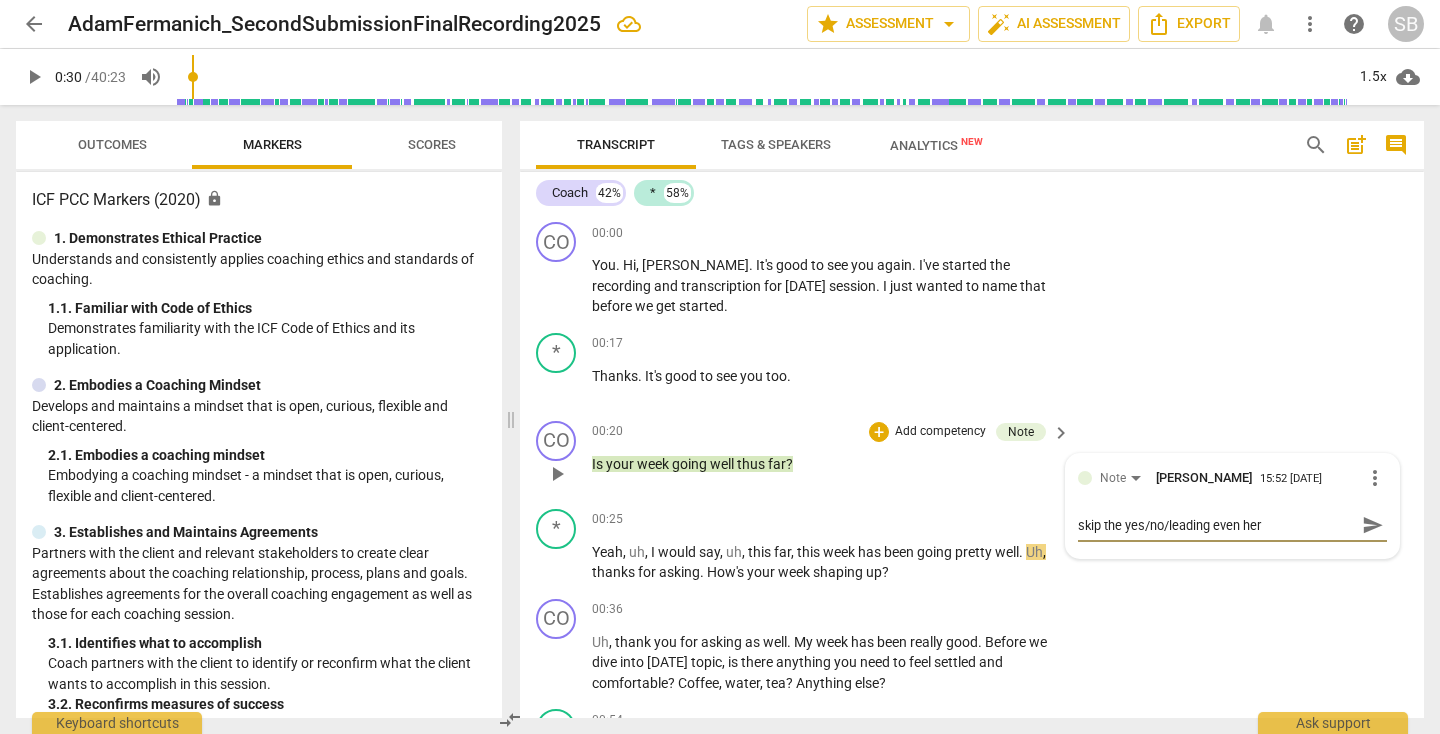 type on "skip the yes/no/leading even here" 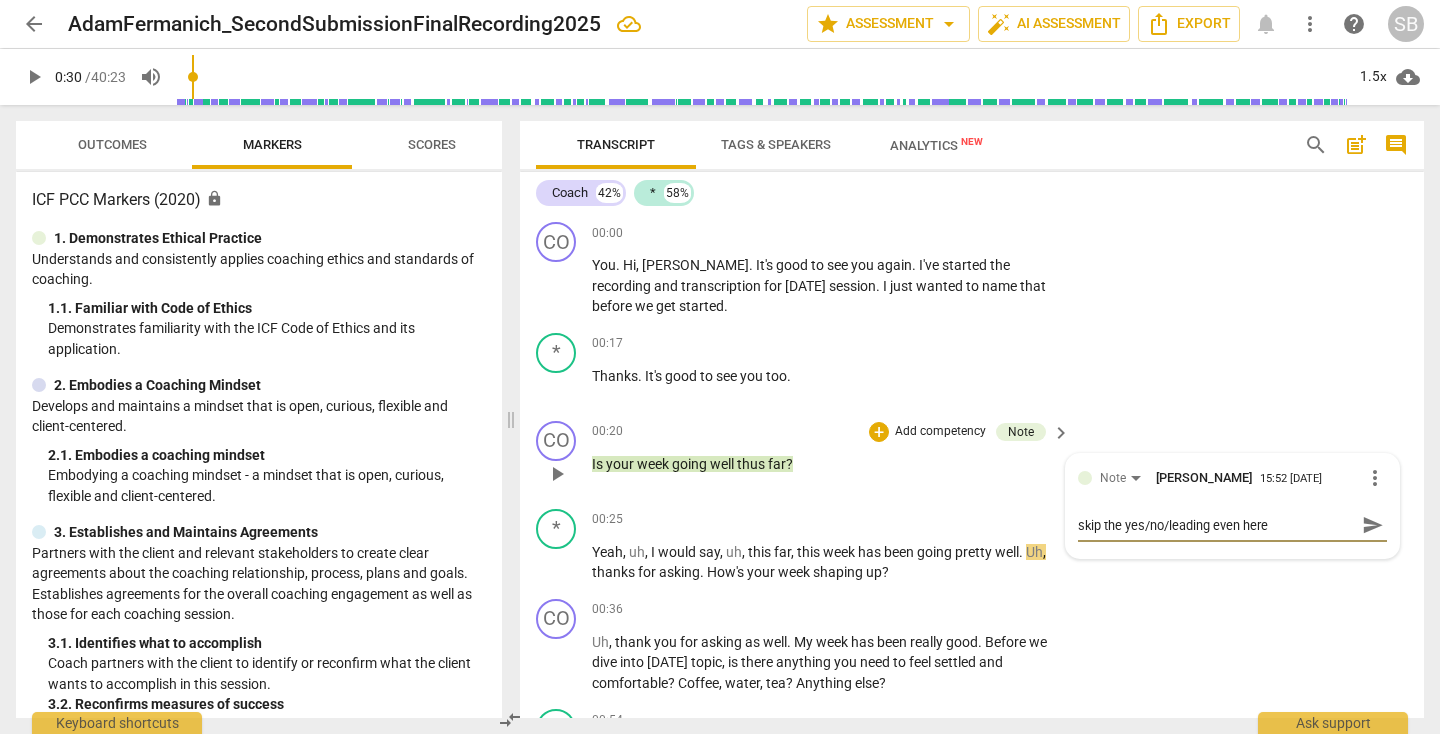 type on "skip the yes/no/leading even here" 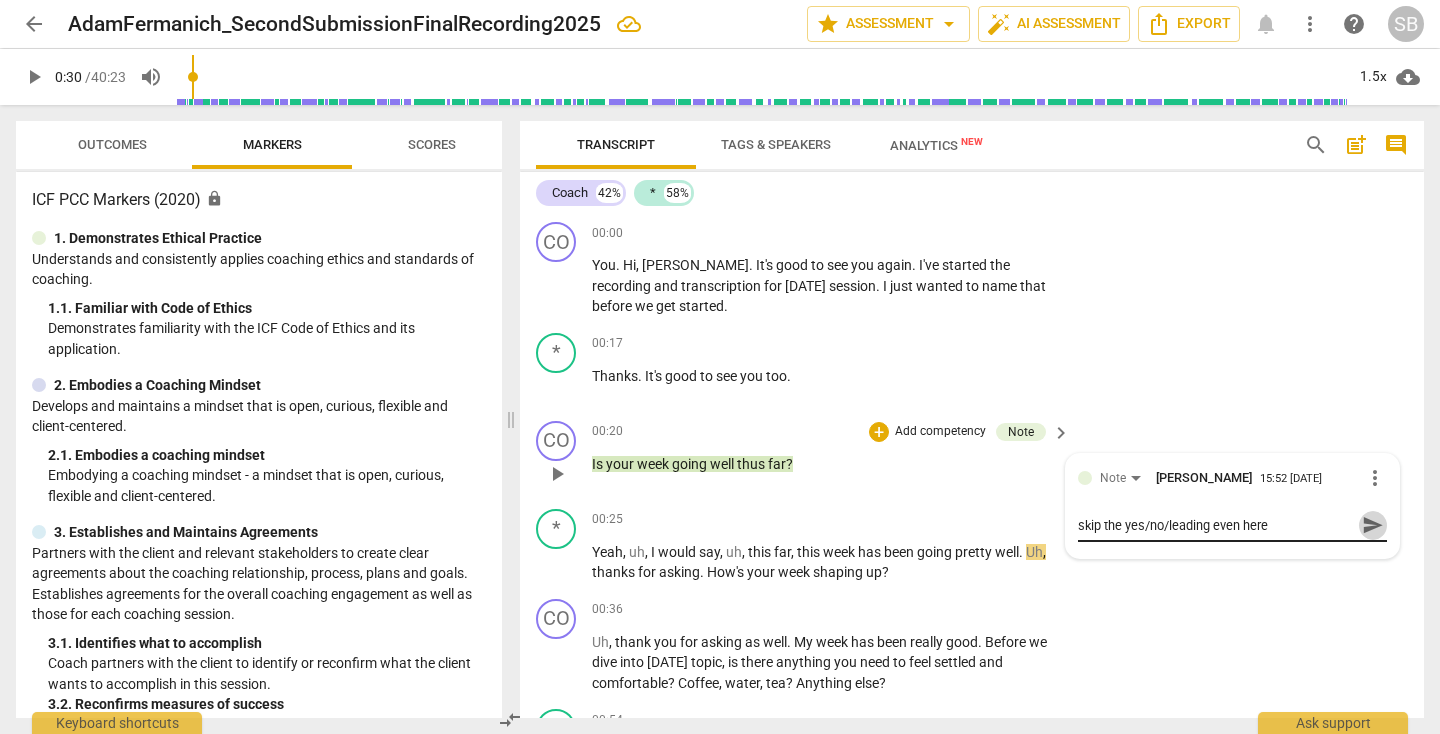 click on "send" at bounding box center (1373, 525) 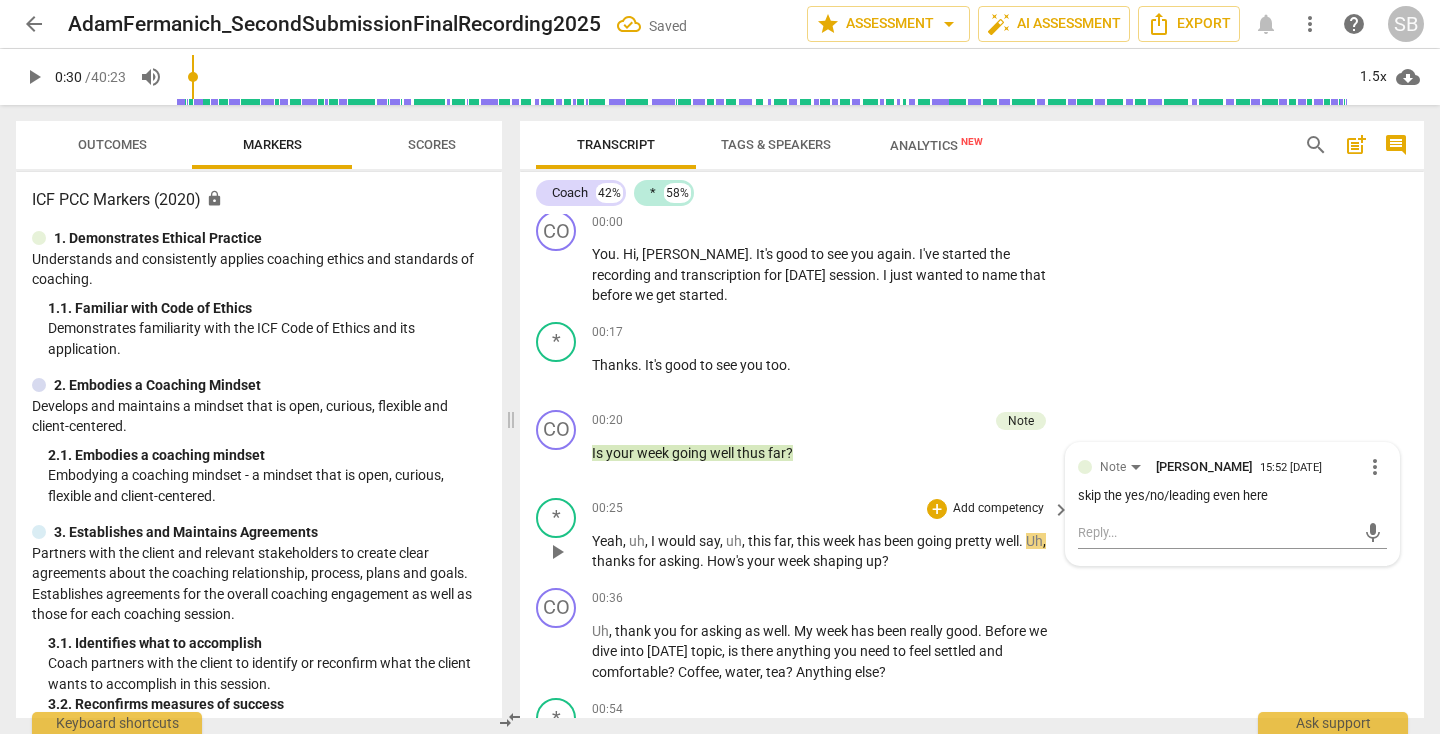 scroll, scrollTop: 14, scrollLeft: 0, axis: vertical 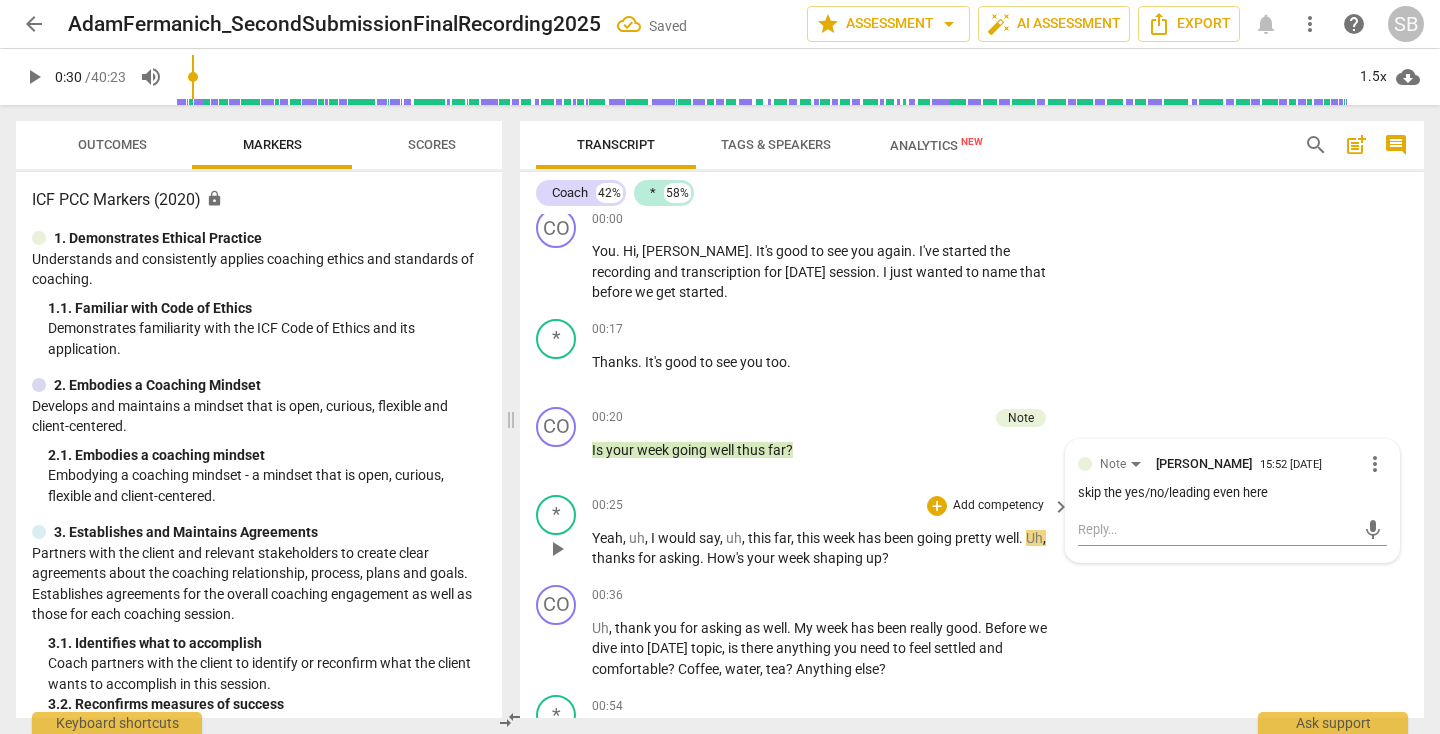 click on "play_arrow" at bounding box center [557, 549] 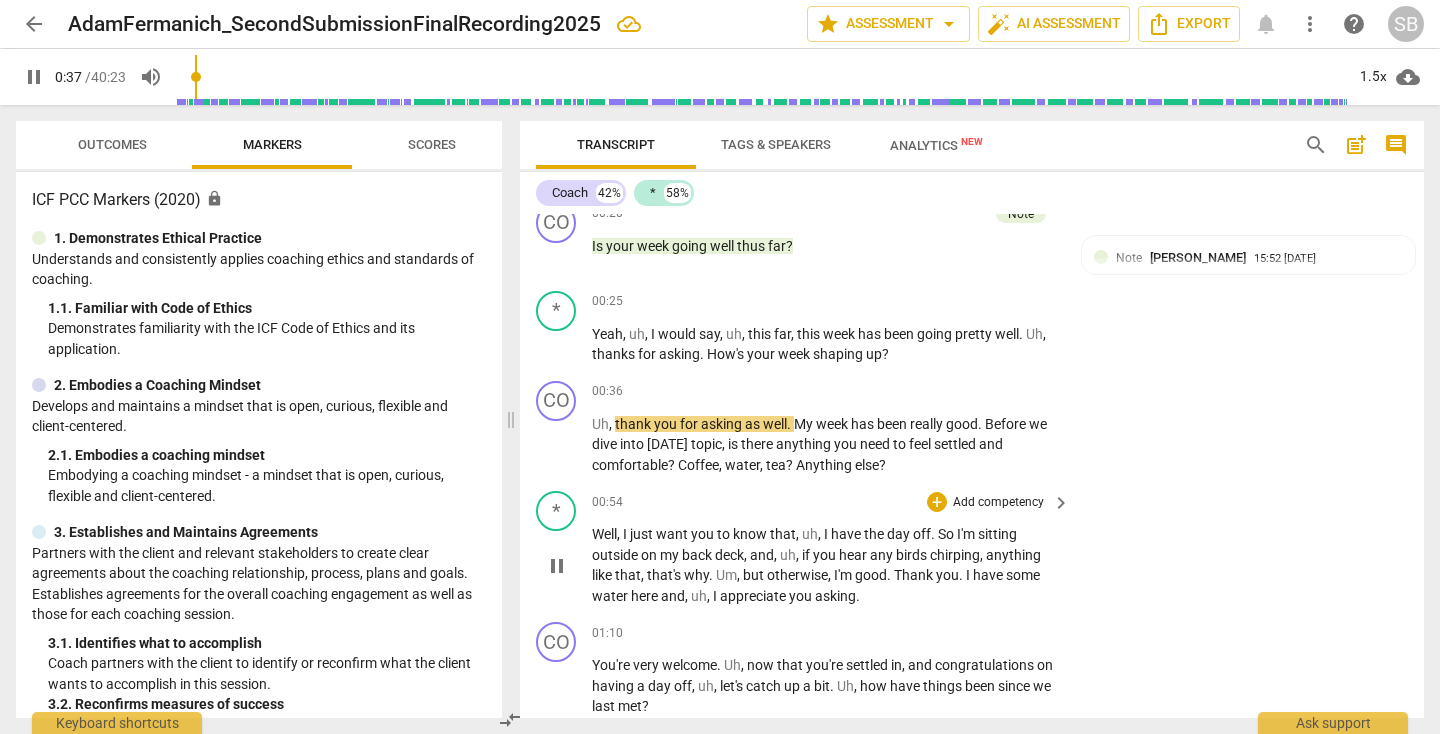 scroll, scrollTop: 221, scrollLeft: 0, axis: vertical 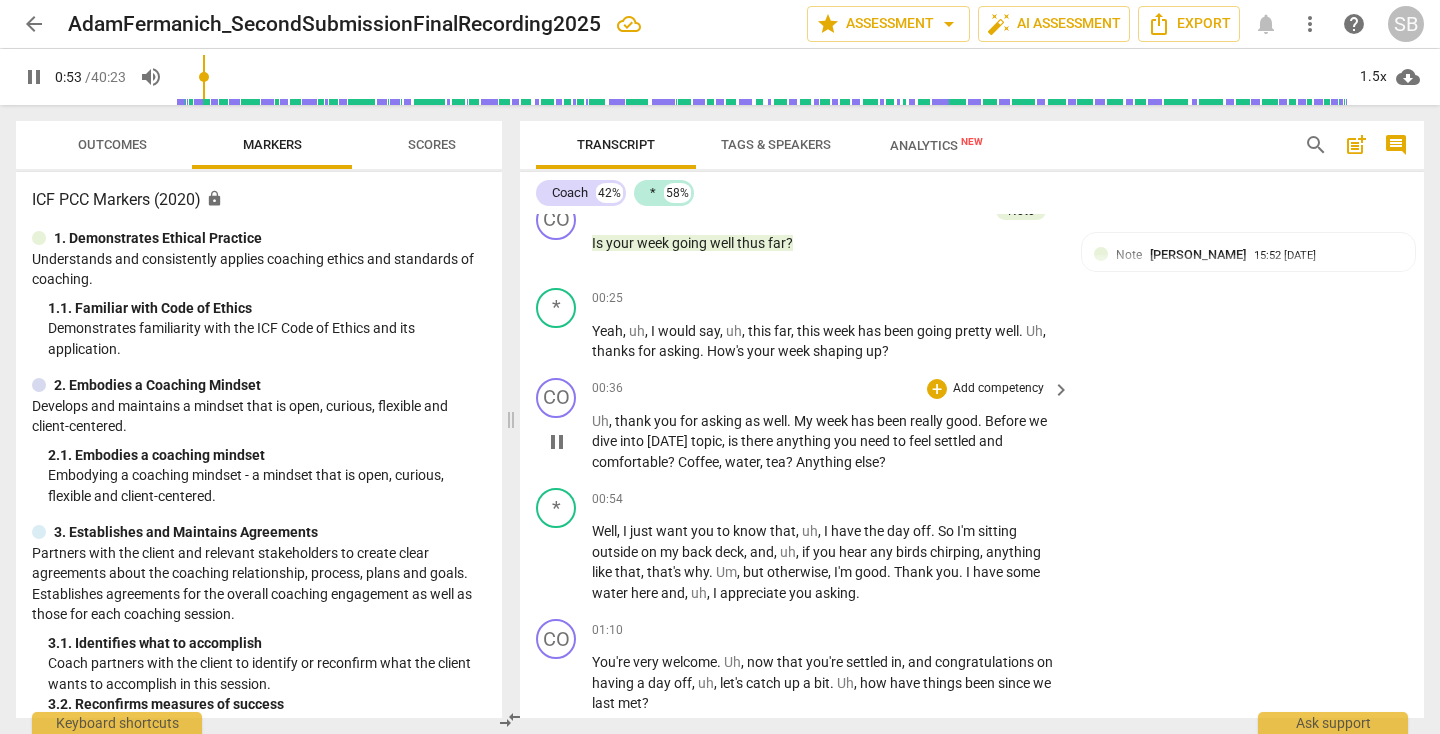 click on "pause" at bounding box center [557, 442] 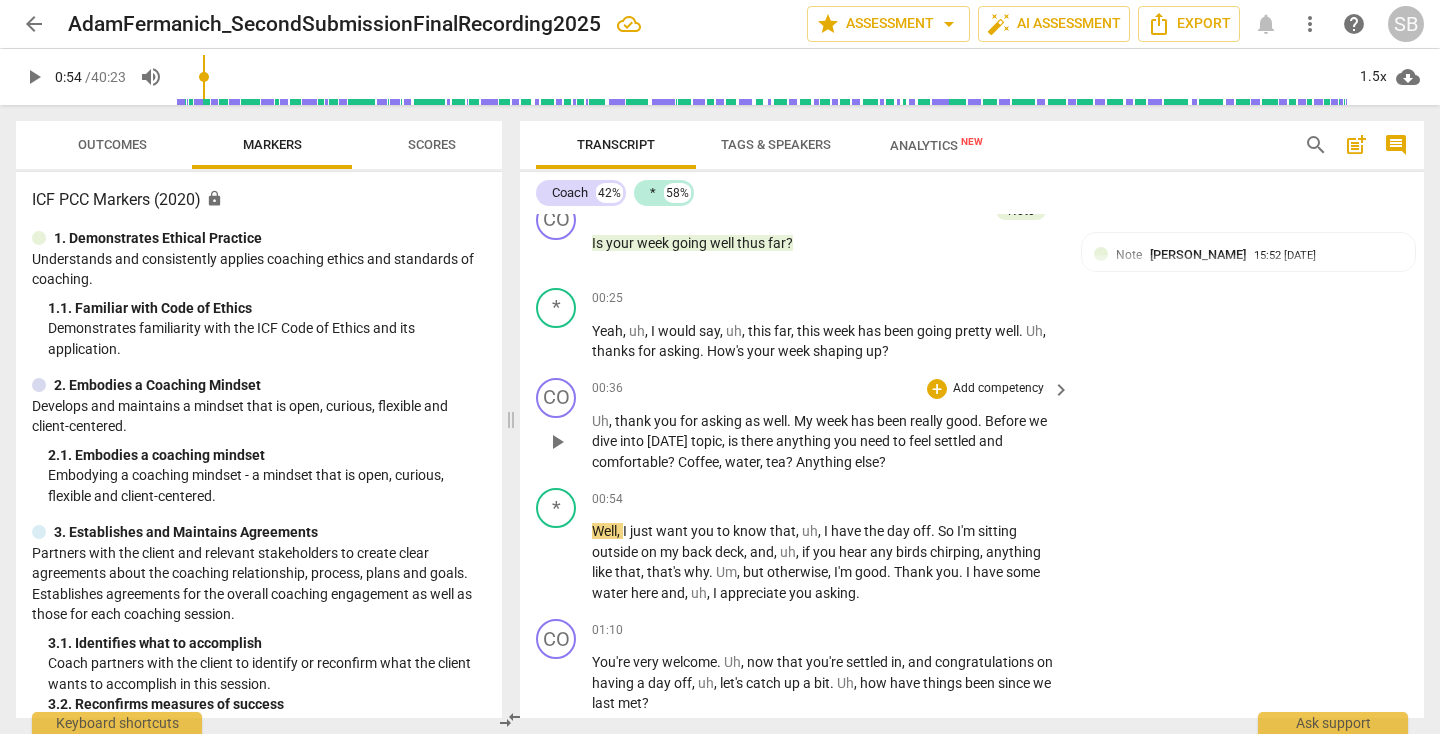 click on "keyboard_arrow_right" at bounding box center [1061, 390] 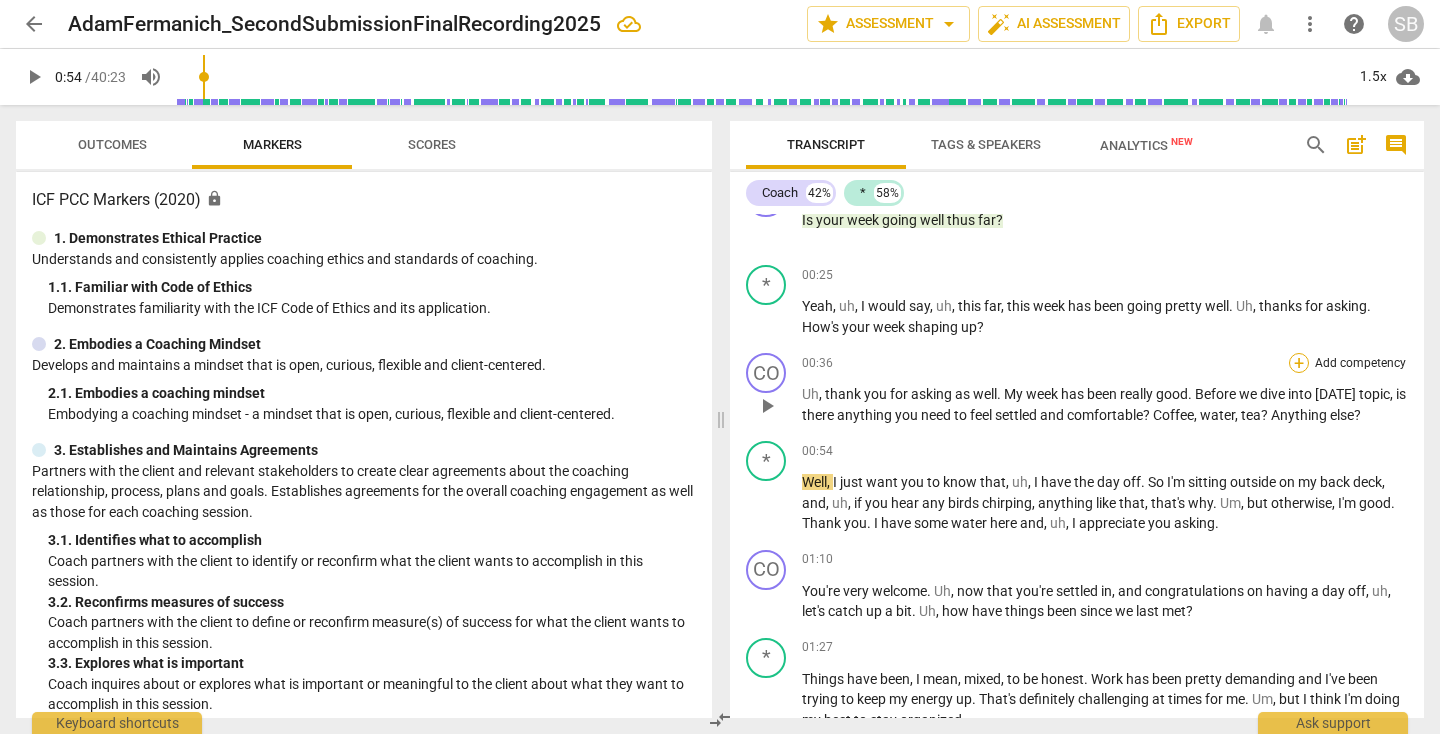 click on "+" at bounding box center [1299, 363] 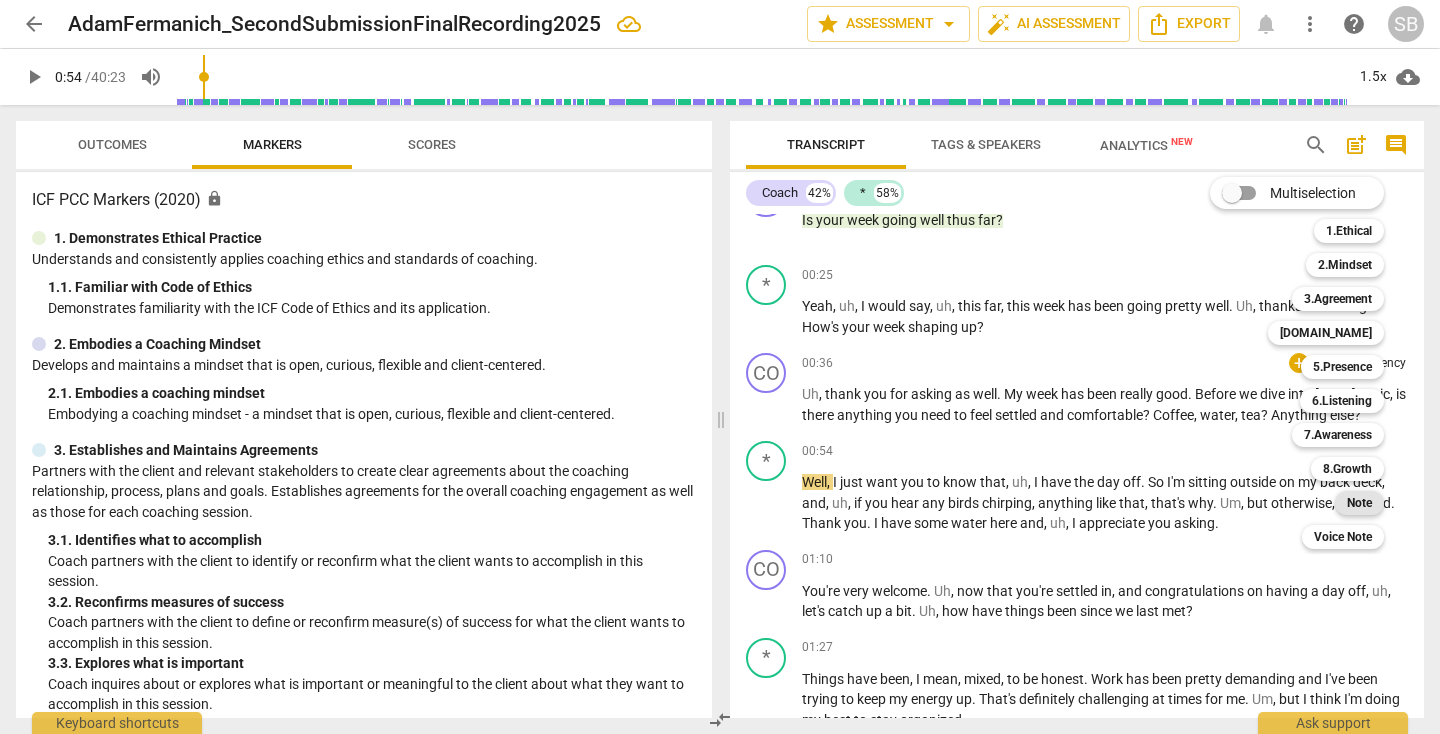 click on "Note" at bounding box center (1359, 503) 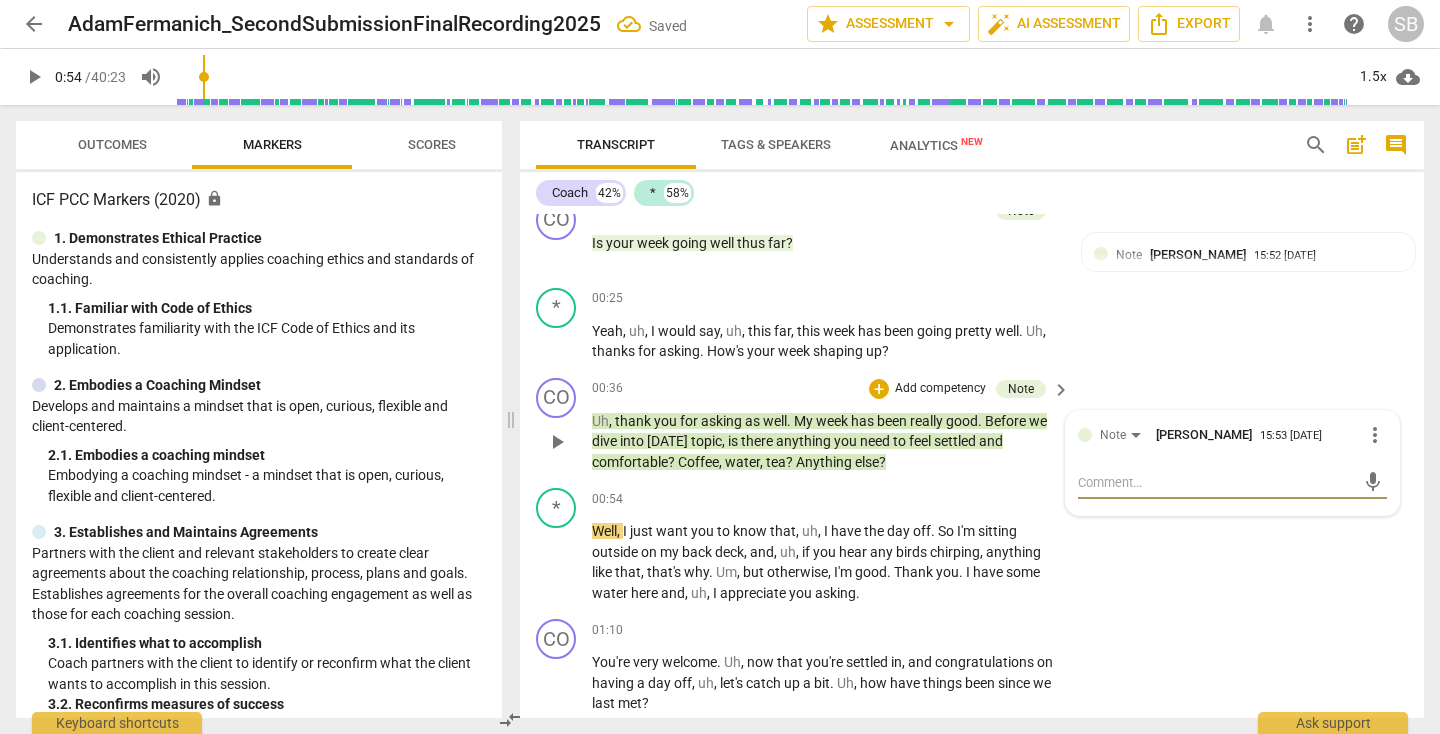 type on "a" 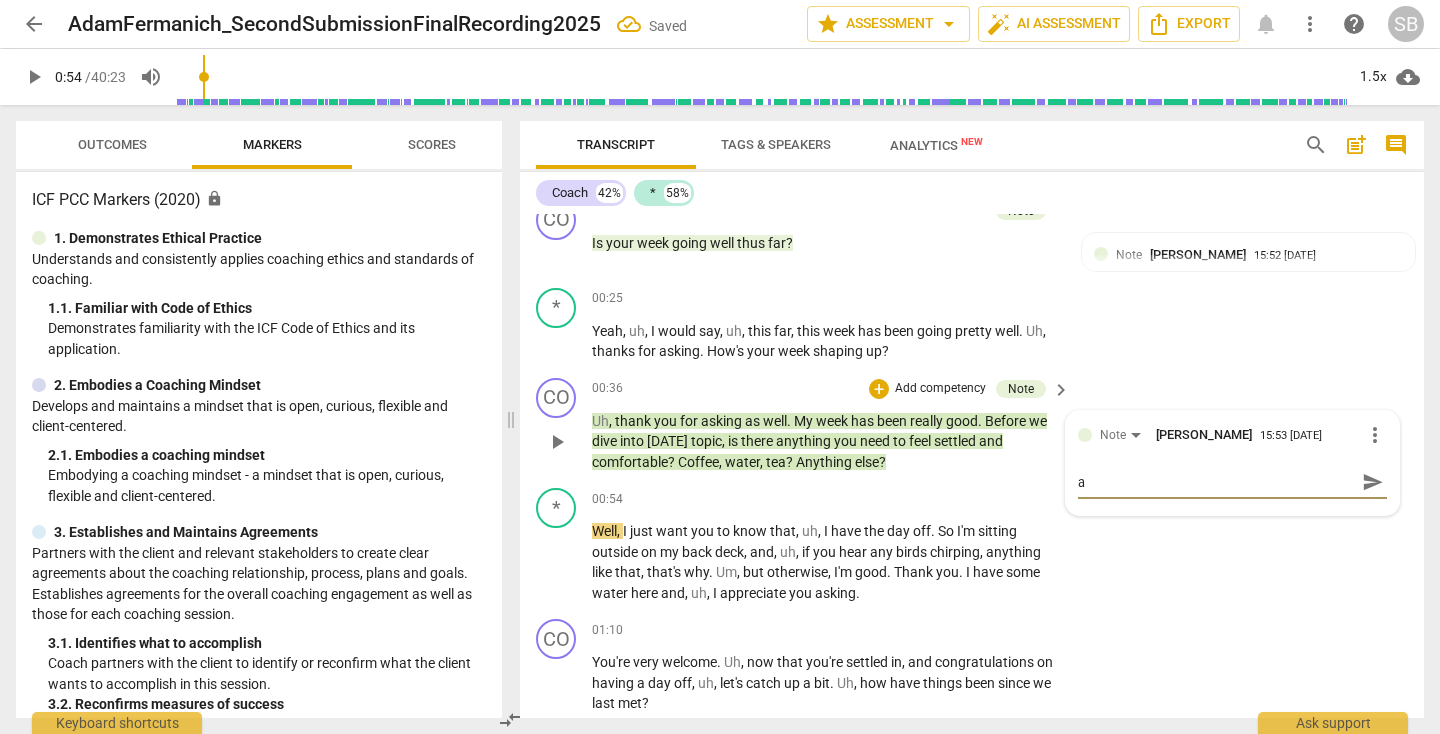 type on "a" 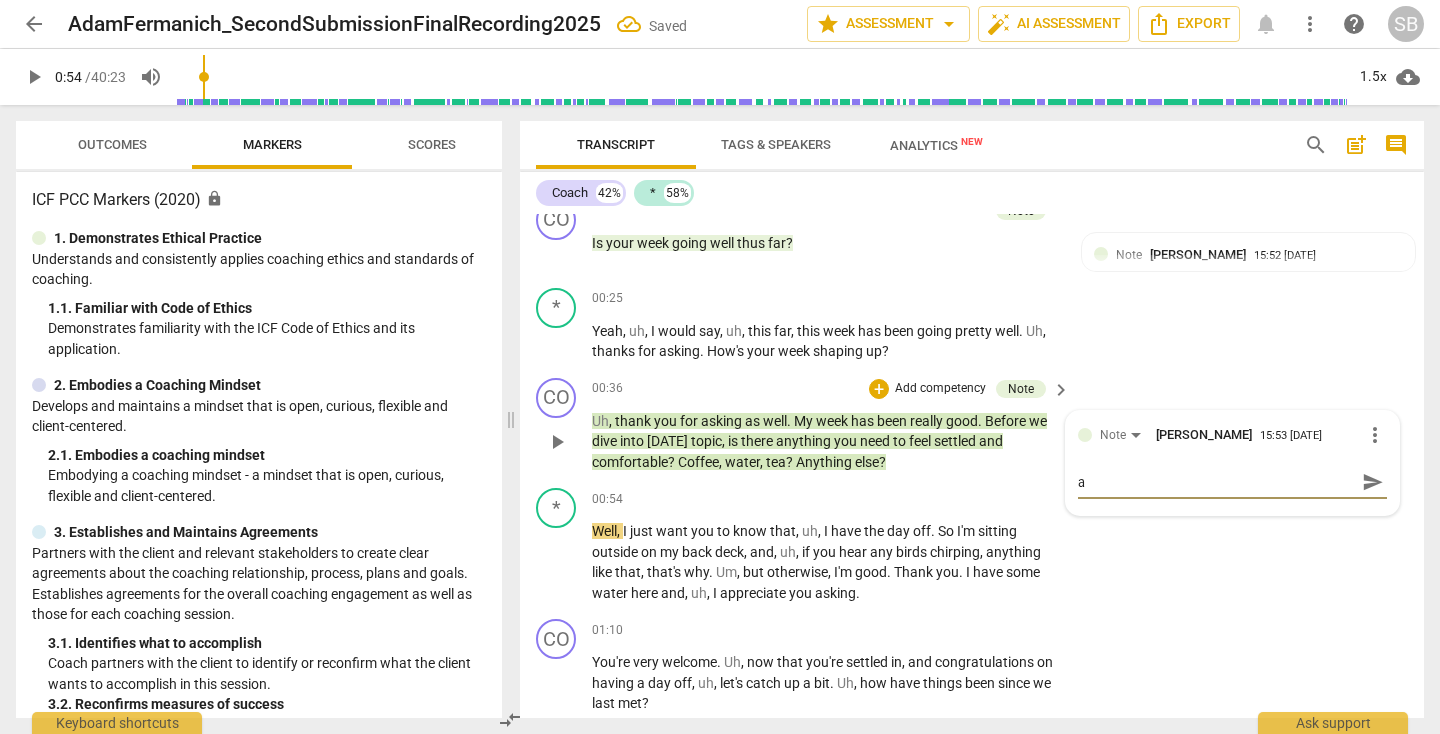 type on "a" 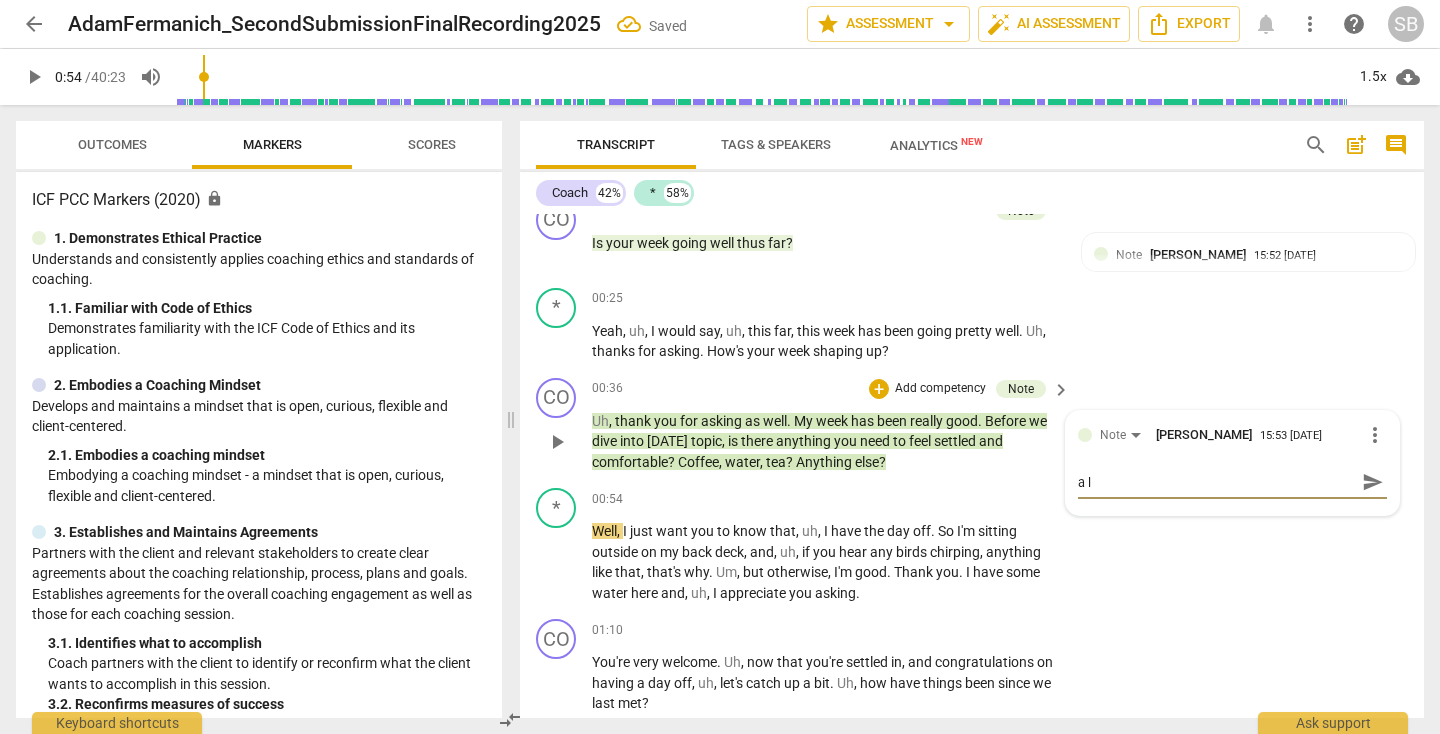 type on "a li" 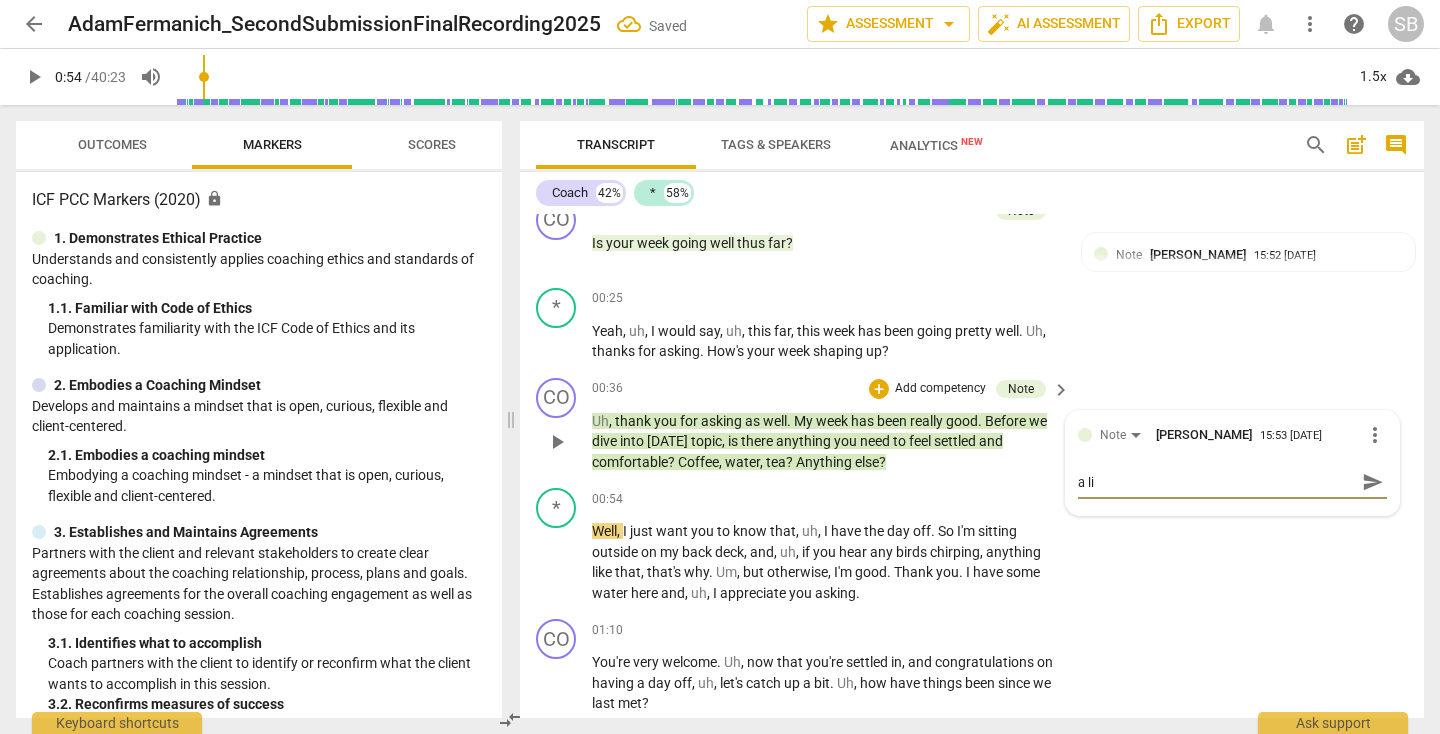 type on "a lit" 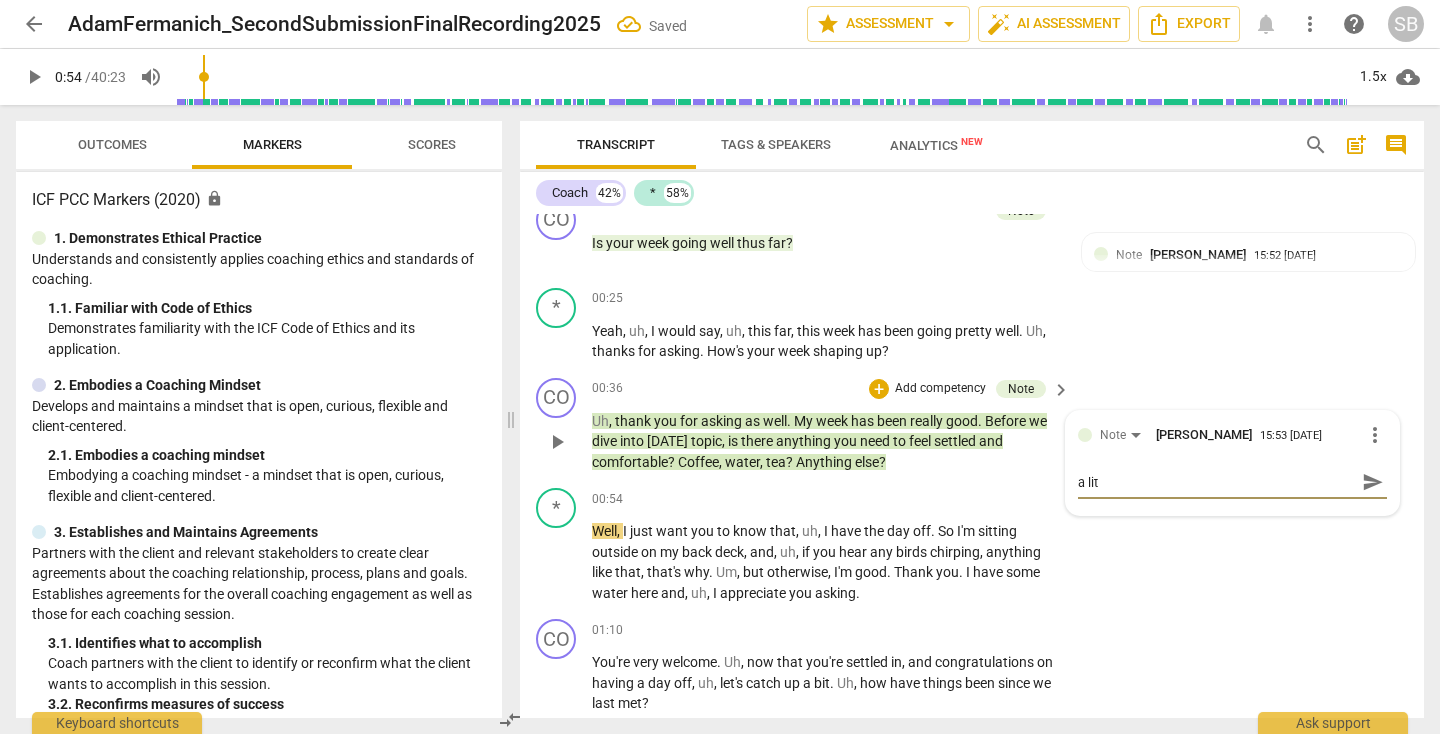 type on "a litt" 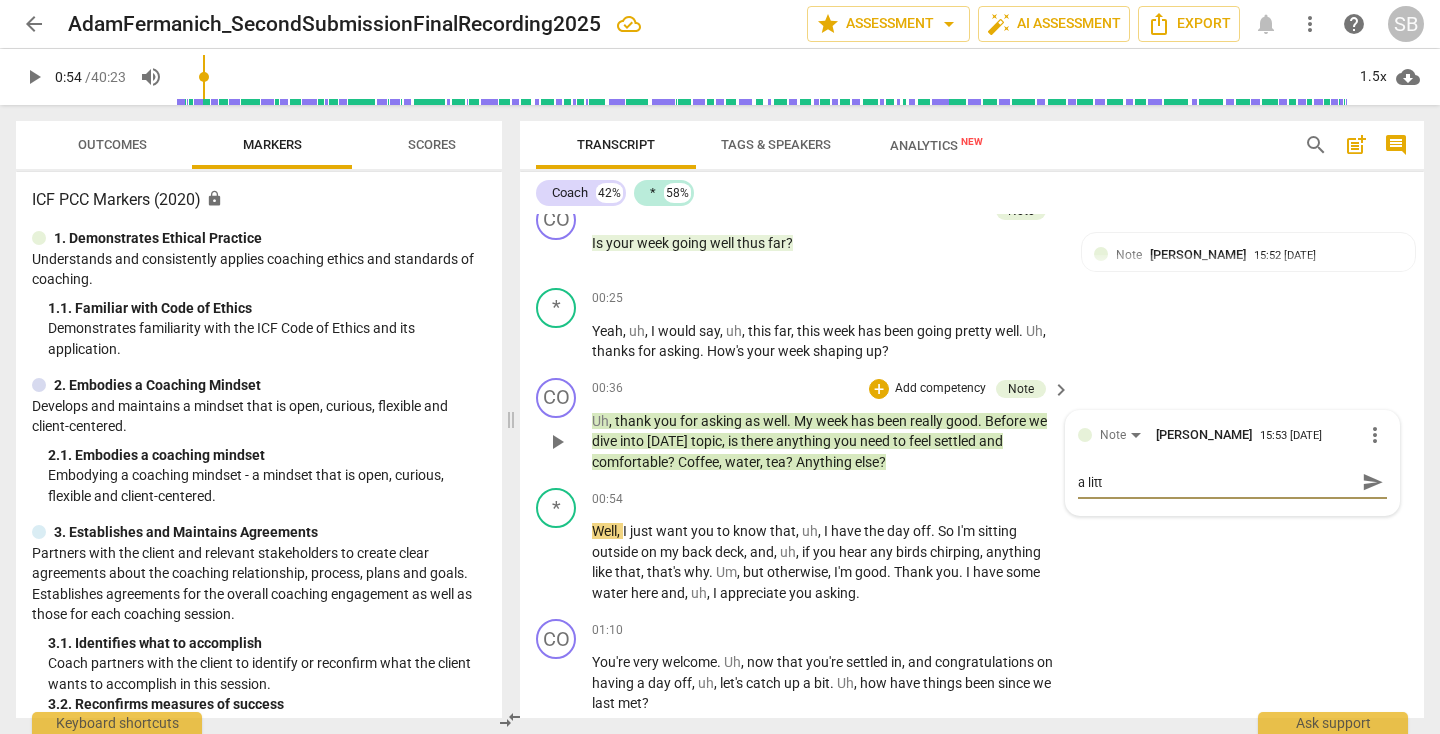 type on "a littl" 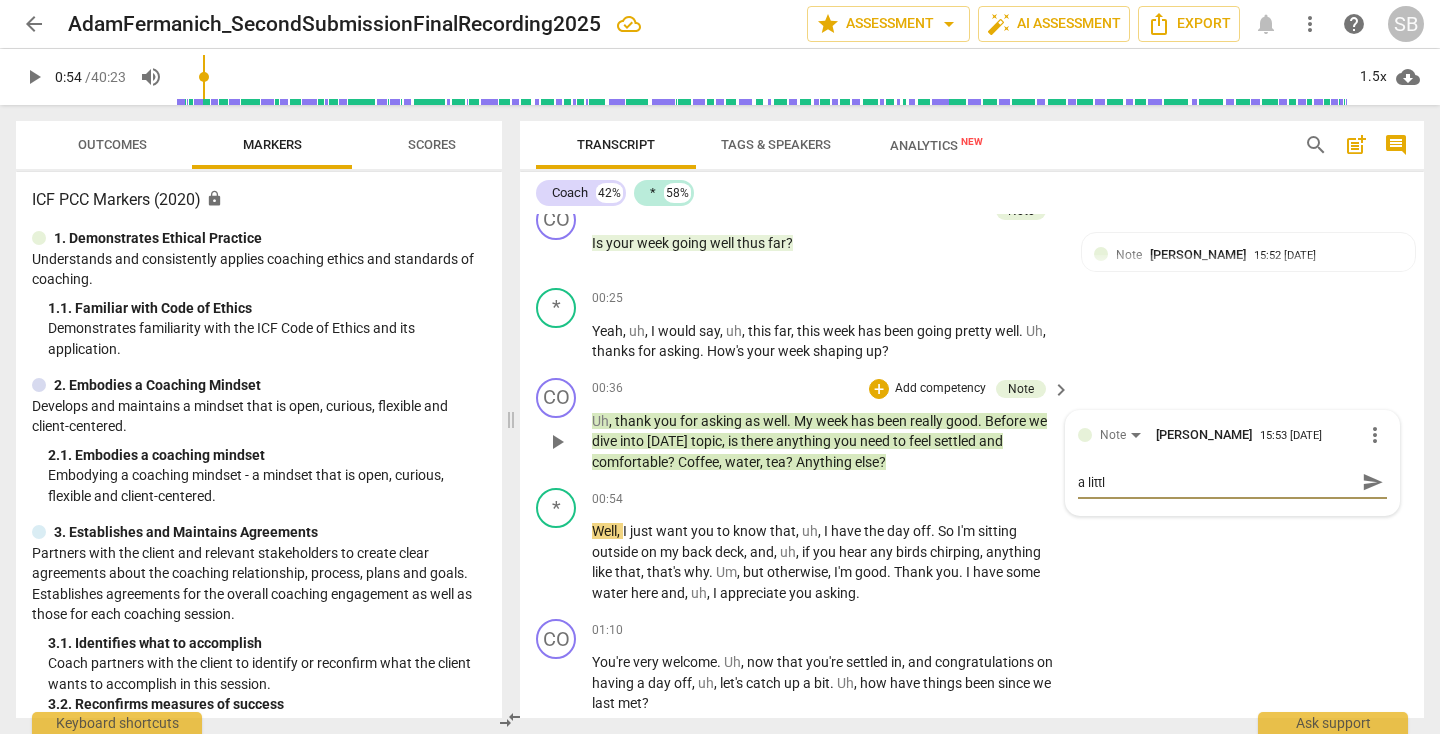 type on "a little" 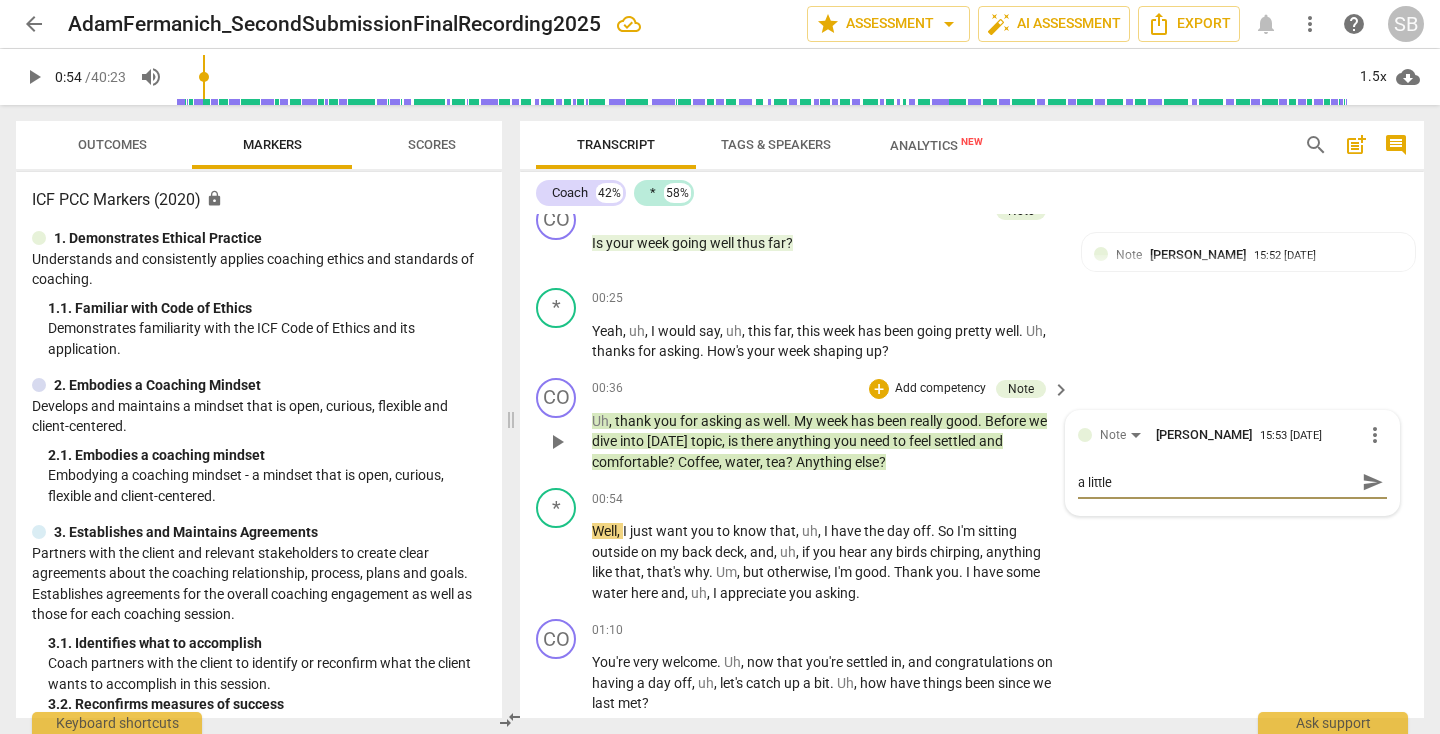 type on "a little" 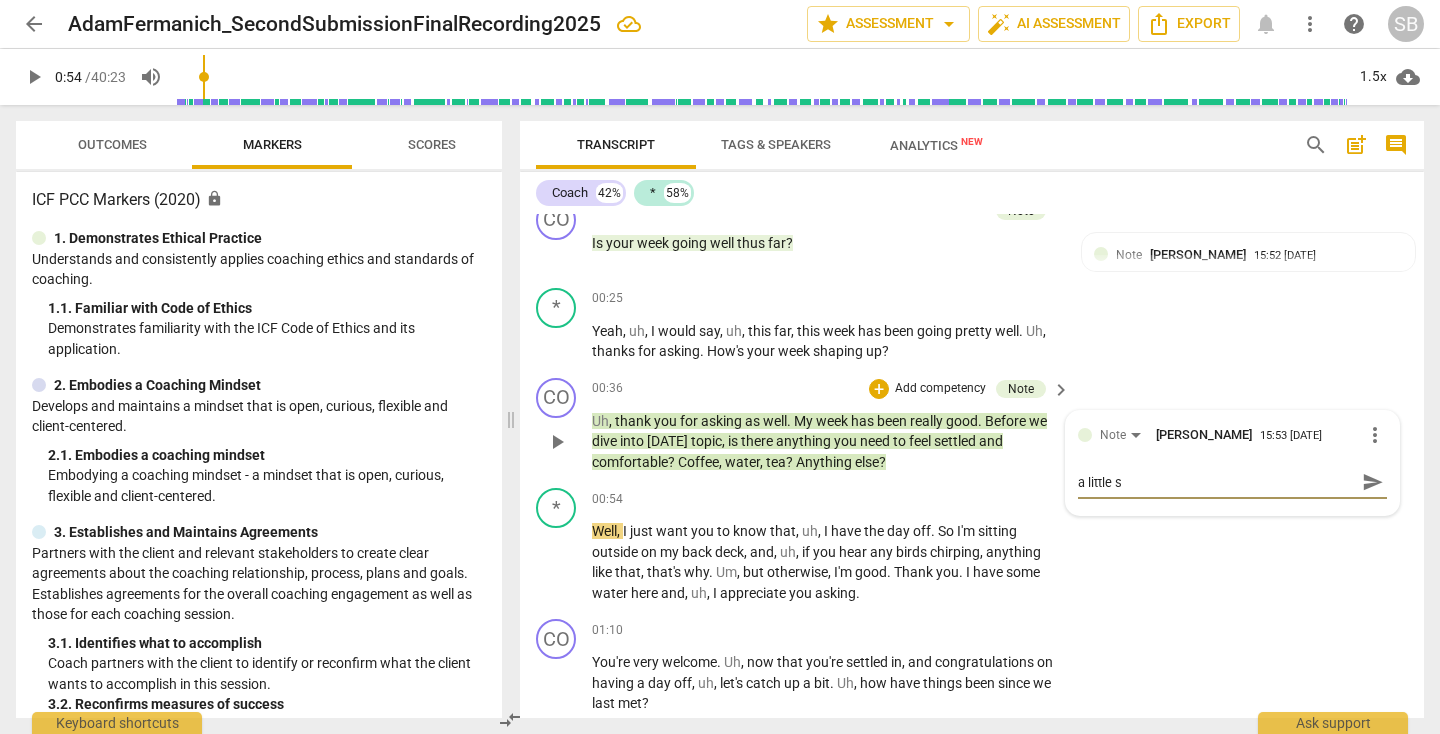 type on "a little st" 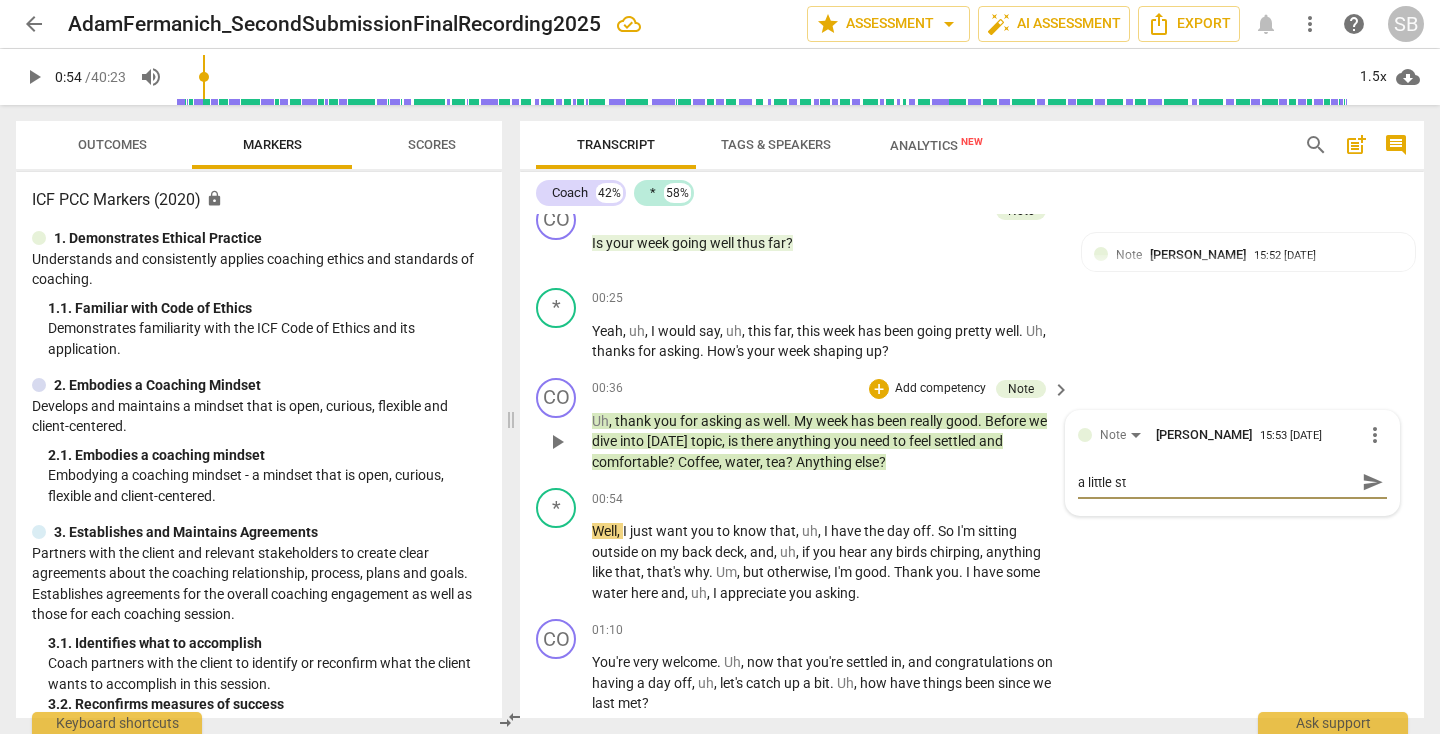 type on "a little sti" 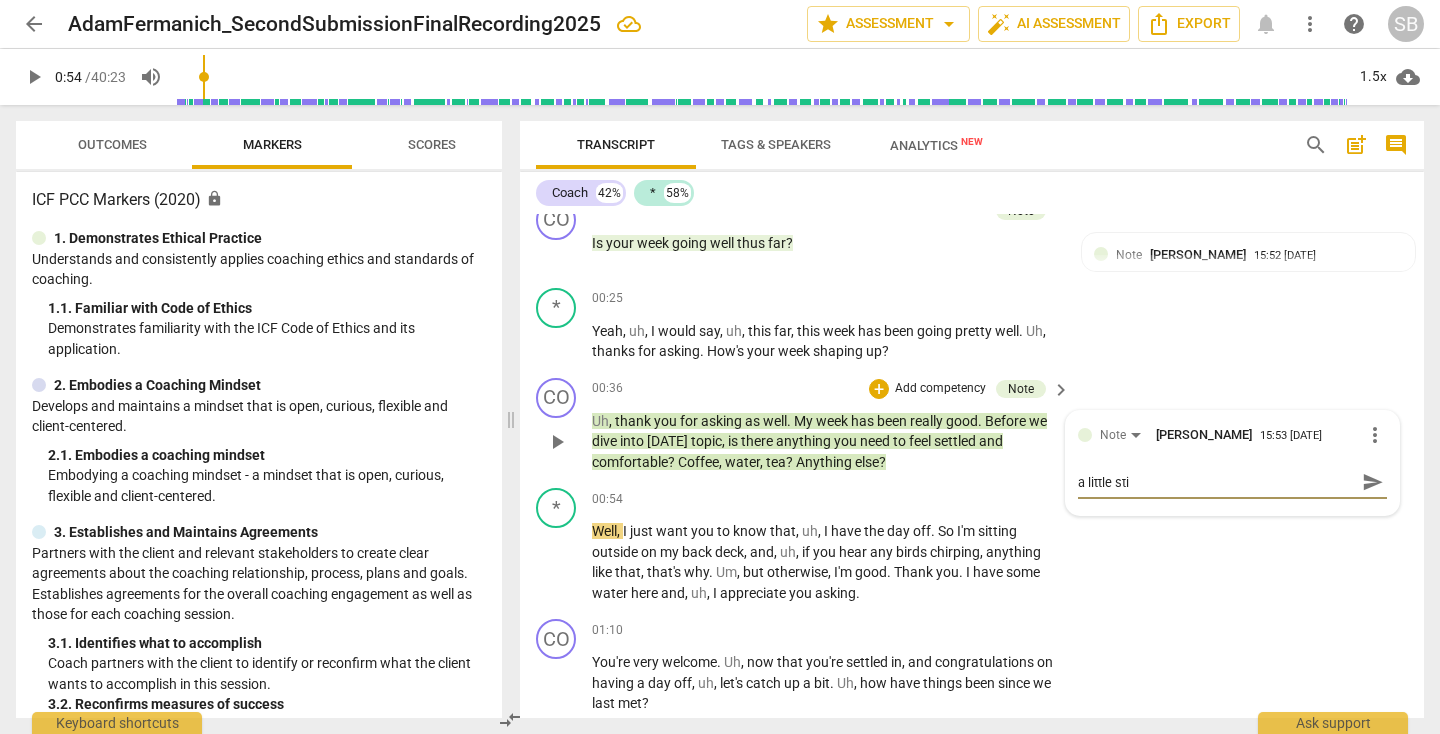 type on "a little stif" 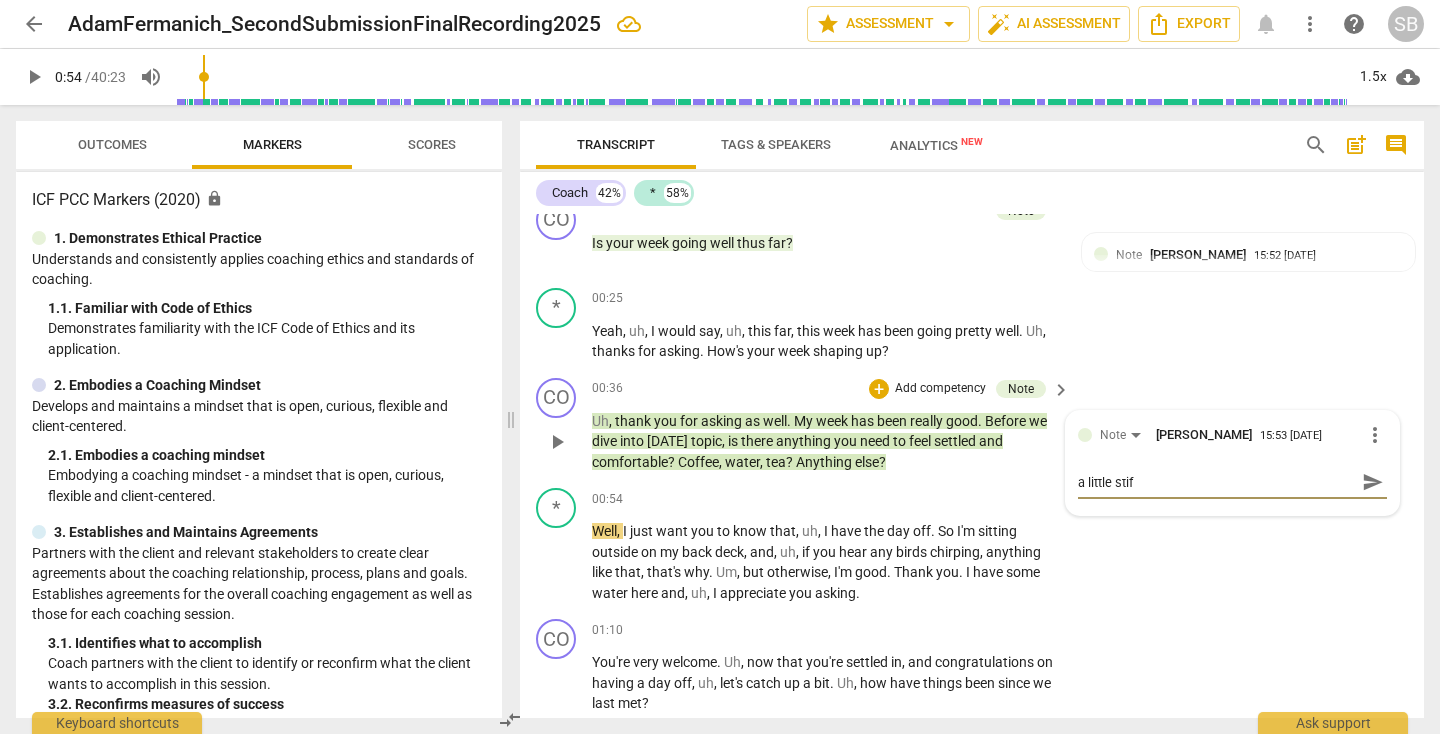 type on "a little stiff" 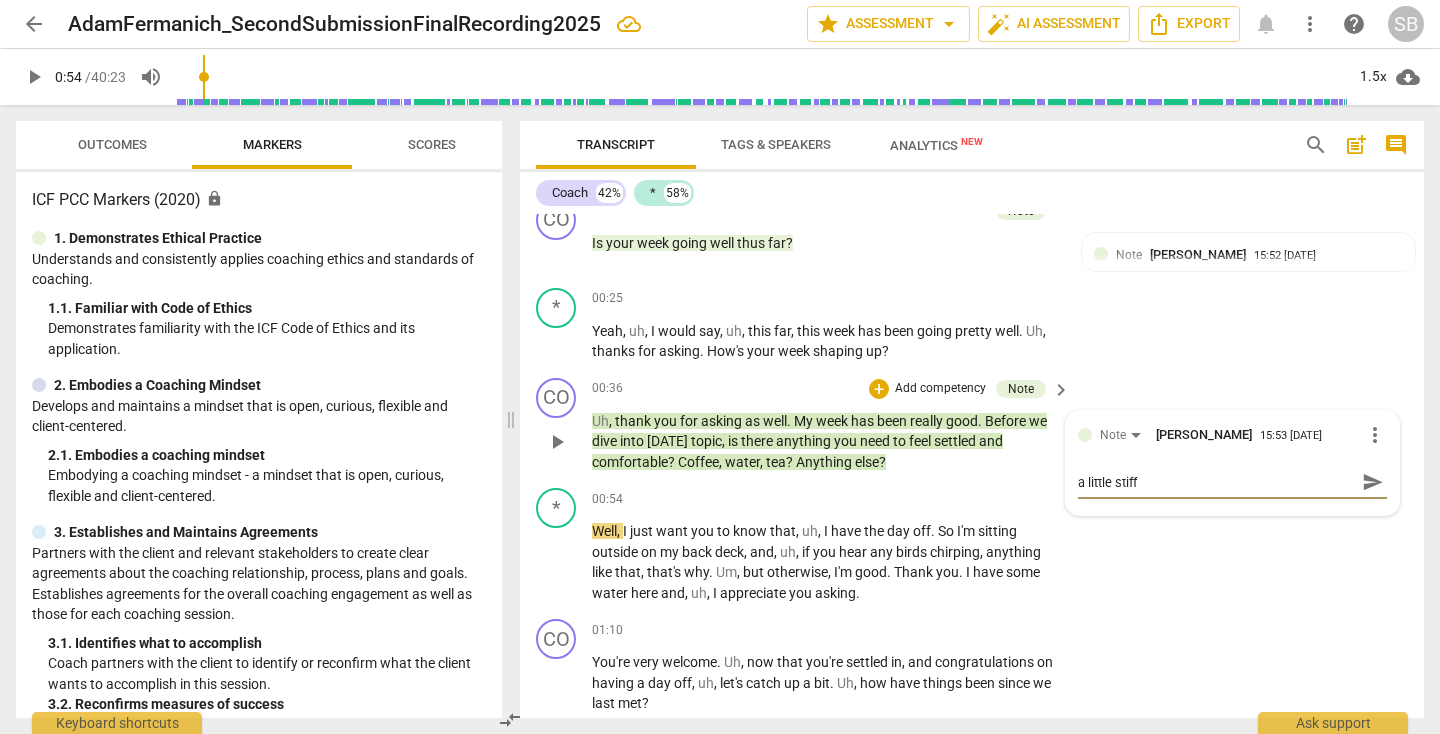type on "a little stiff" 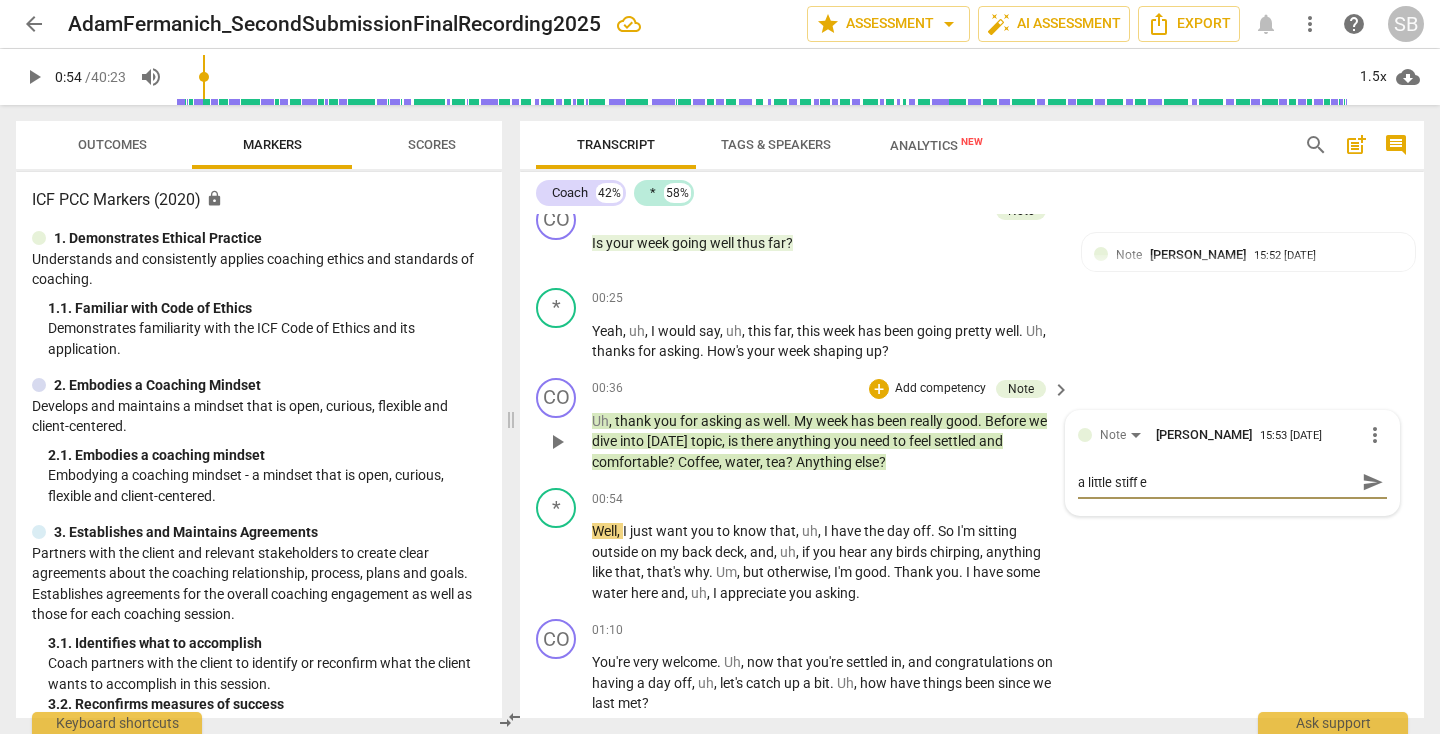 type on "a little stiff et" 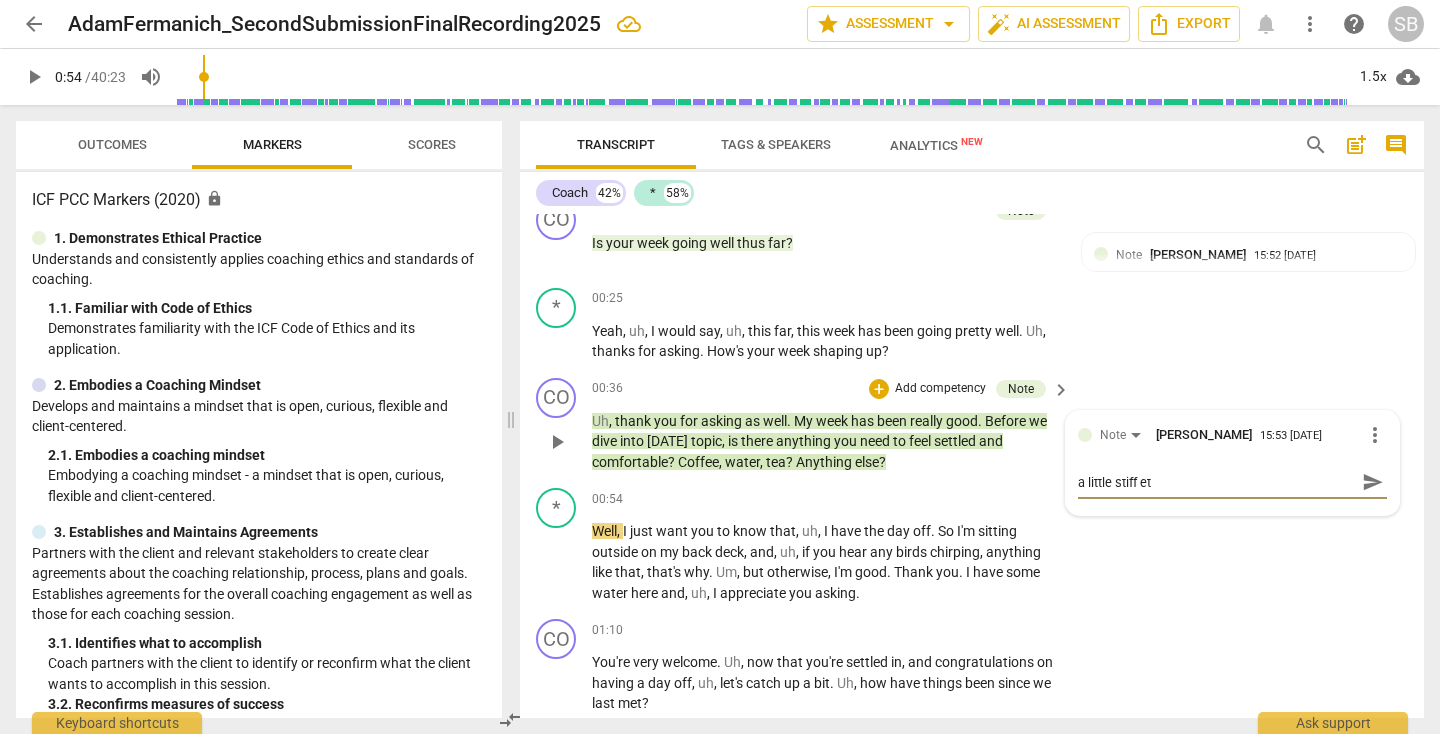 type on "a little stiff etc" 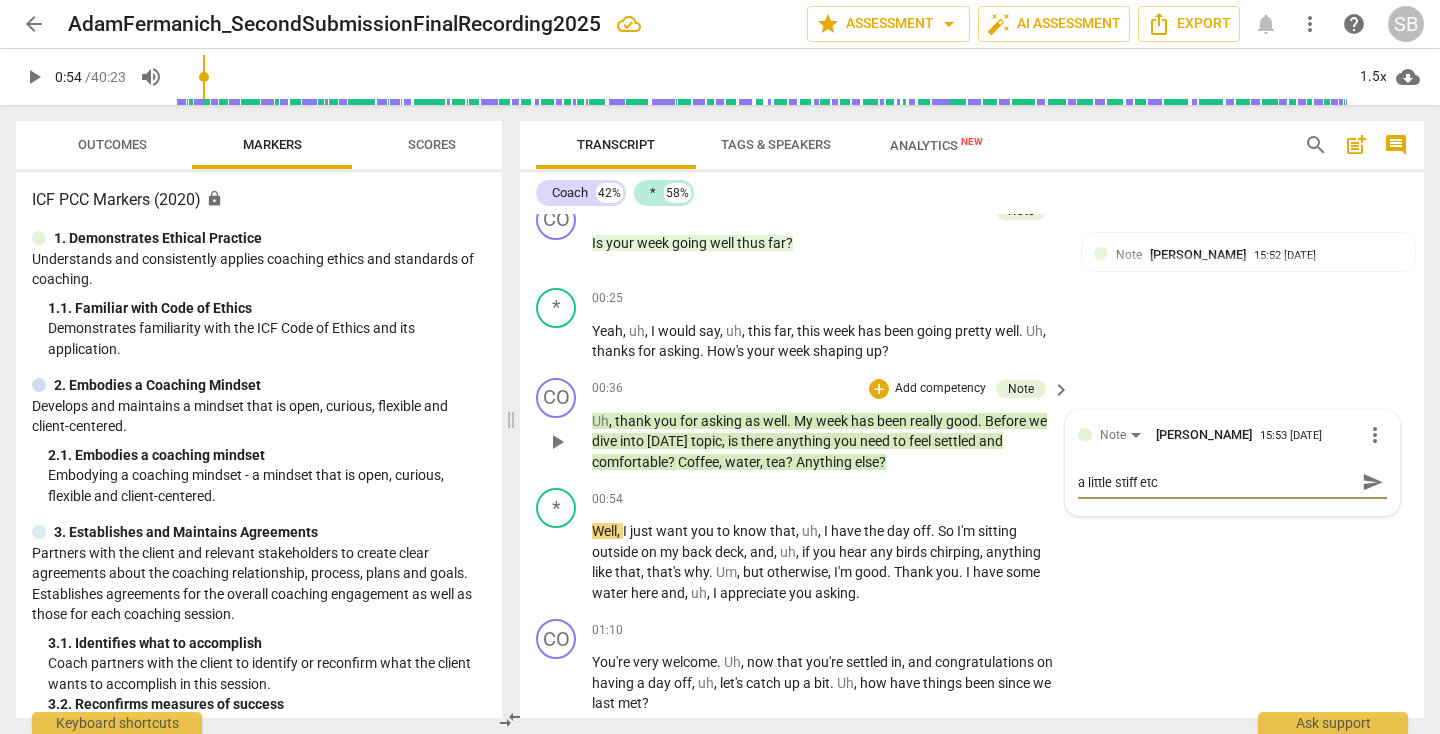 type on "a little stiff etc." 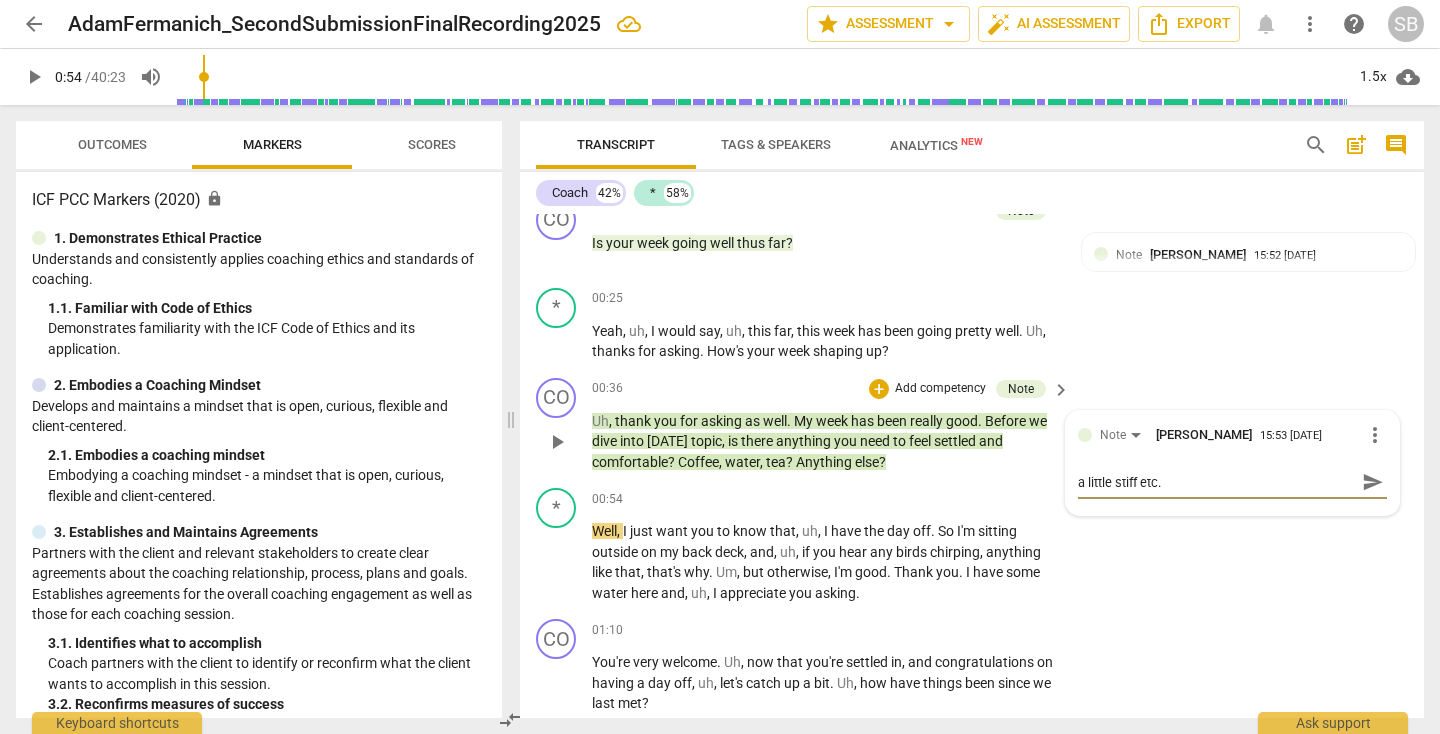 type on "a little stiff etc." 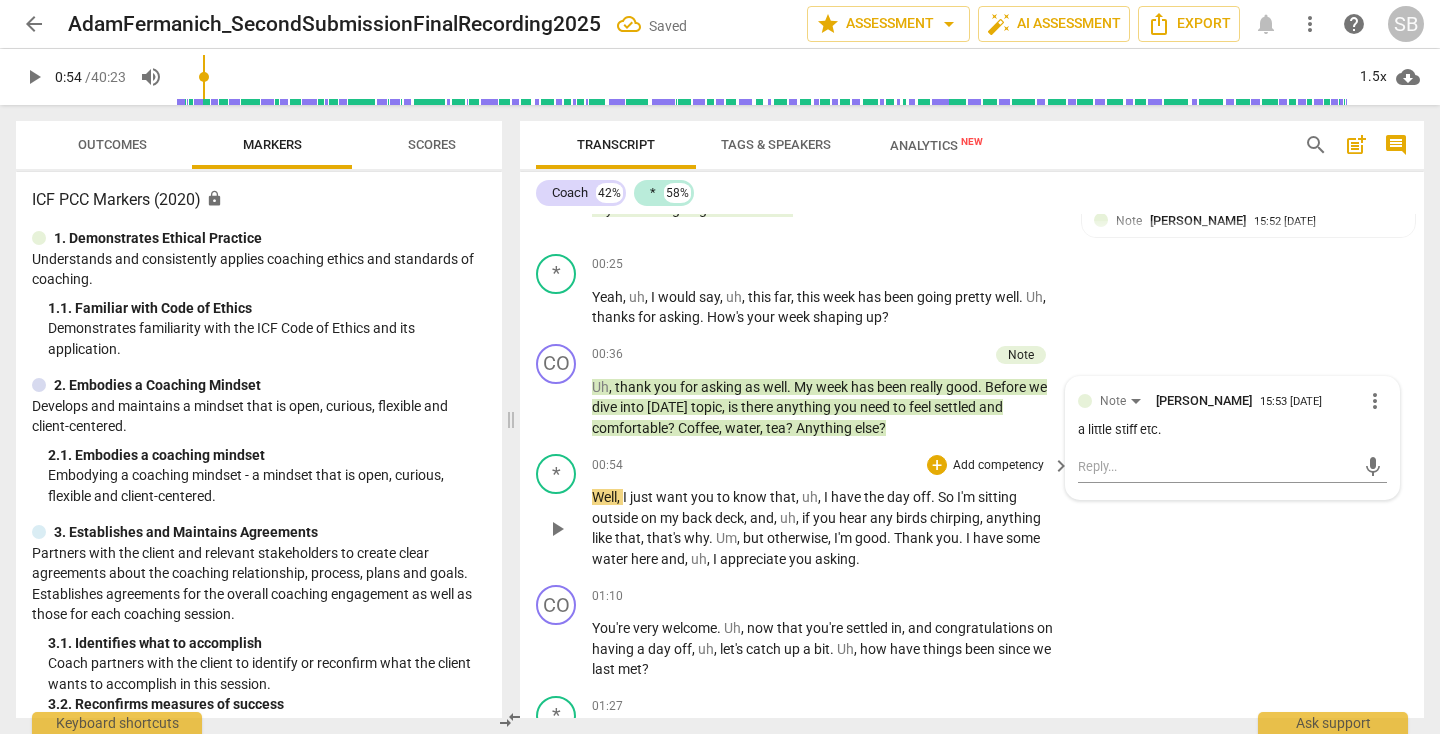 scroll, scrollTop: 264, scrollLeft: 0, axis: vertical 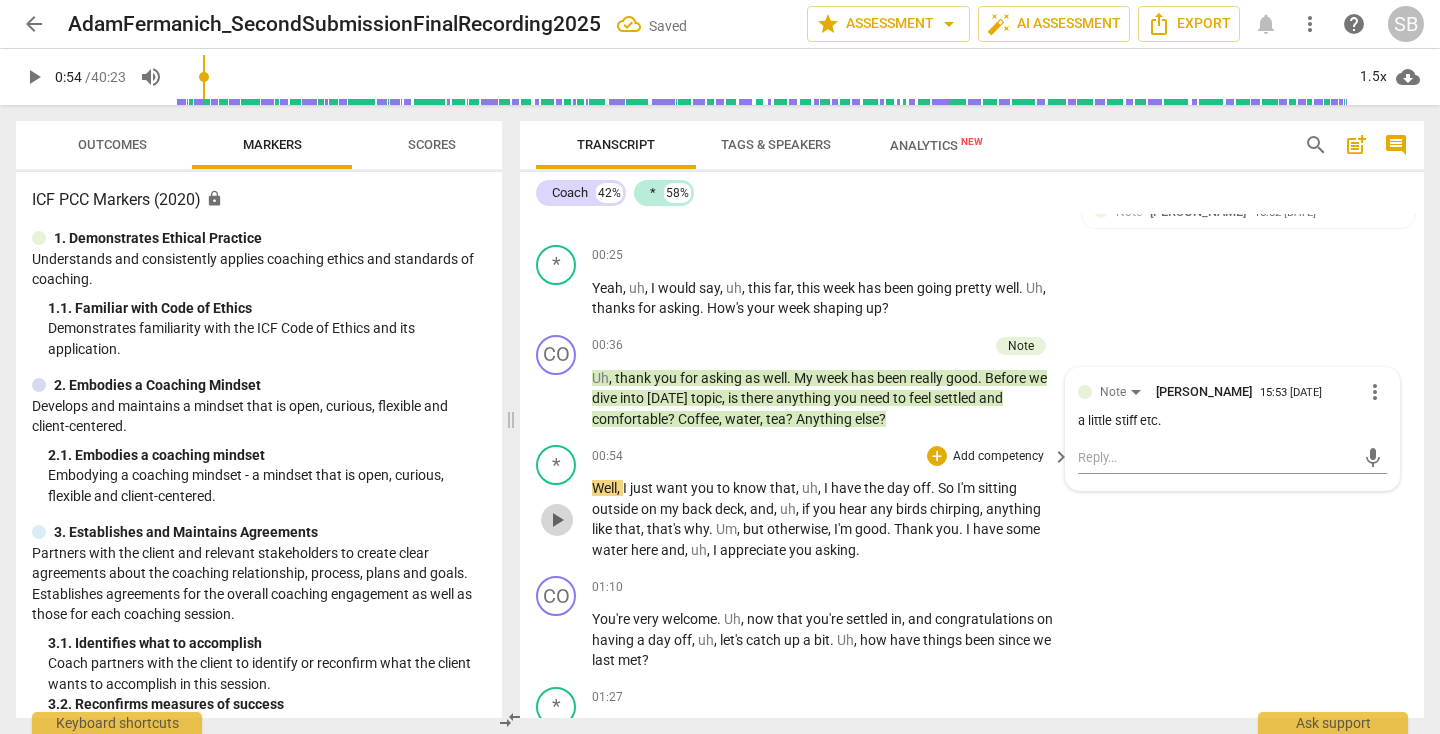 click on "play_arrow" at bounding box center [557, 520] 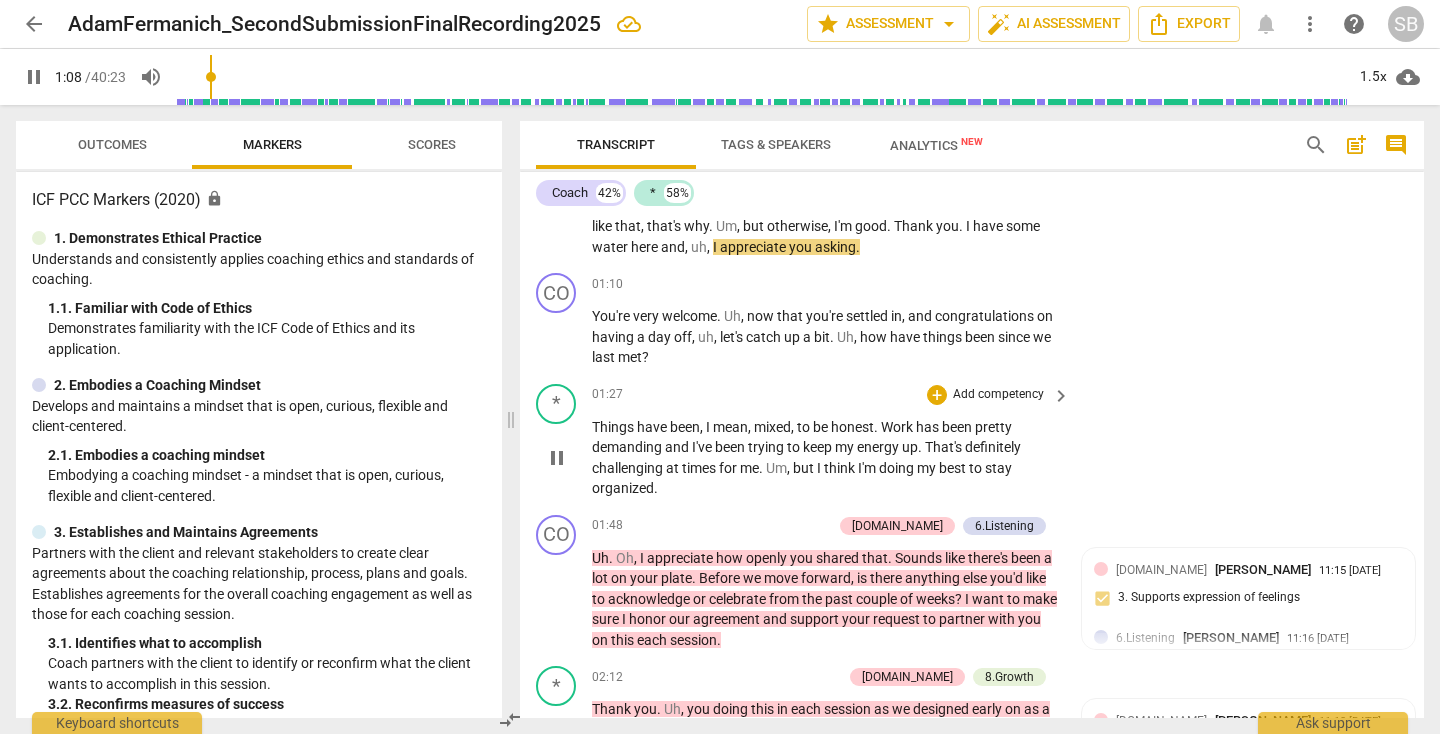 scroll, scrollTop: 572, scrollLeft: 0, axis: vertical 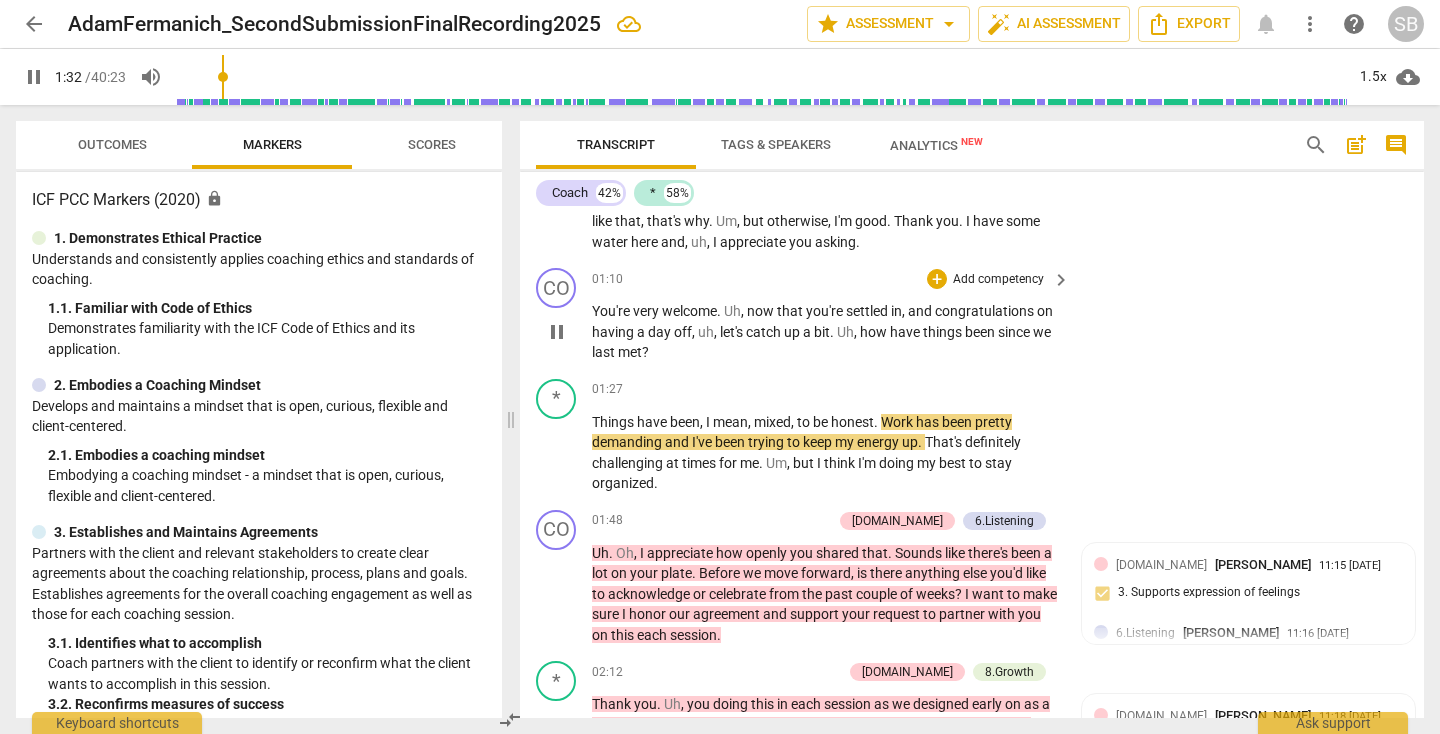 click on "keyboard_arrow_right" at bounding box center [1061, 280] 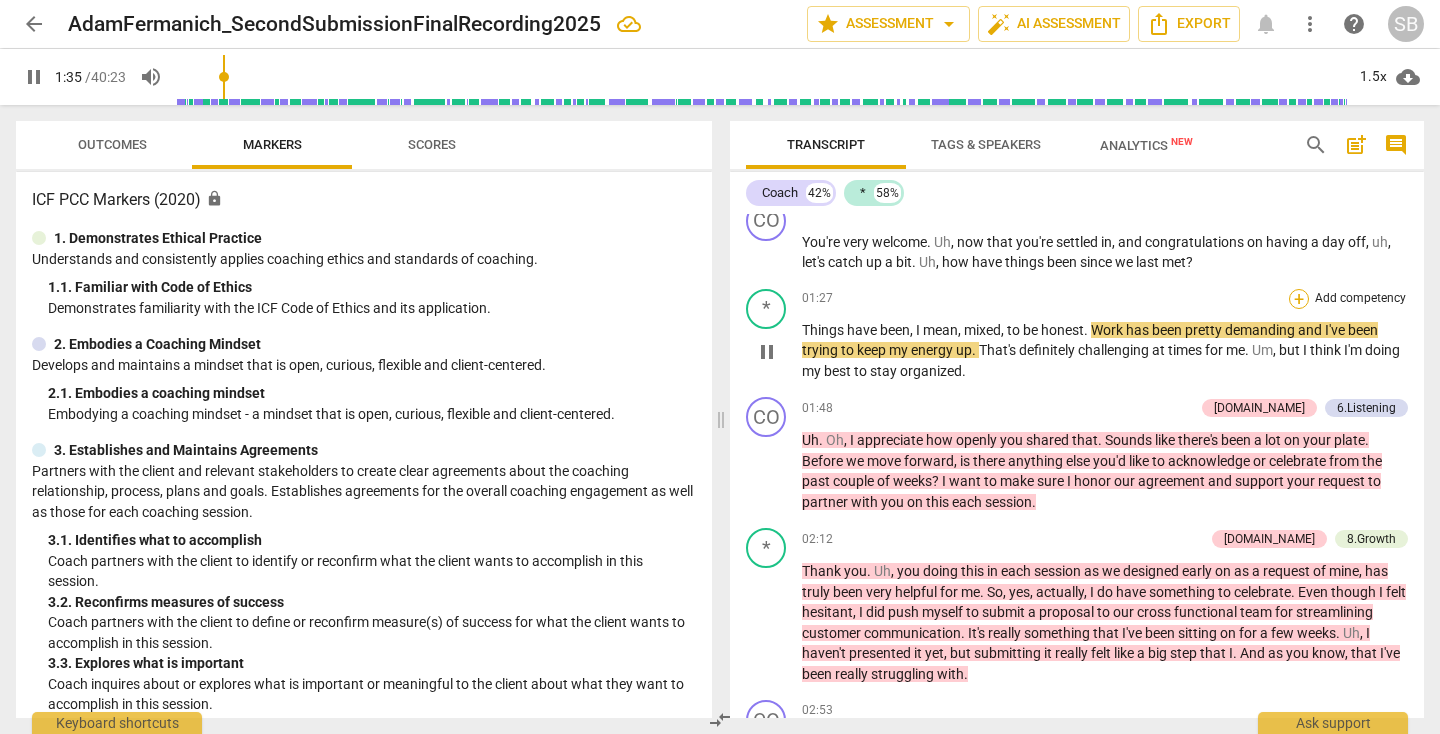click on "+" at bounding box center (1299, 299) 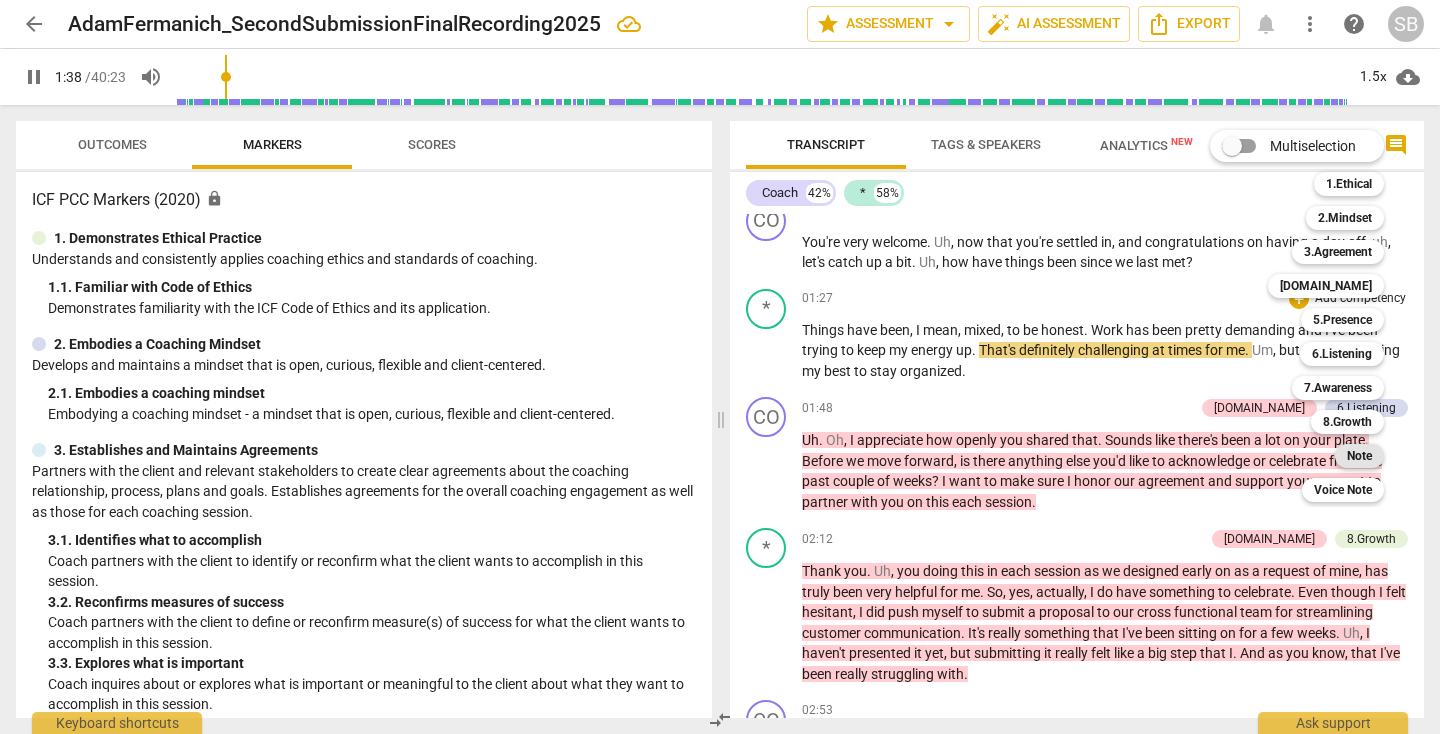 click on "Note" at bounding box center (1359, 456) 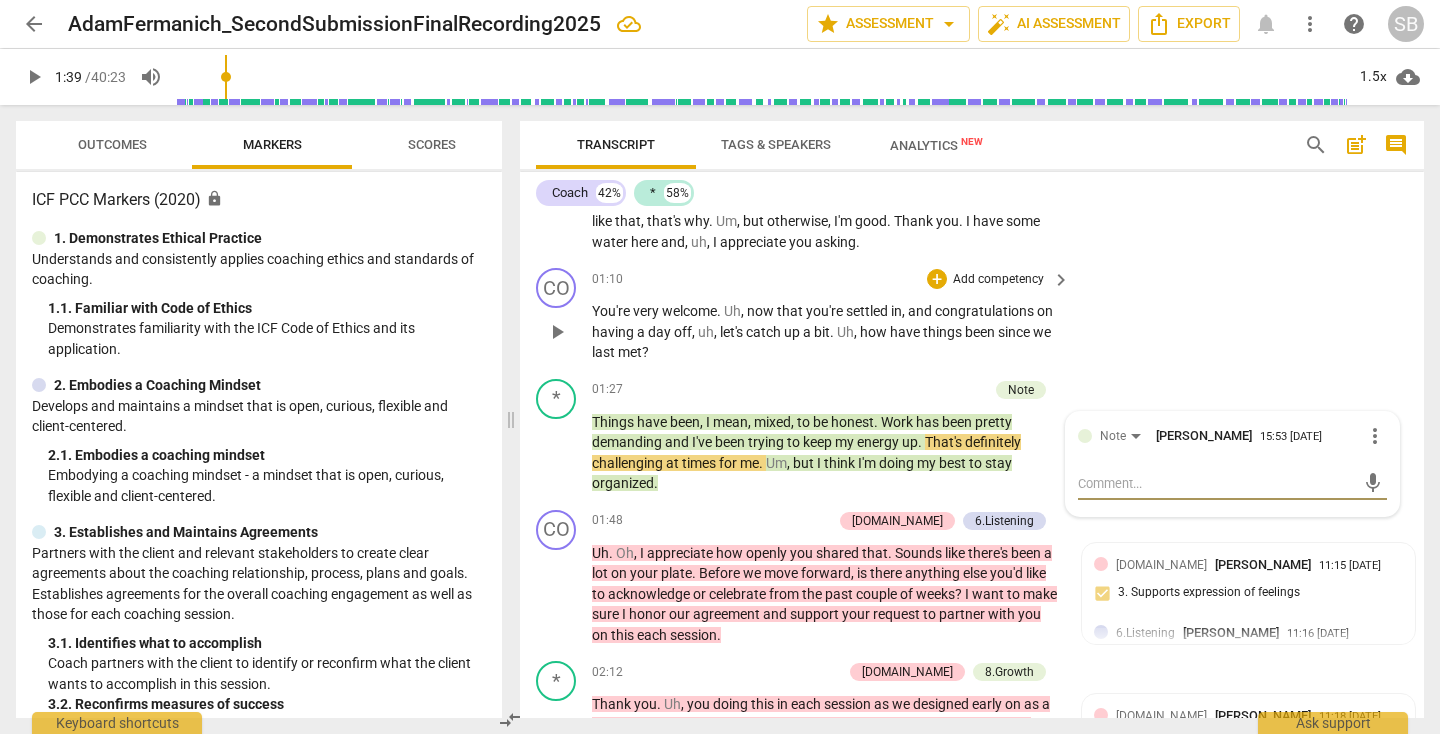 click on "CO play_arrow pause 01:10 + Add competency keyboard_arrow_right You're   very   welcome .   Uh ,   now   that   you're   settled   in ,   and   congratulations   on   having   a   day   off ,   uh ,   let's   catch   up   a   bit .   Uh ,   how   have   things   been   since   we   last   met ?" at bounding box center [972, 315] 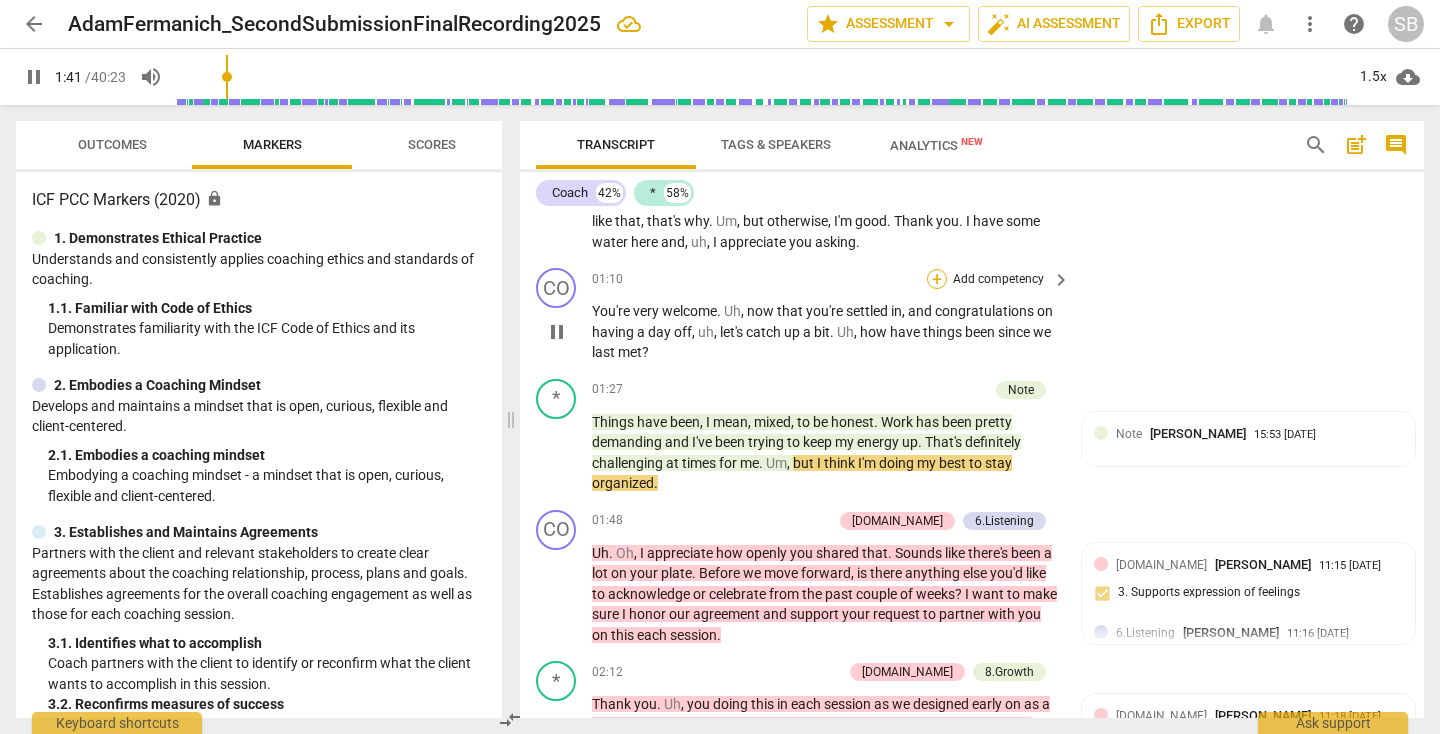 click on "+" at bounding box center (937, 279) 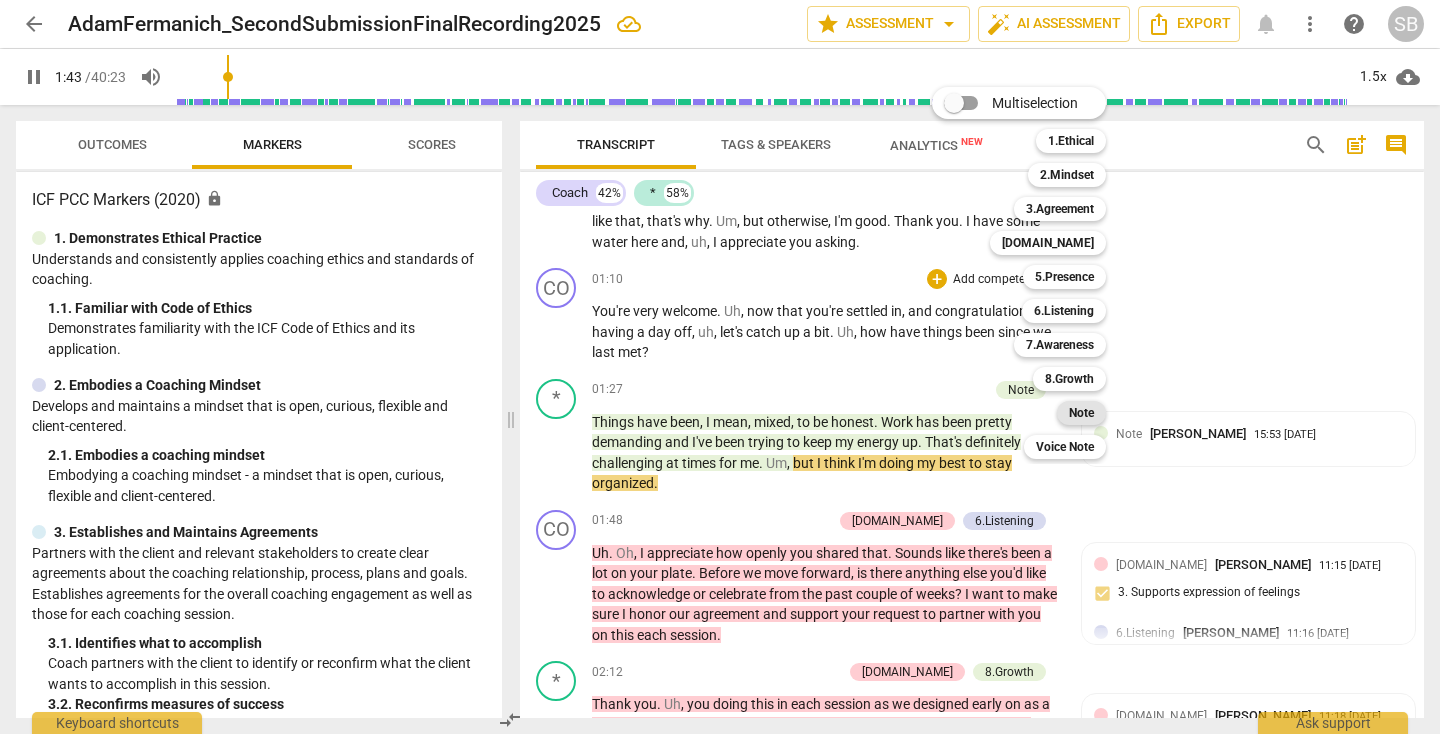click on "Note" at bounding box center (1081, 413) 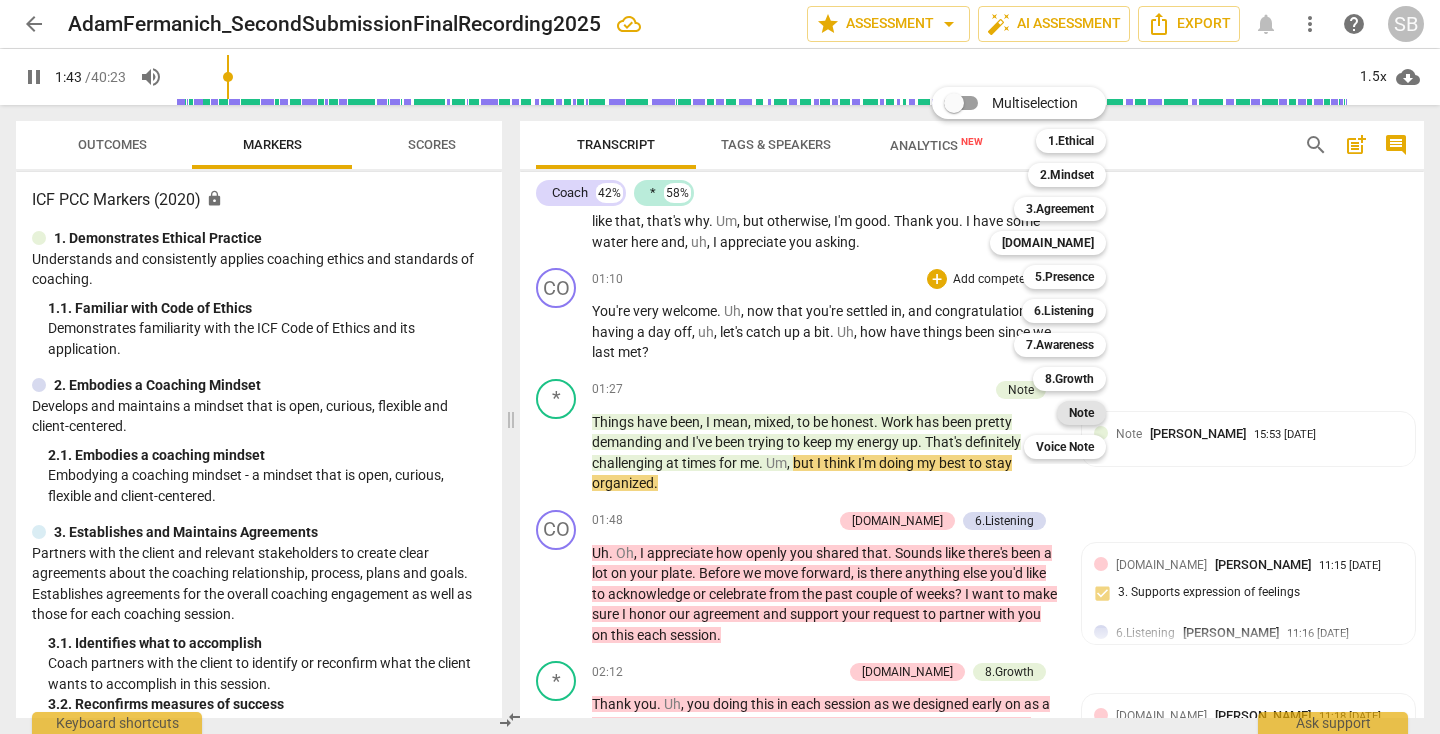 type on "103" 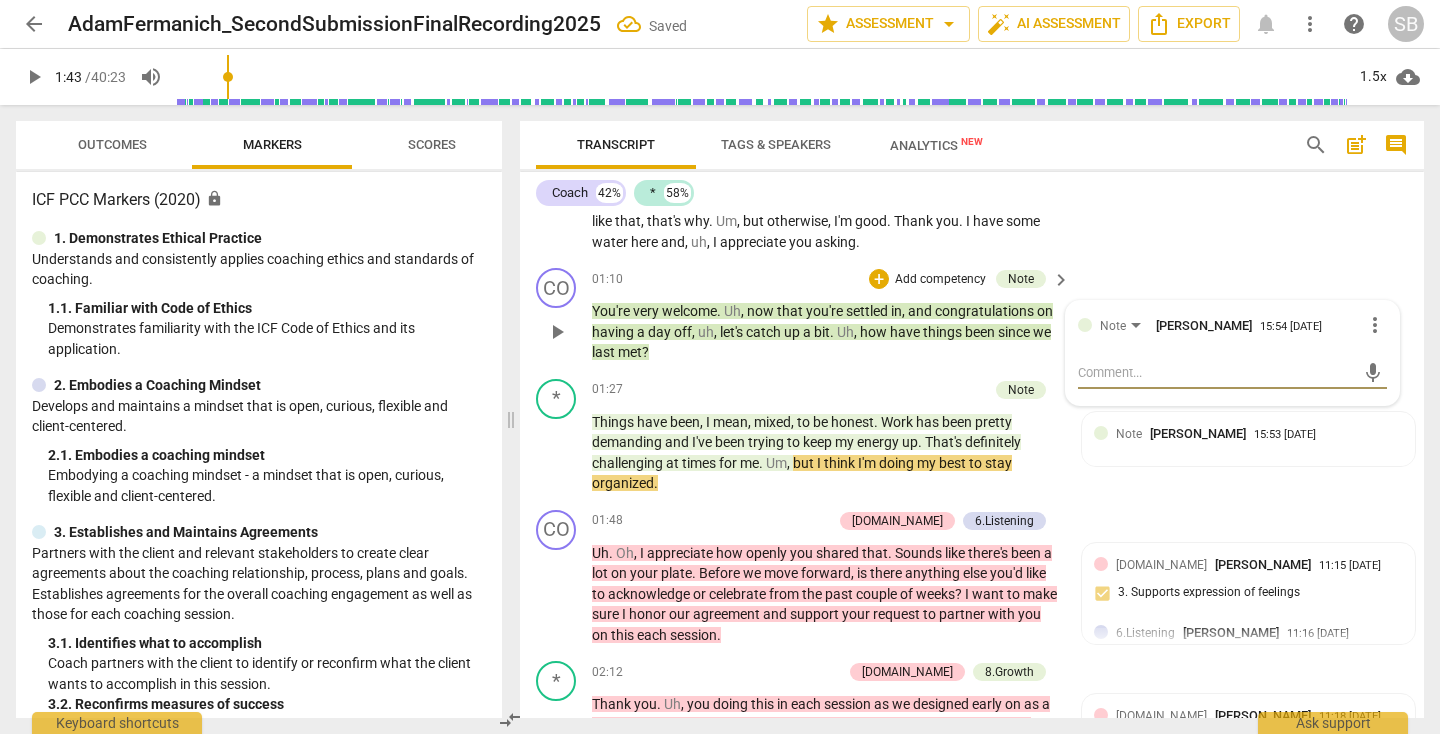 type on "b" 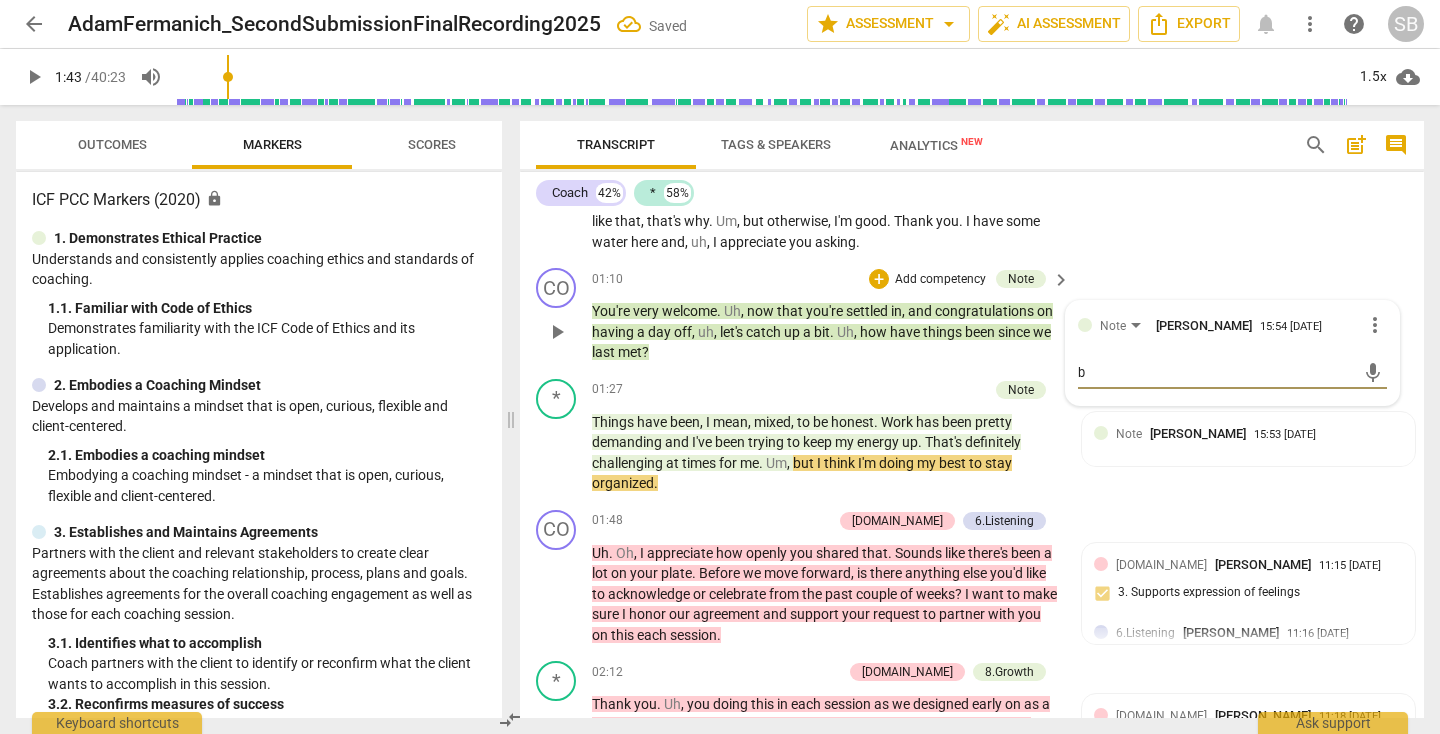 type on "be" 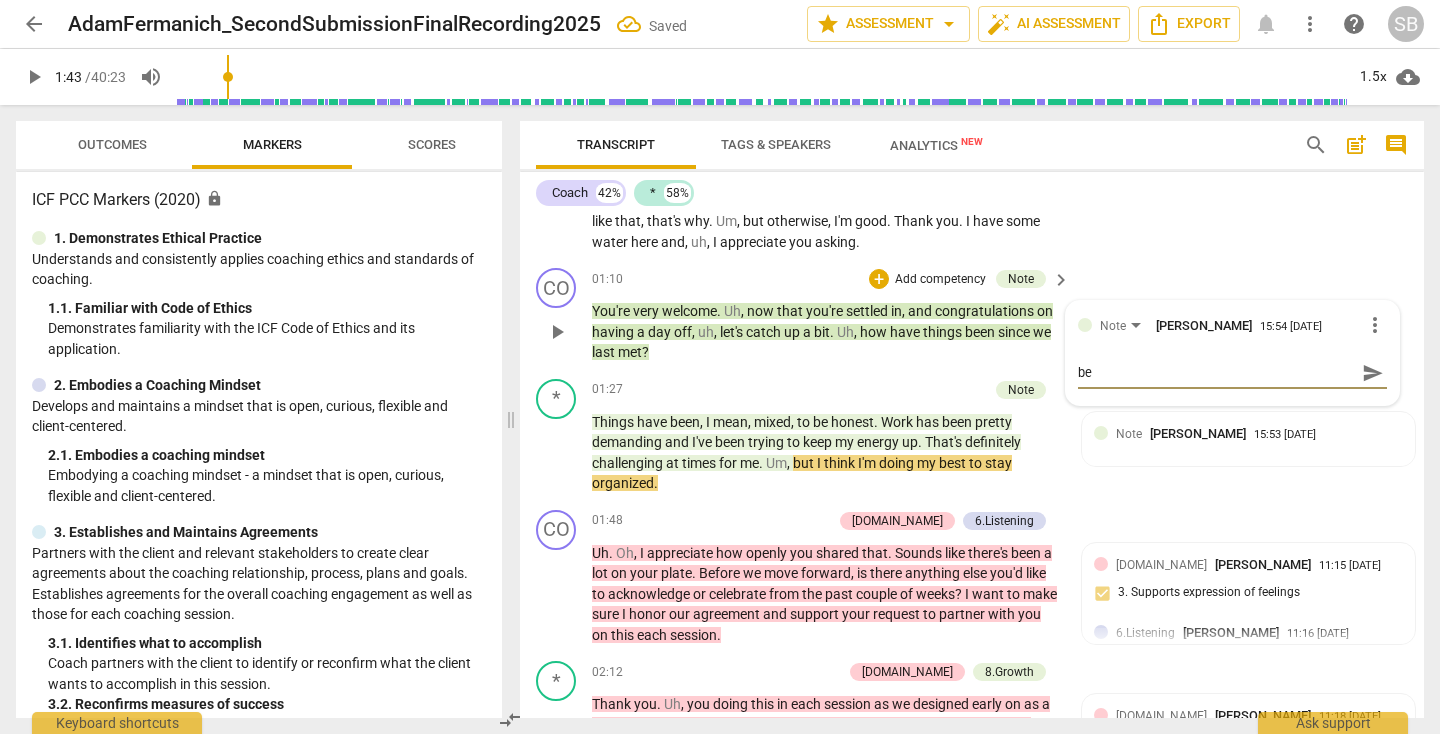 type on "be" 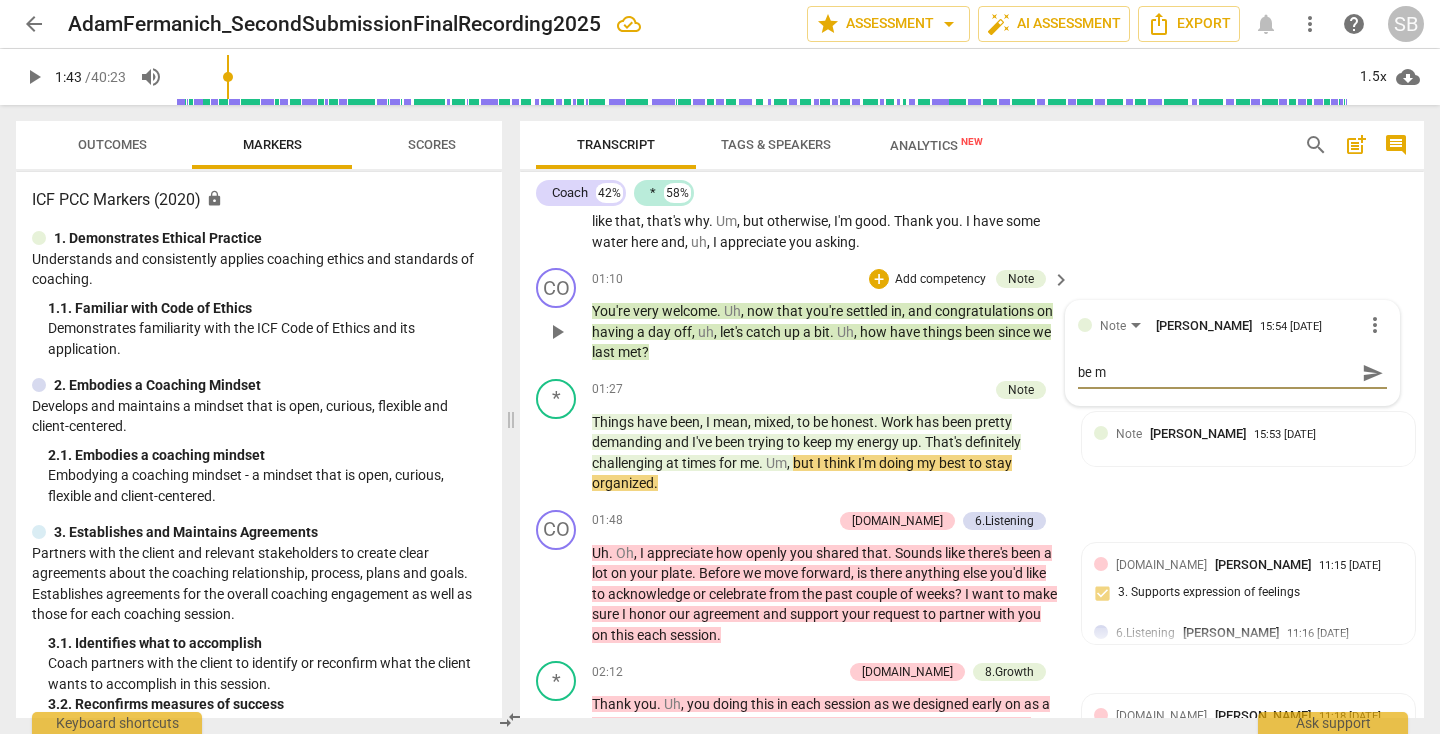 type on "be mo" 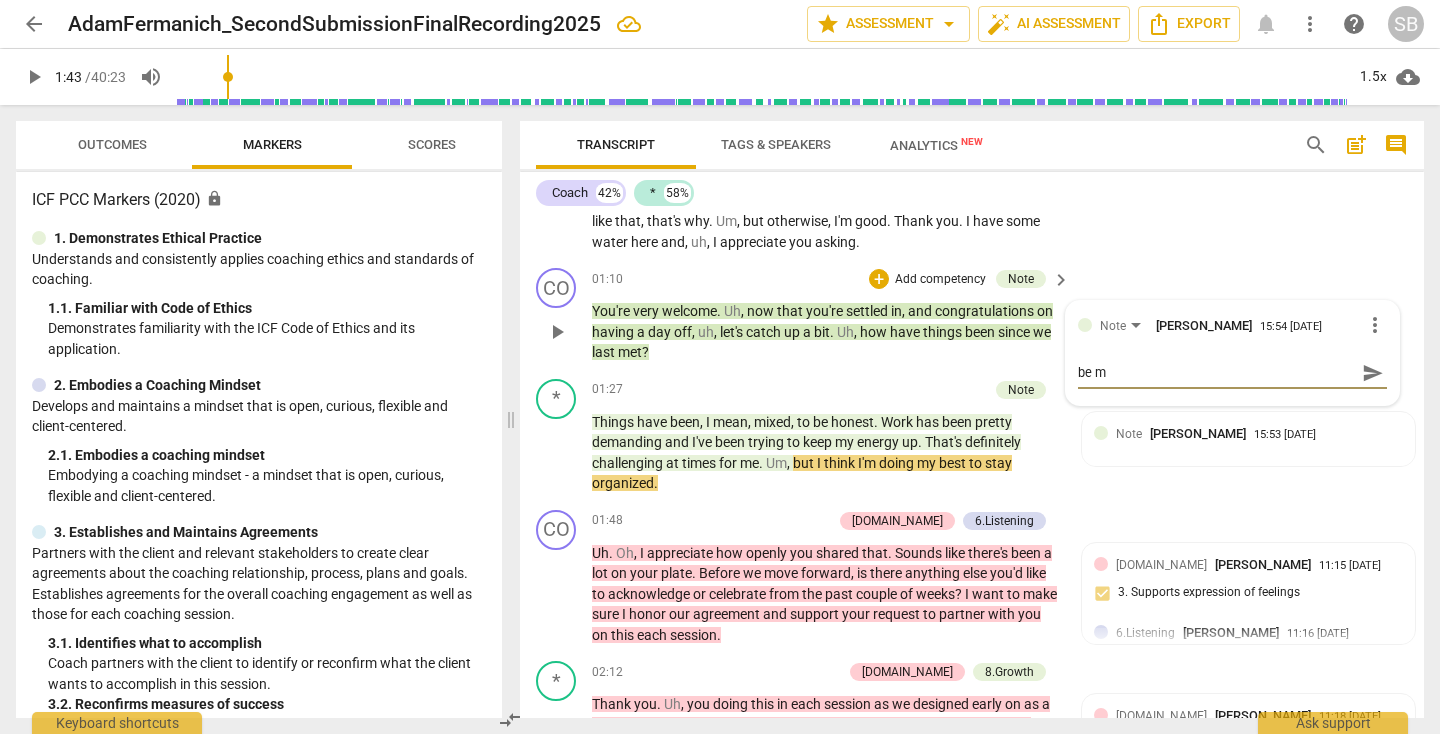 type on "be mo" 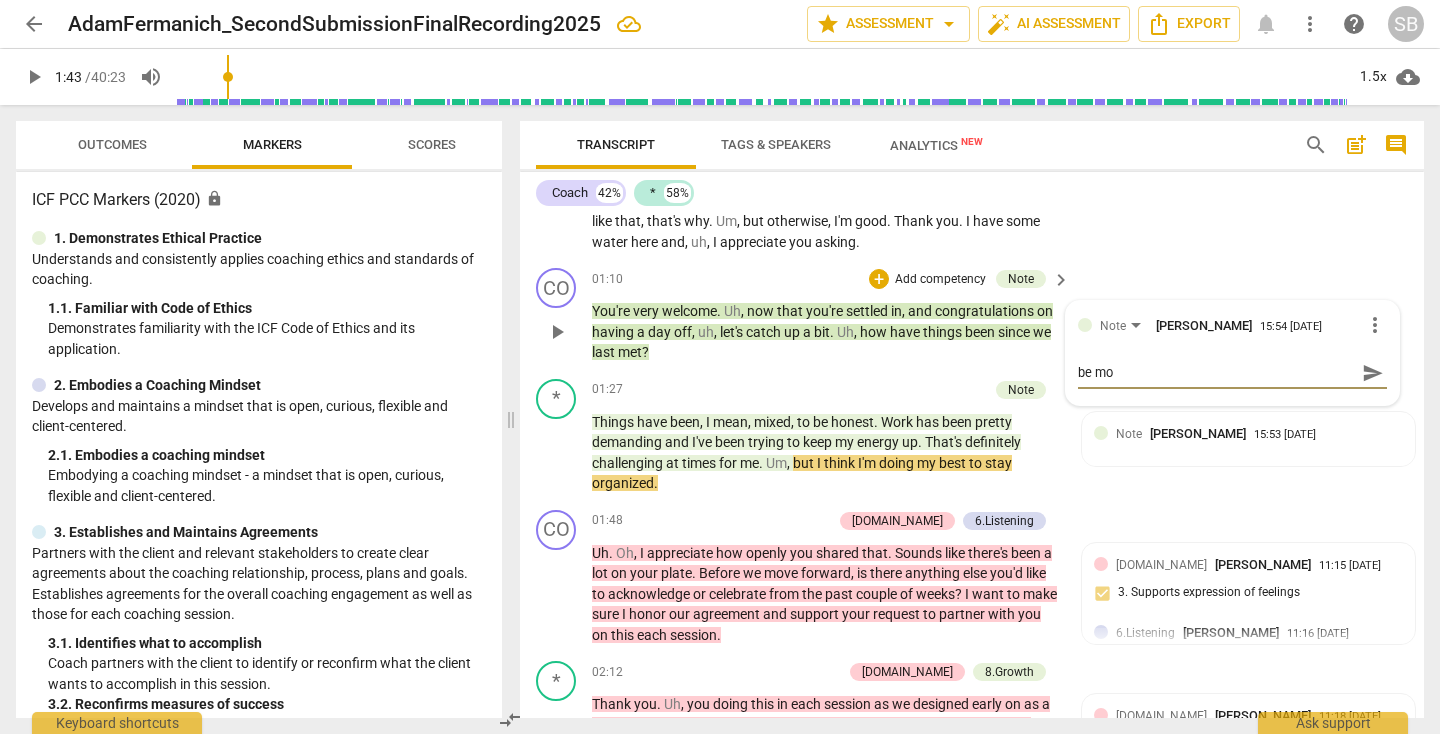type on "be mor" 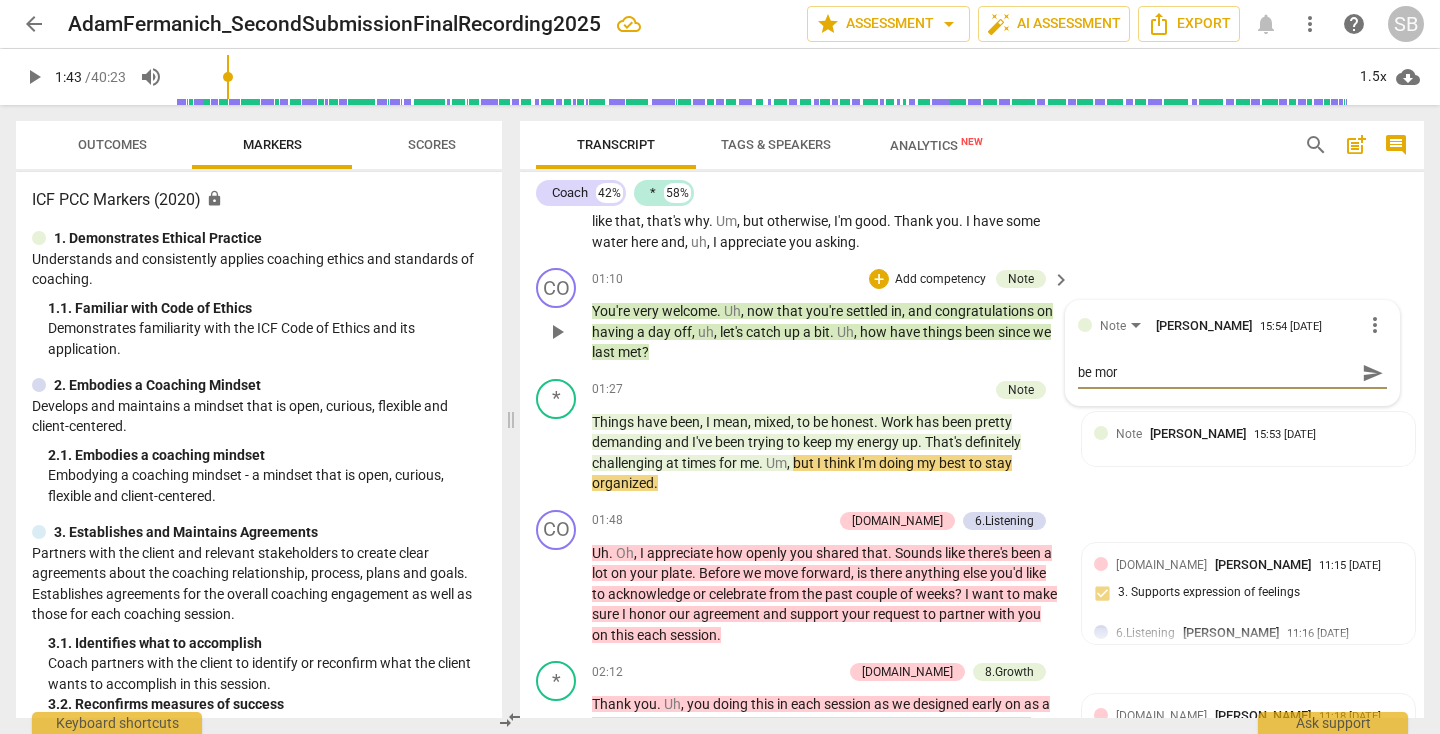type on "be more" 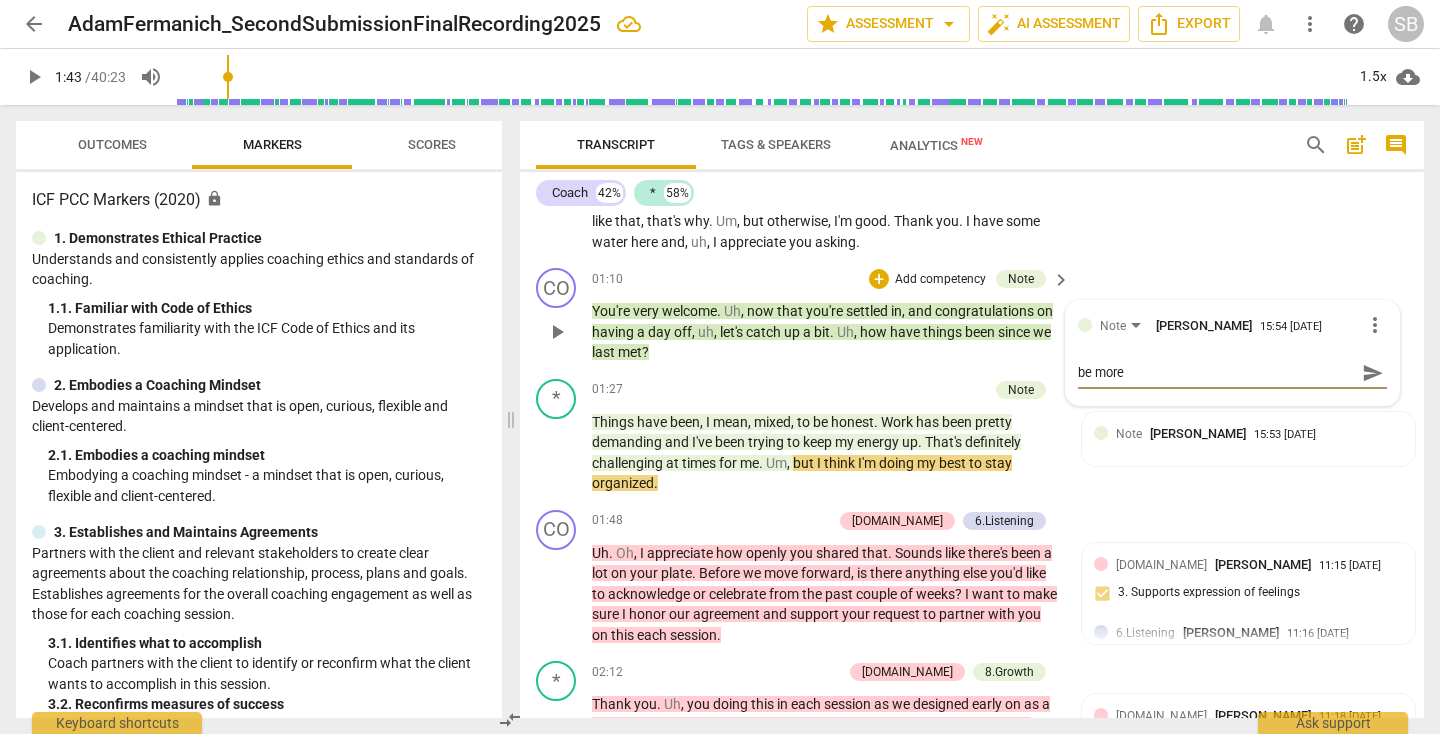 type on "be more" 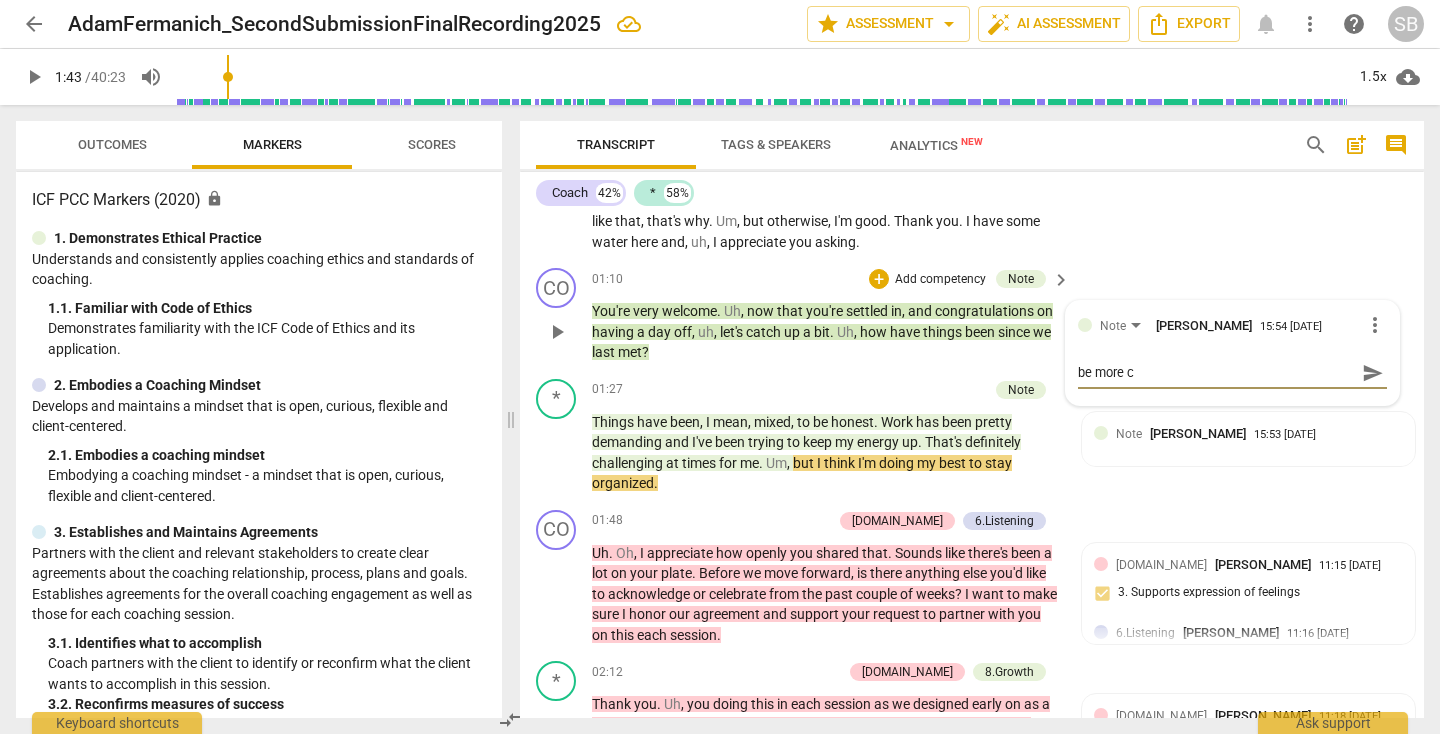 type on "be more cl" 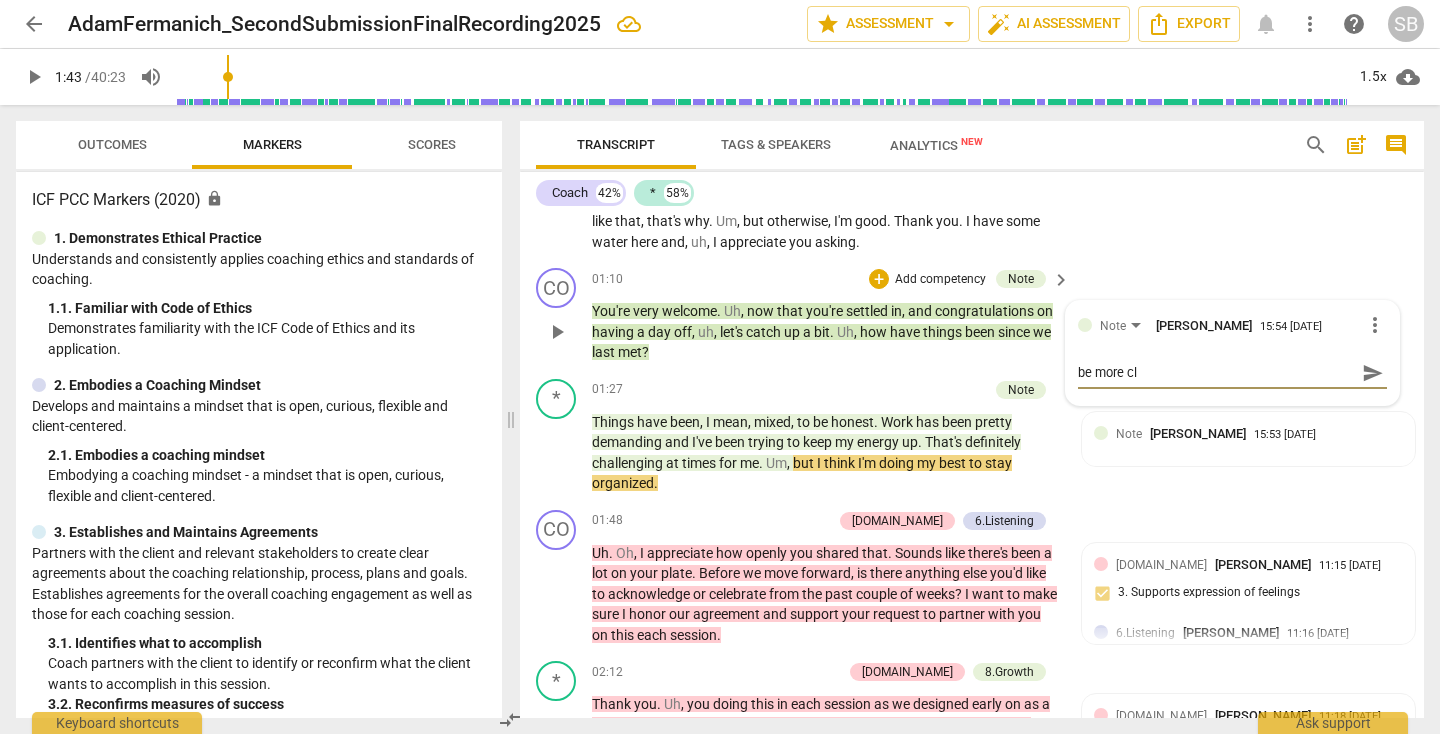 type on "be more clr" 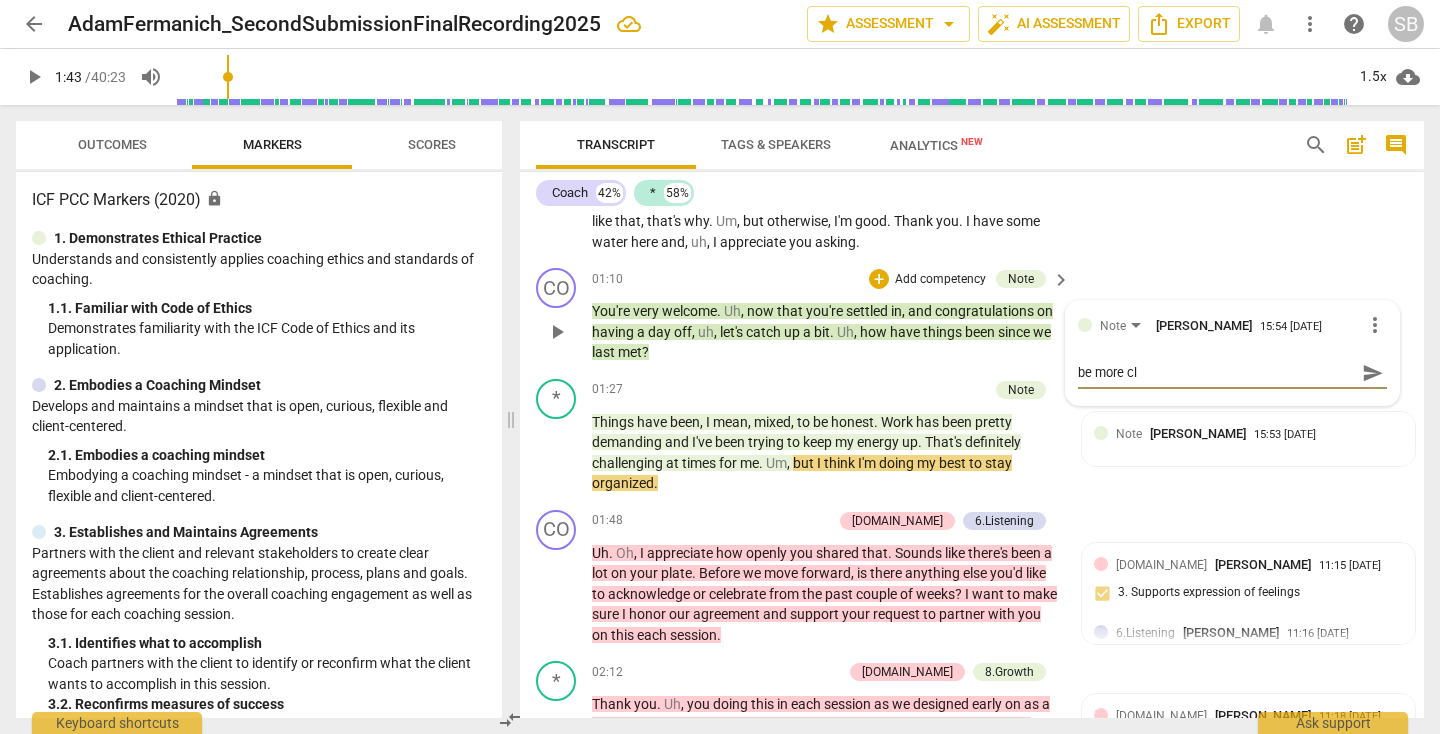 type on "be more clr" 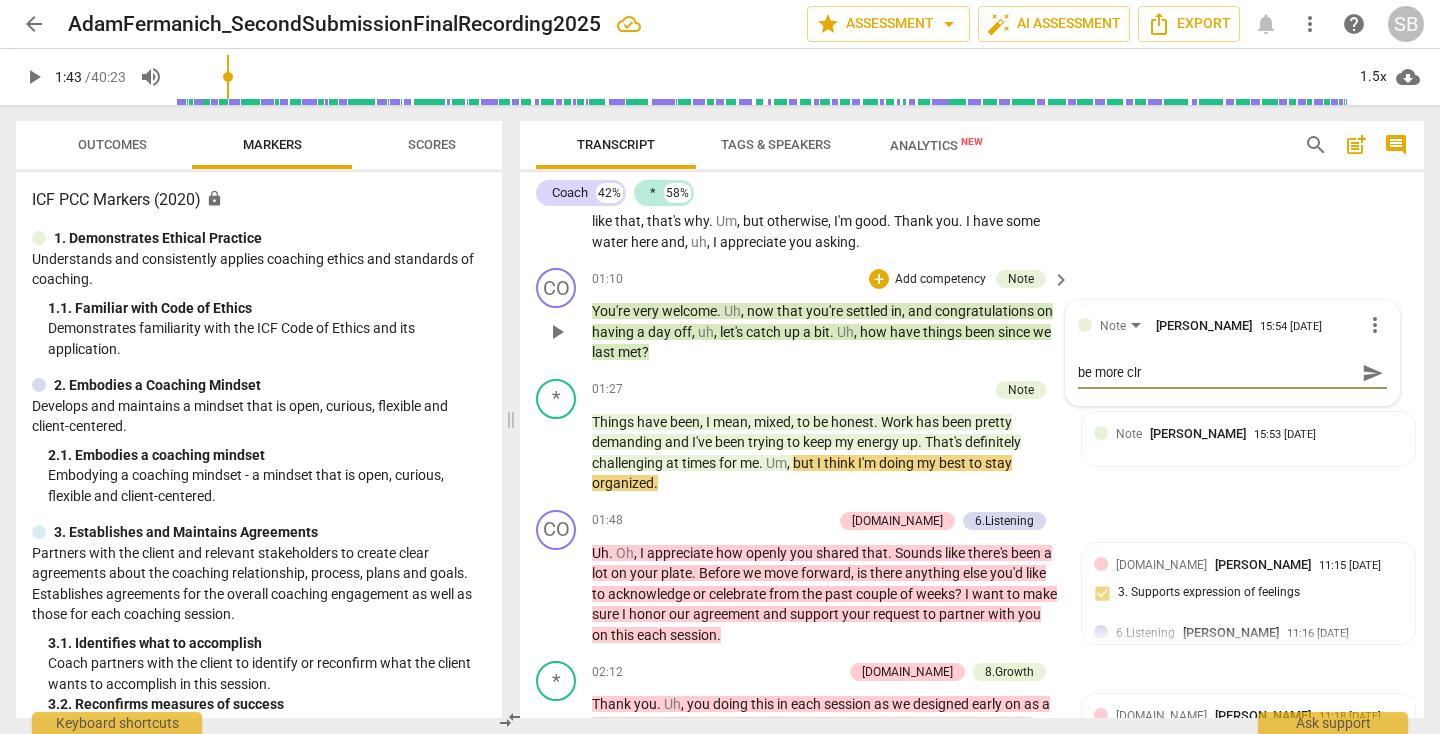 type on "be more clre" 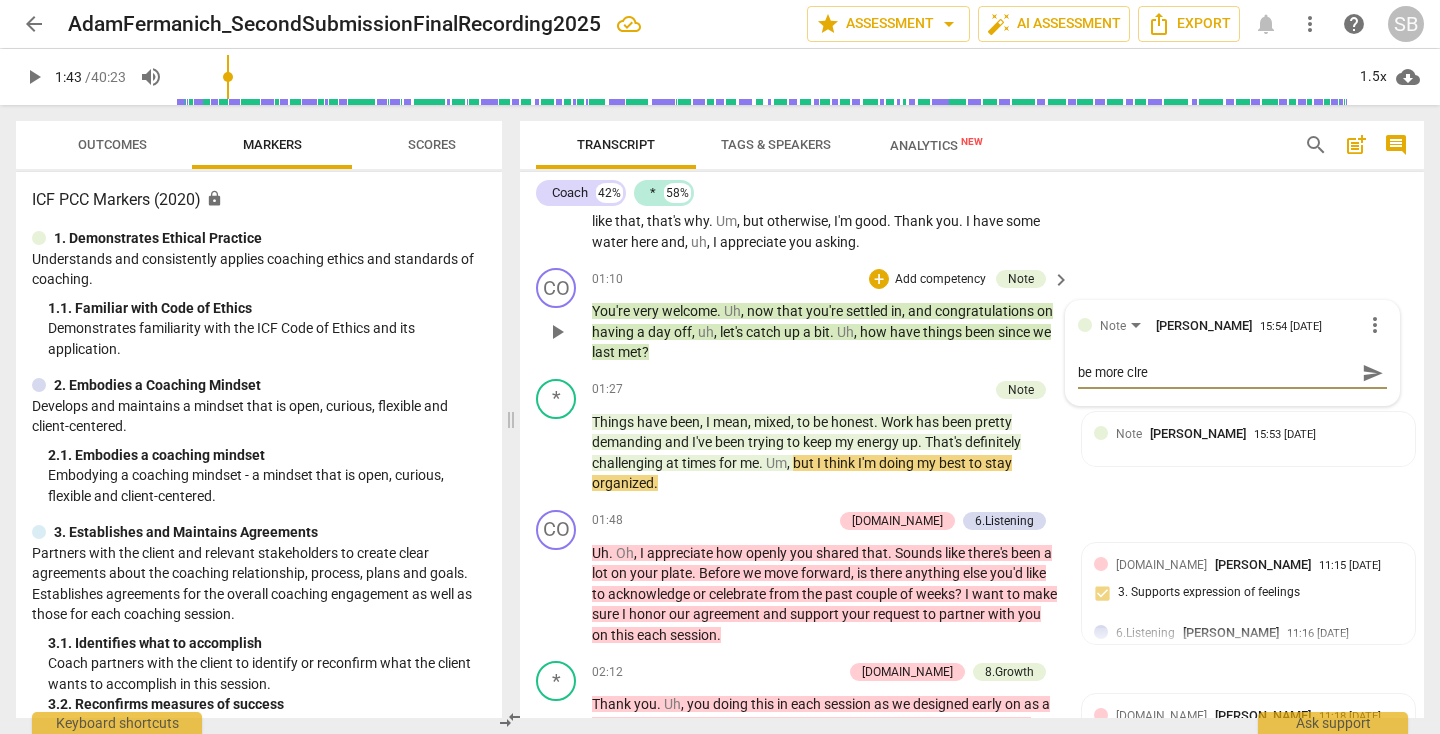 type on "be more clrea" 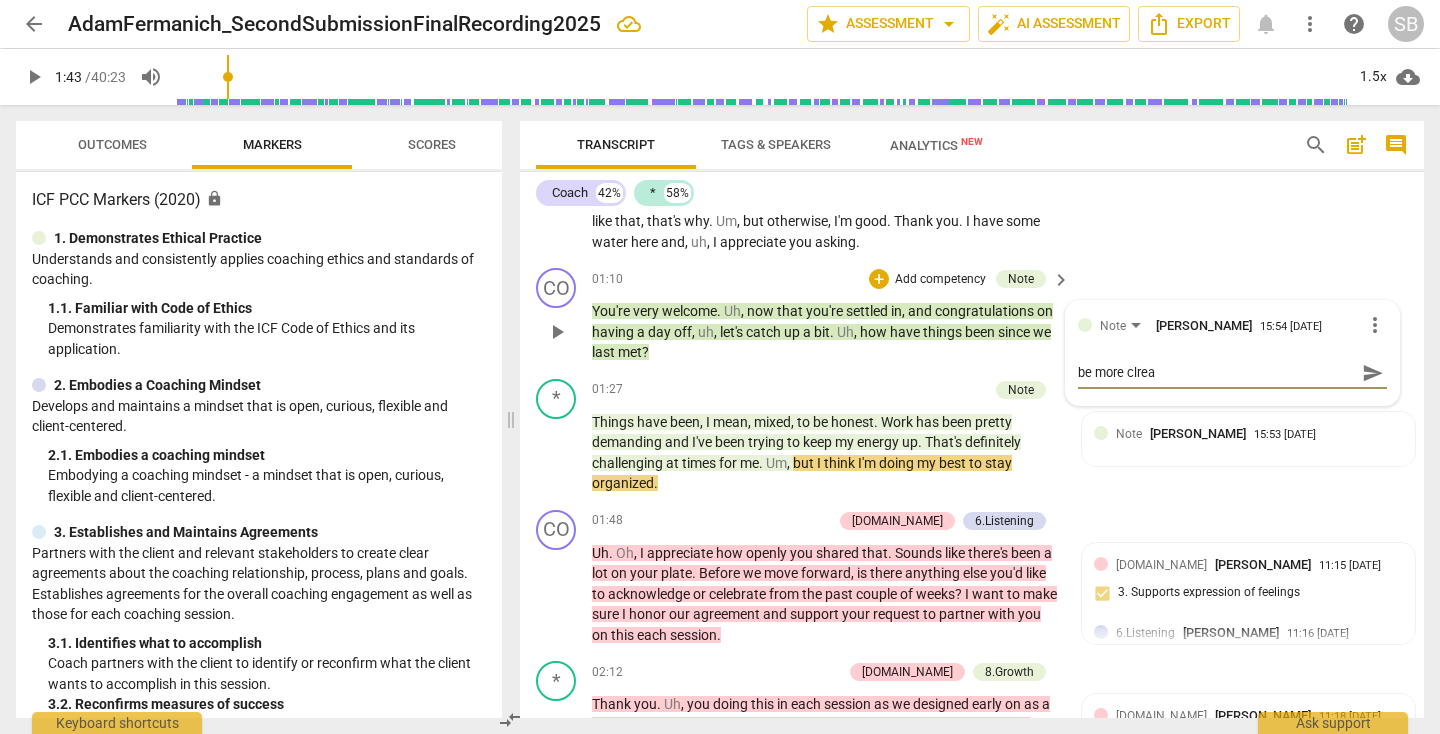 type on "be more clrear" 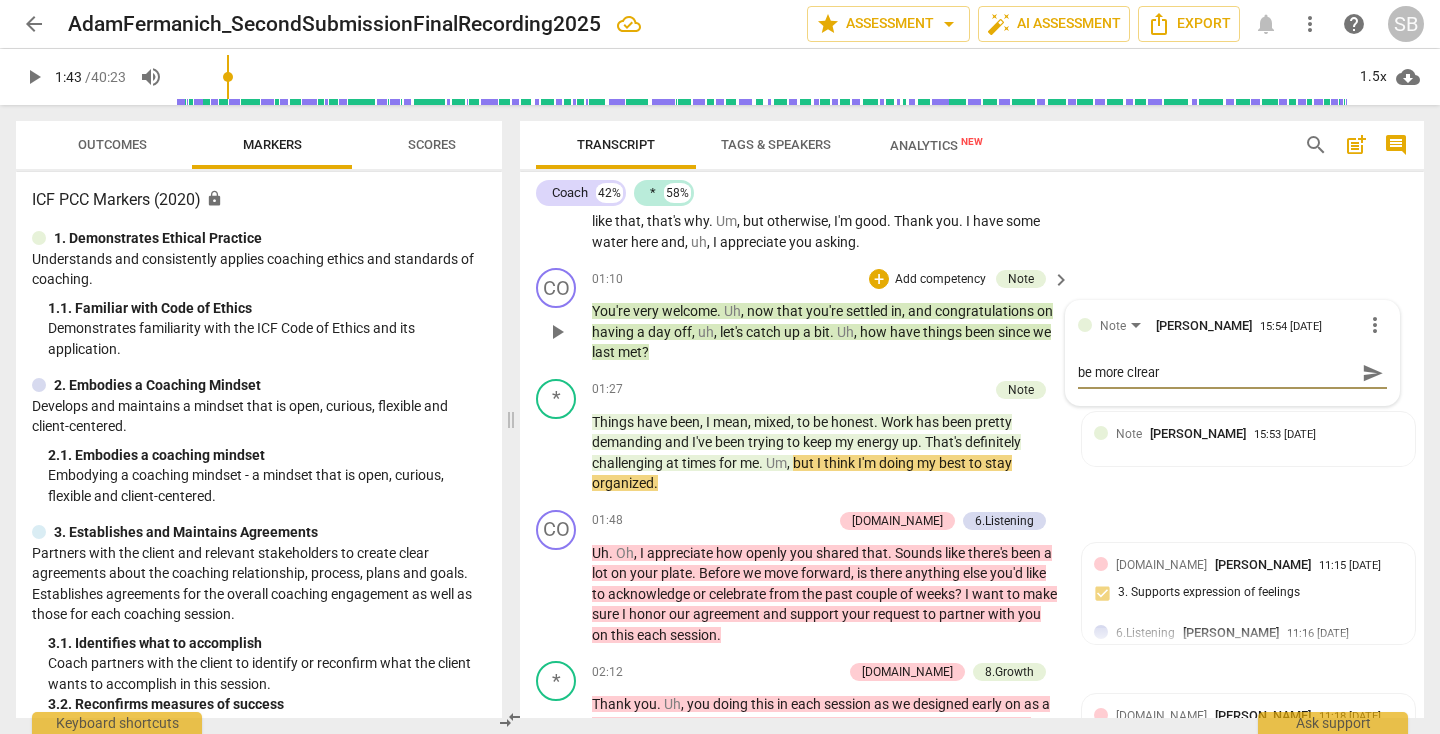 type on "be more clear" 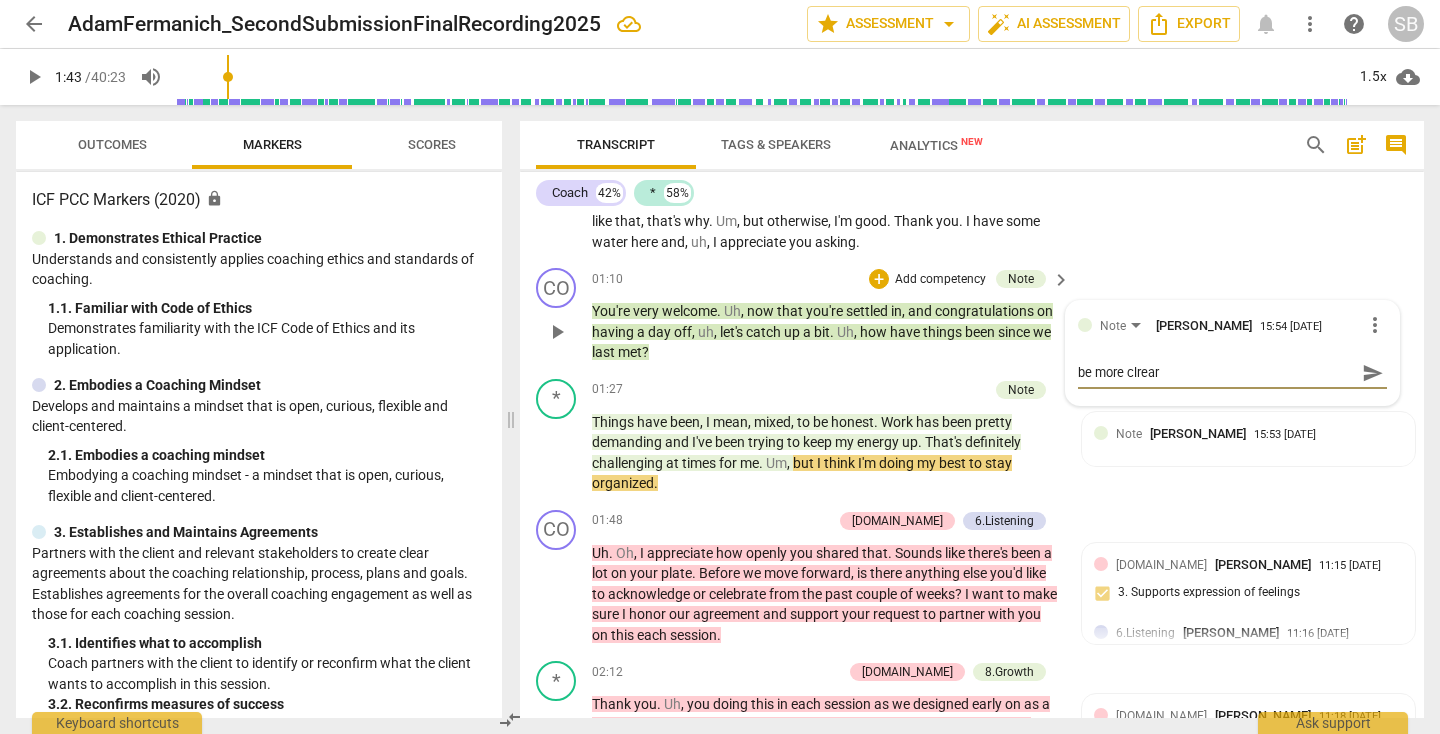 type on "be more clear" 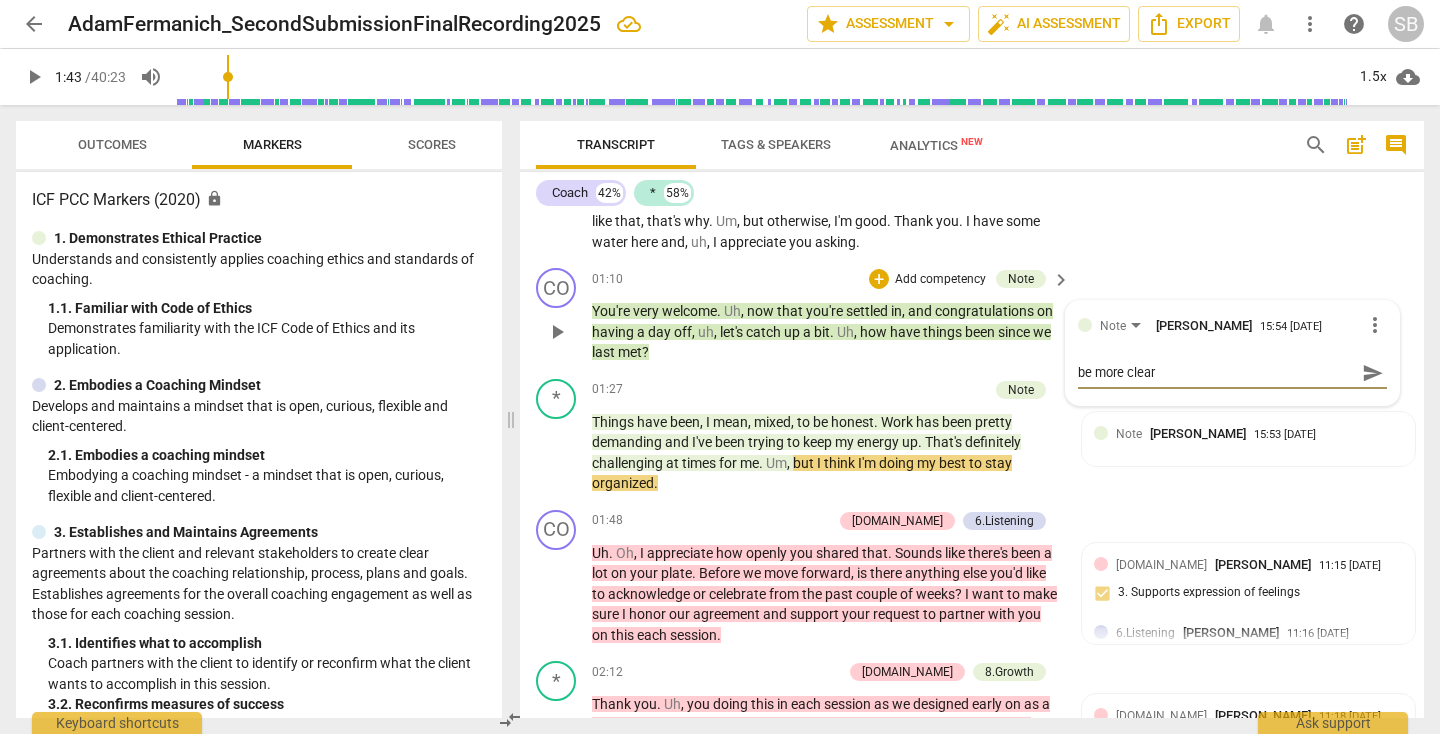 type on "be more clear r" 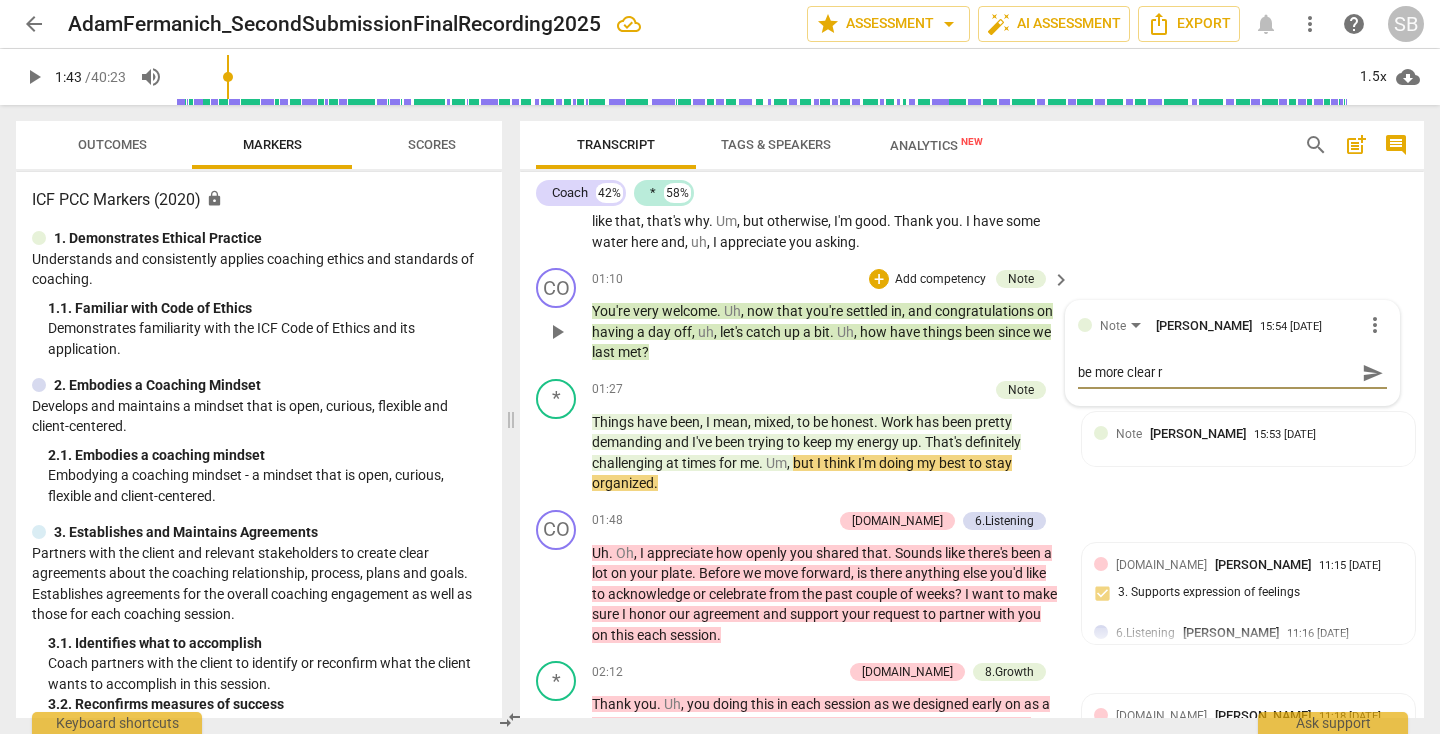 type on "be more clear re" 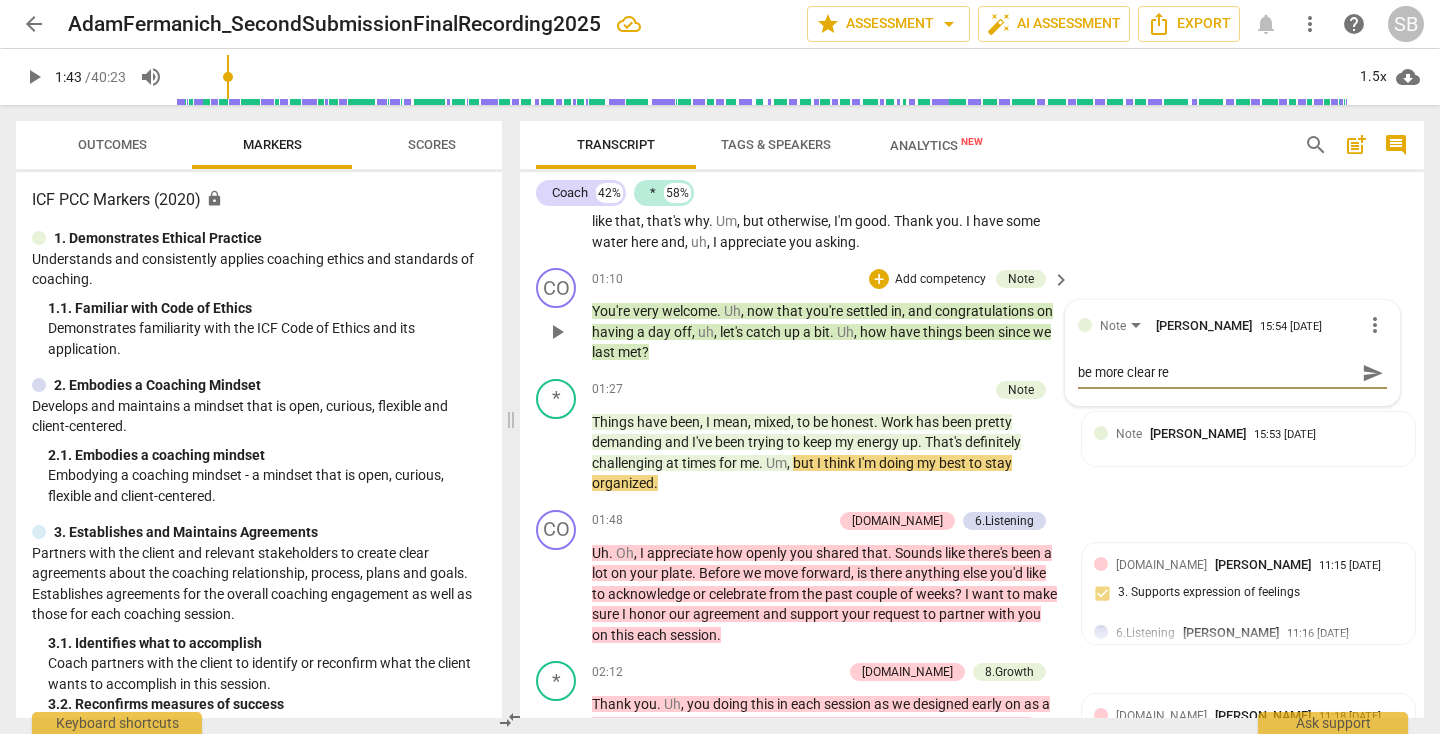 type on "be more clear re:" 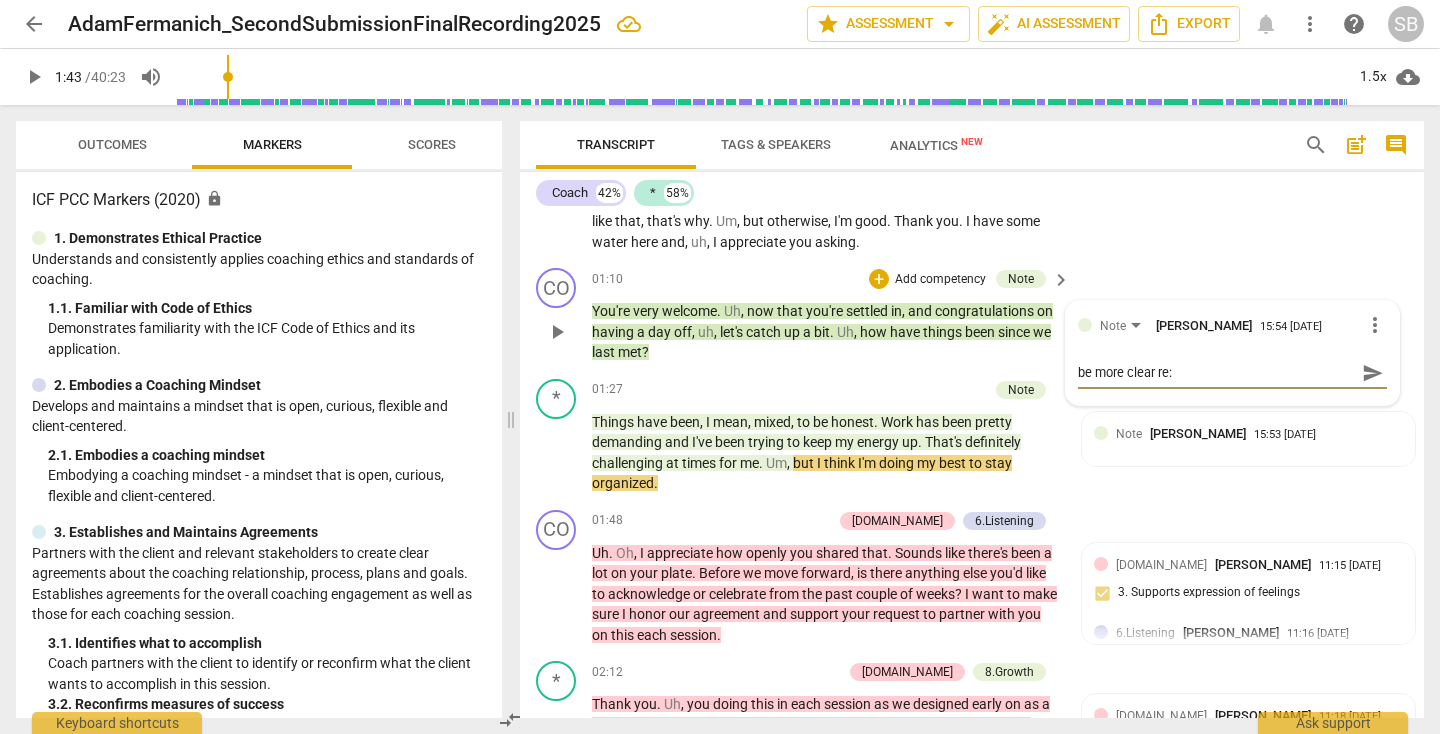 type on "be more clear re:" 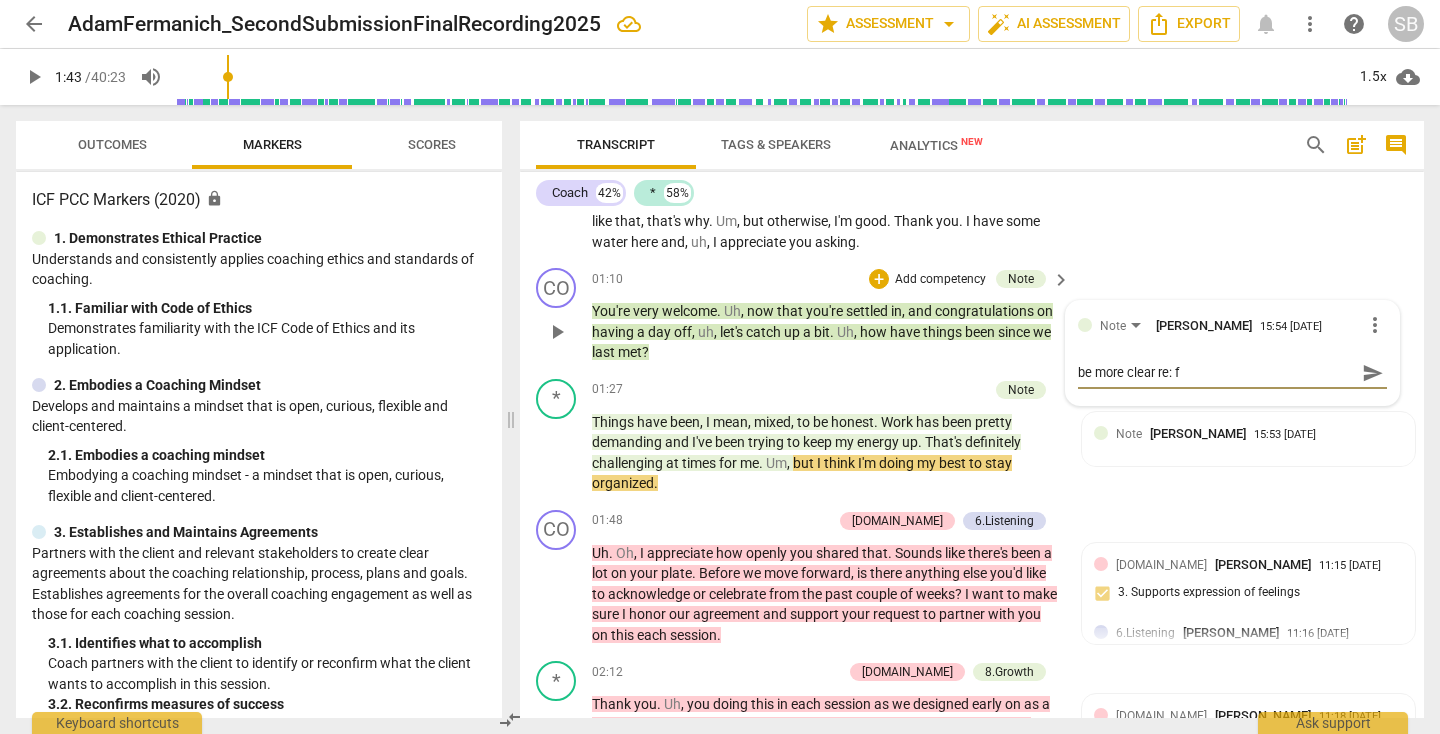 type on "be more clear re: fo" 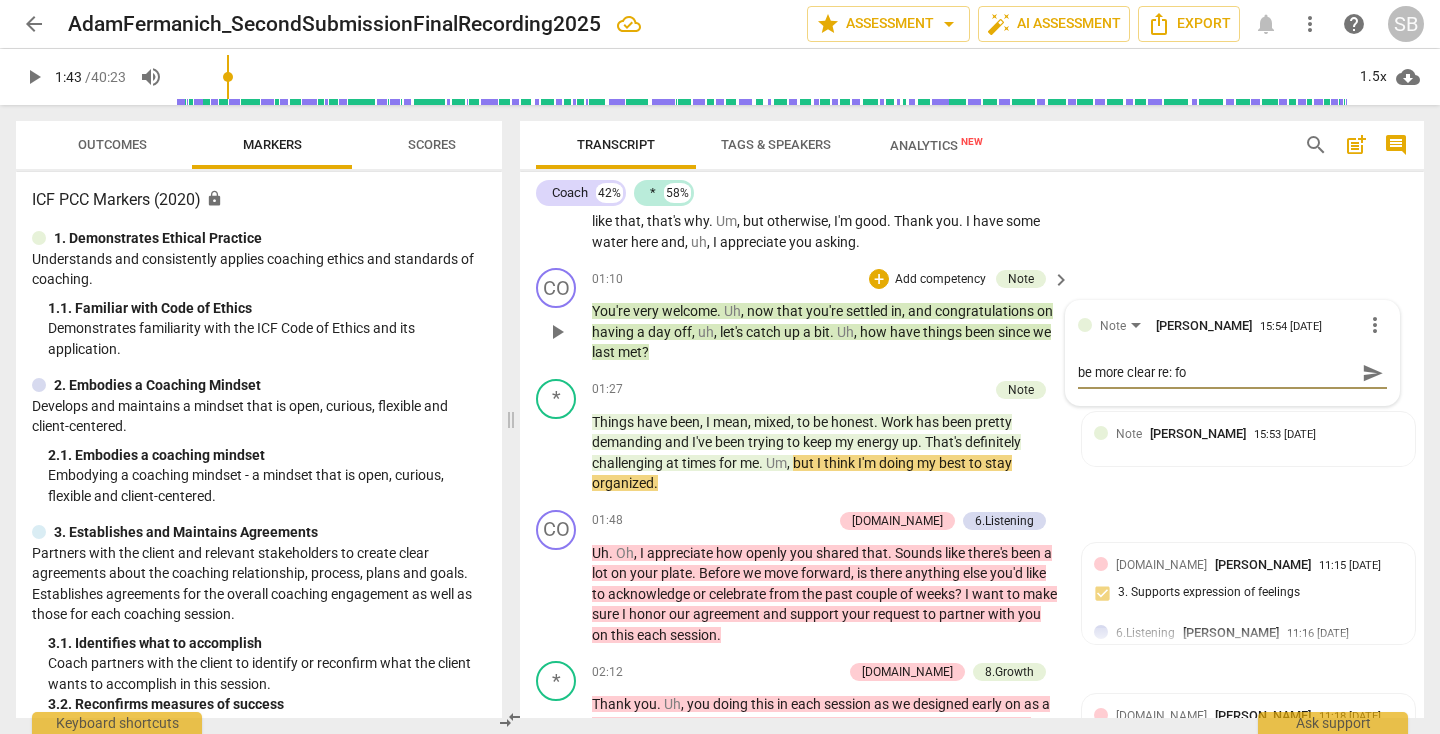 type on "be more clear re: fol" 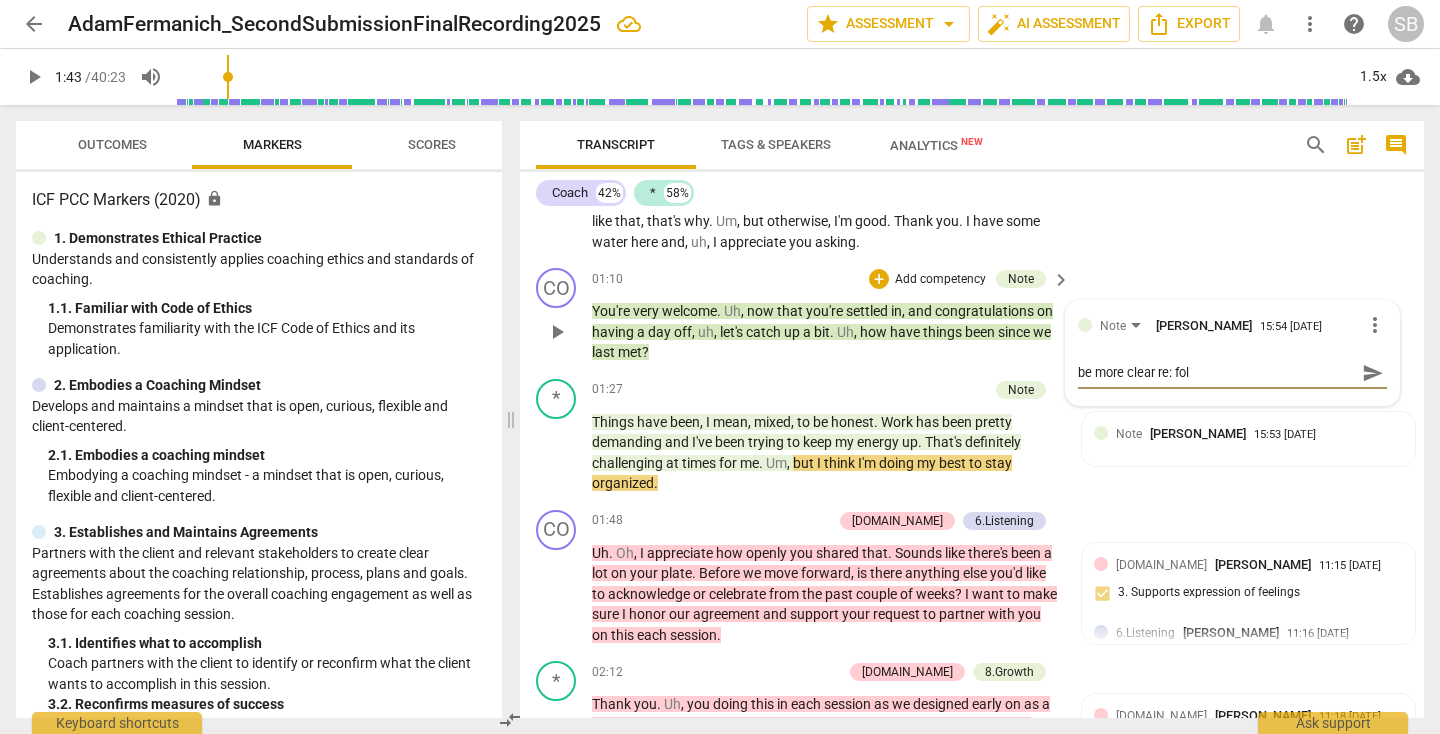 type on "be more clear re: foll" 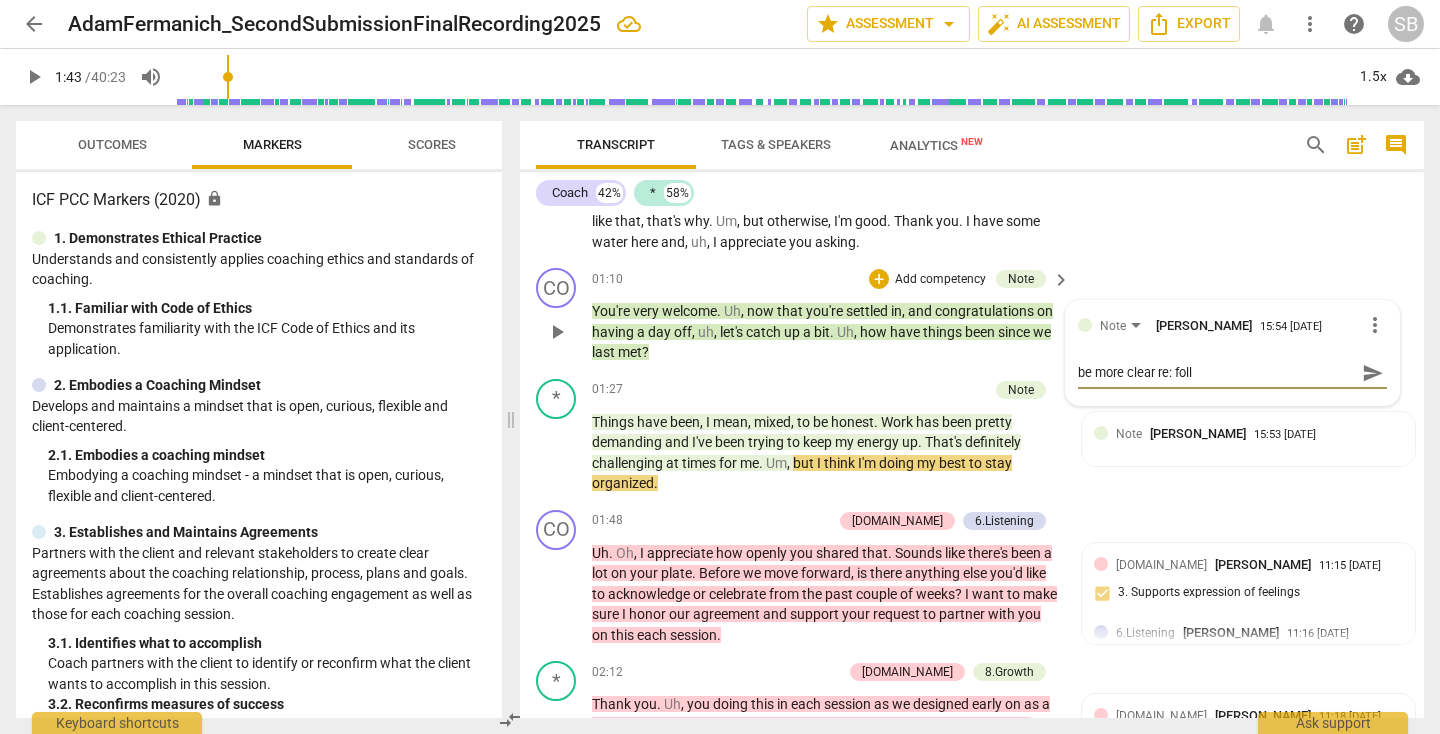 type on "be more clear re: follo" 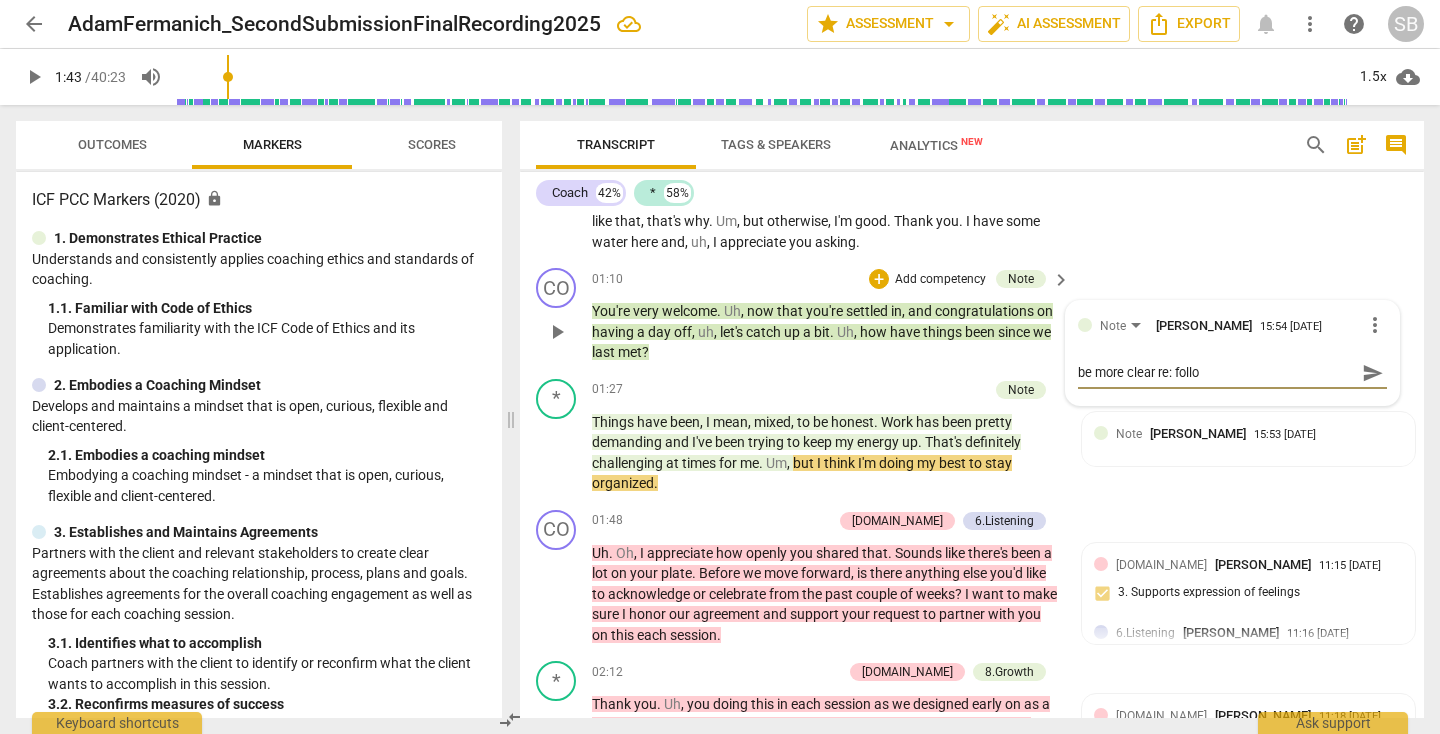 type on "be more clear re: follow" 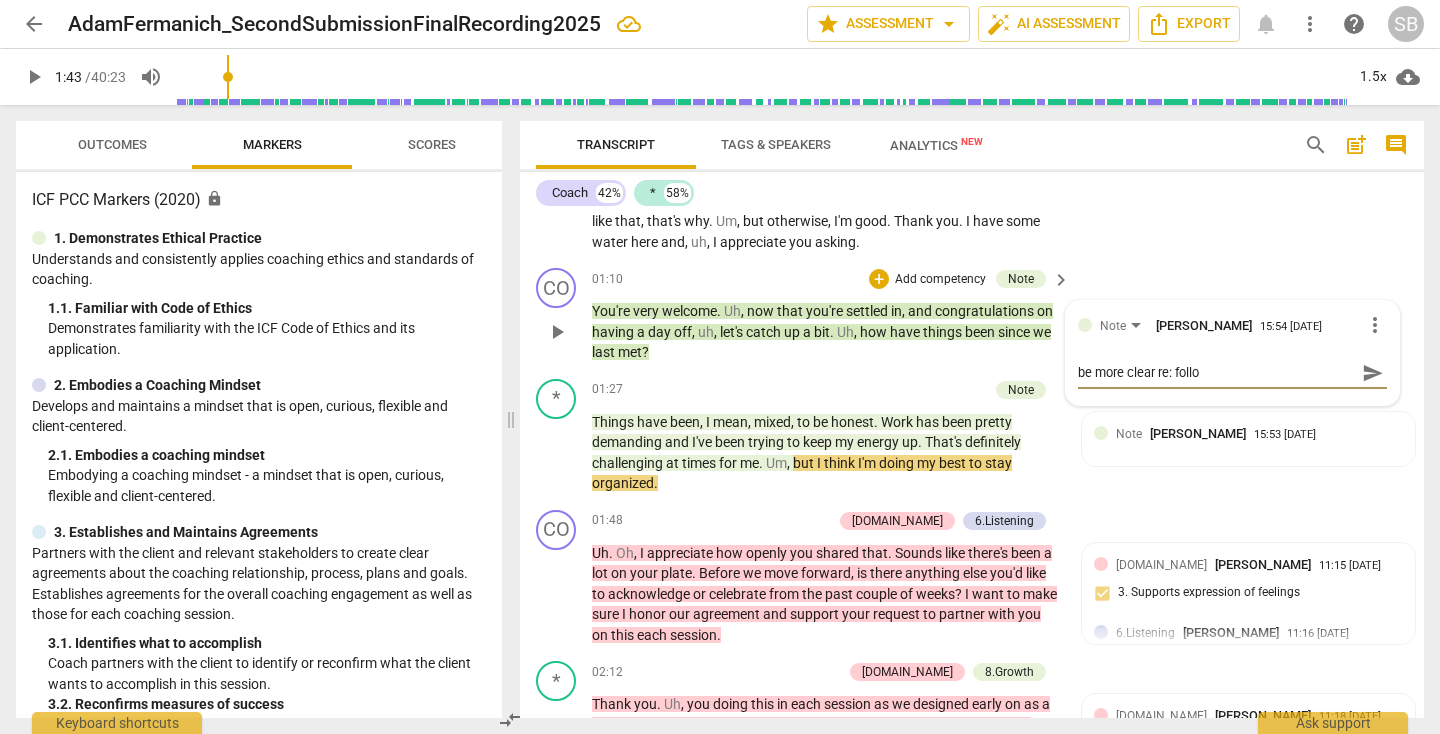 type on "be more clear re: follow" 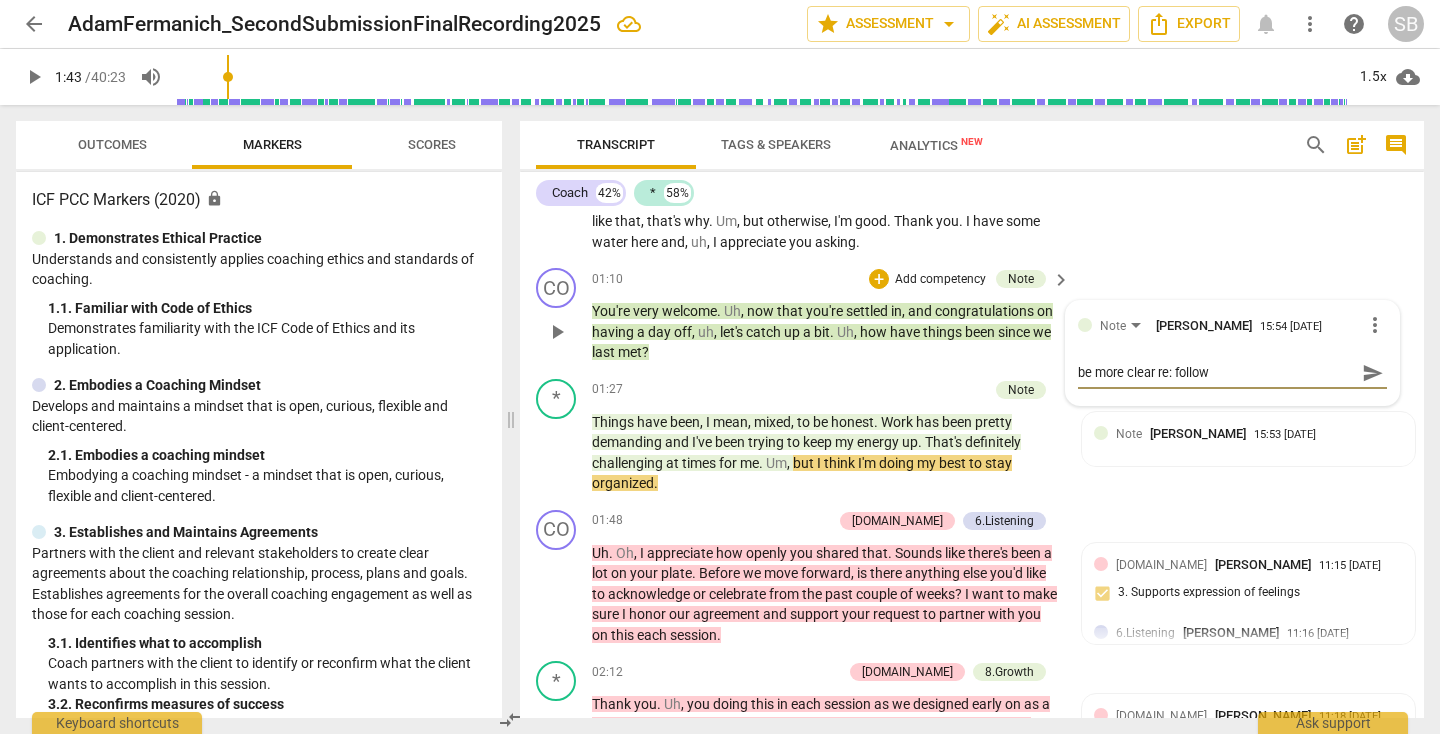 type on "be more clear re: followi" 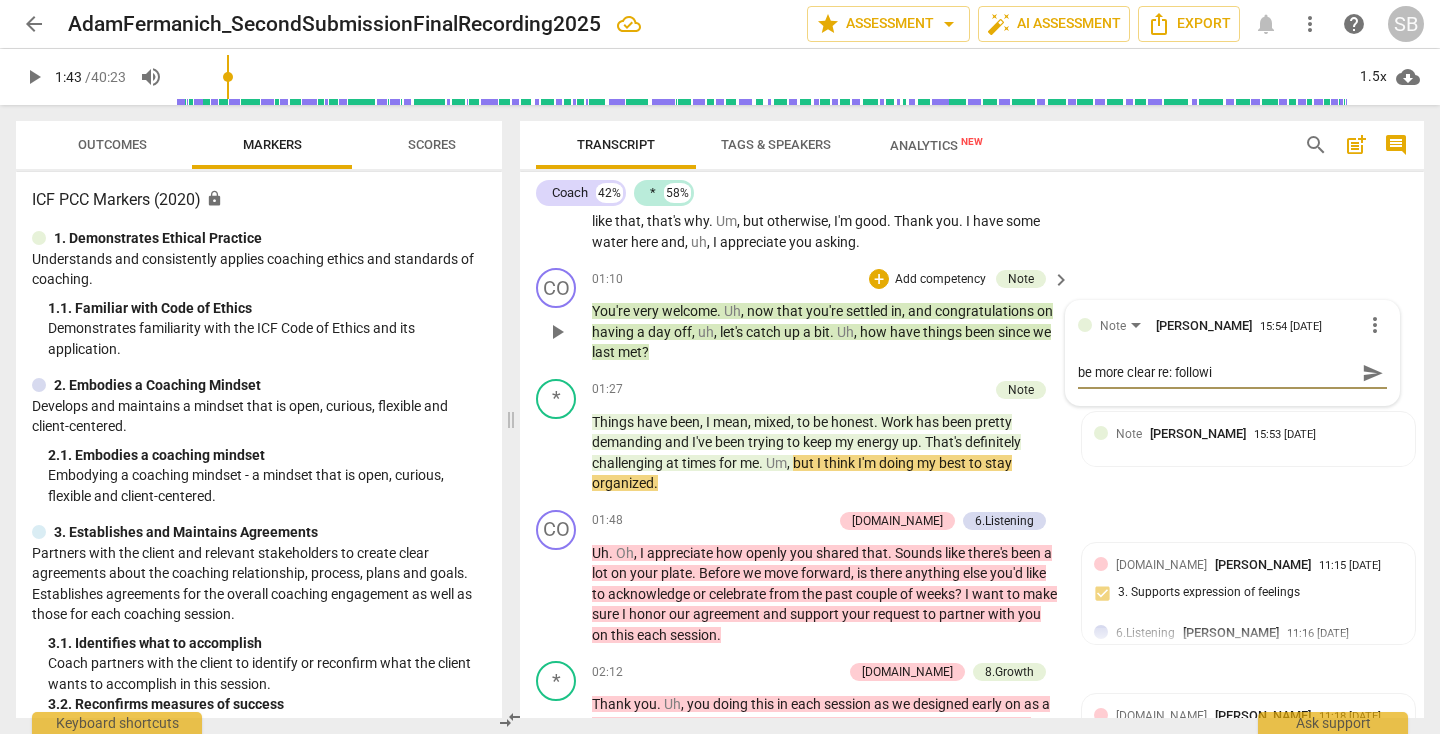 type on "be more clear re: followin" 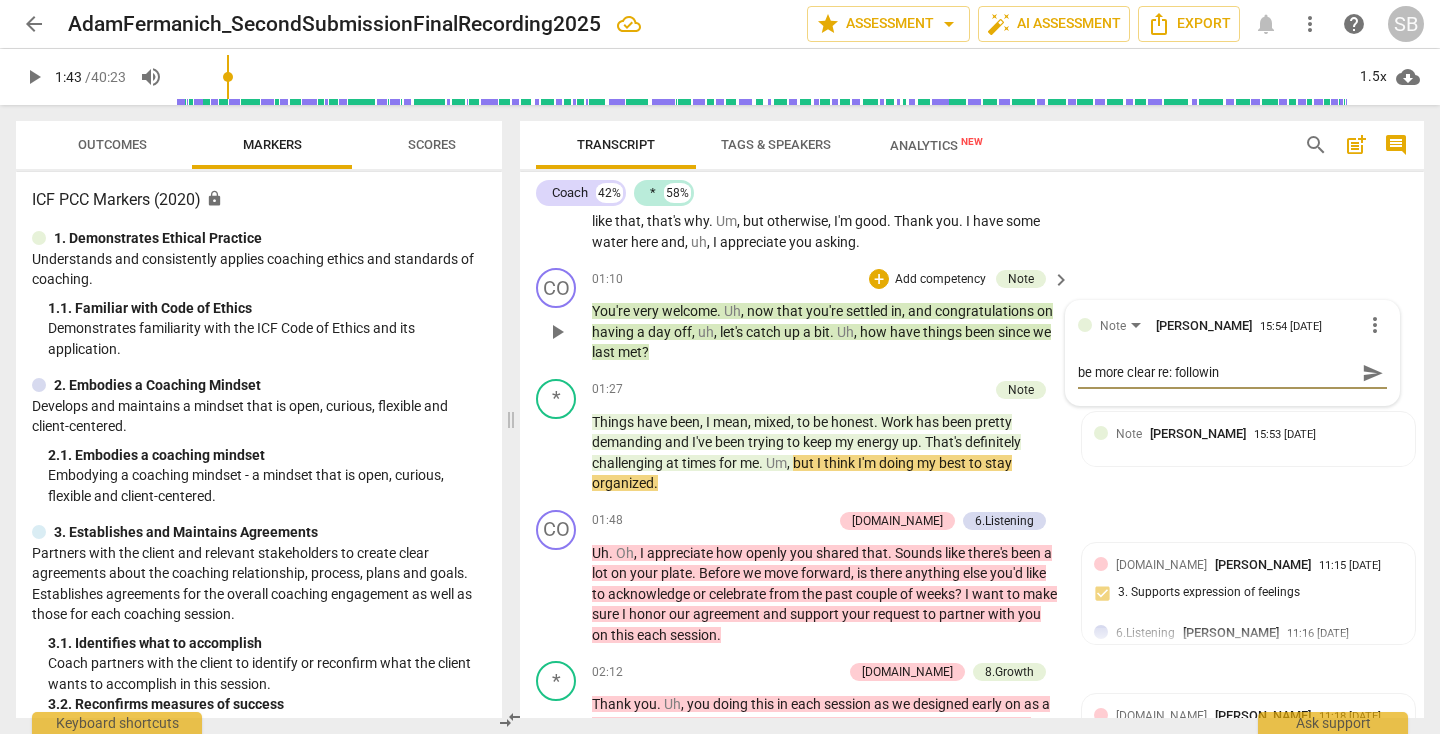 type on "be more clear re: following" 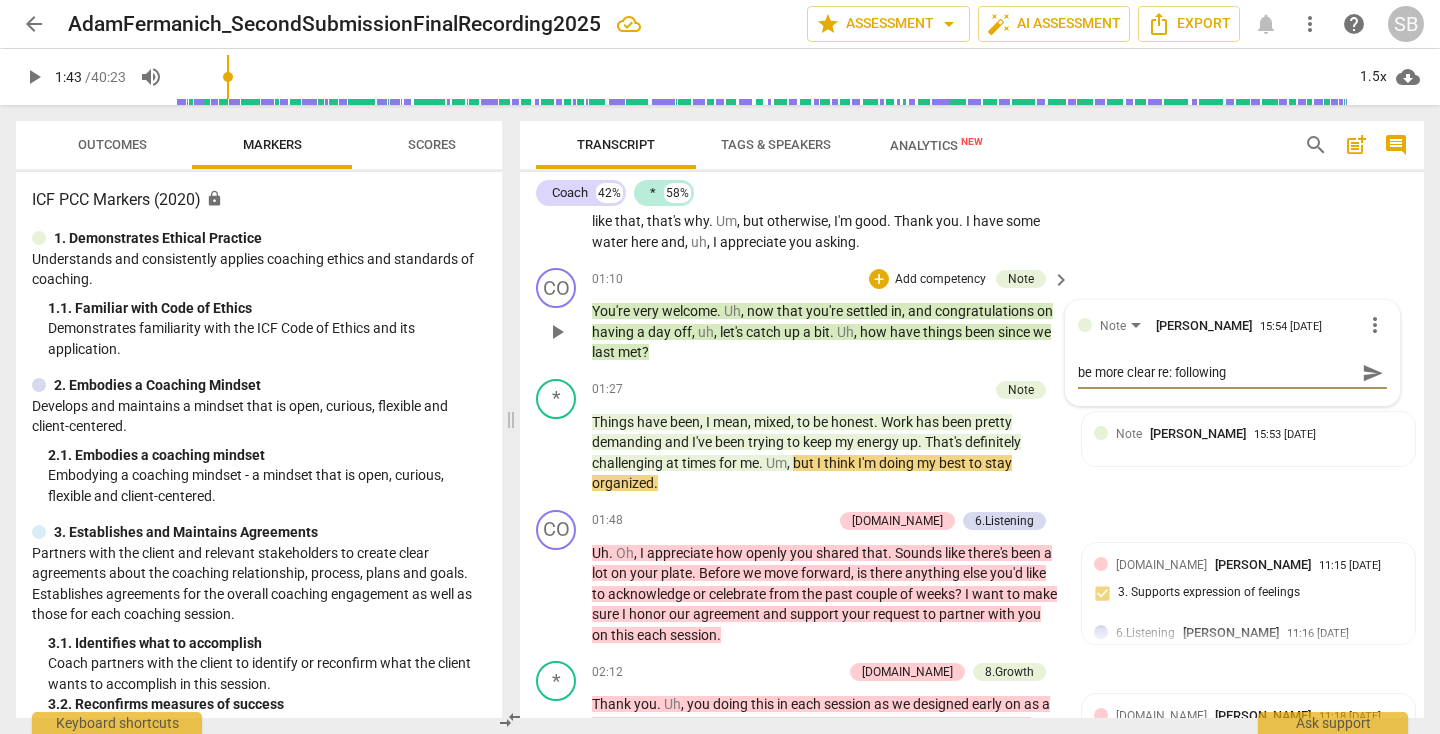 type on "be more clear re: following" 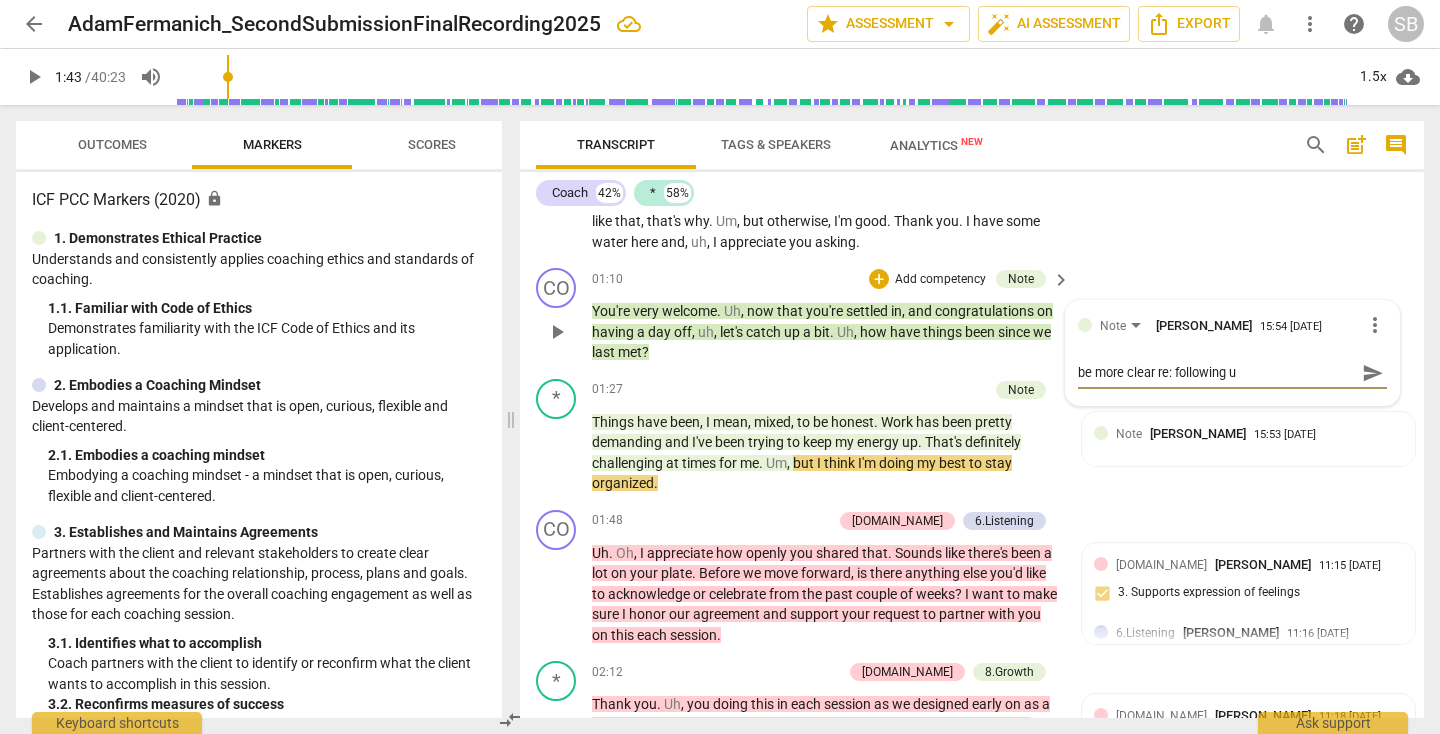 type on "be more clear re: following up" 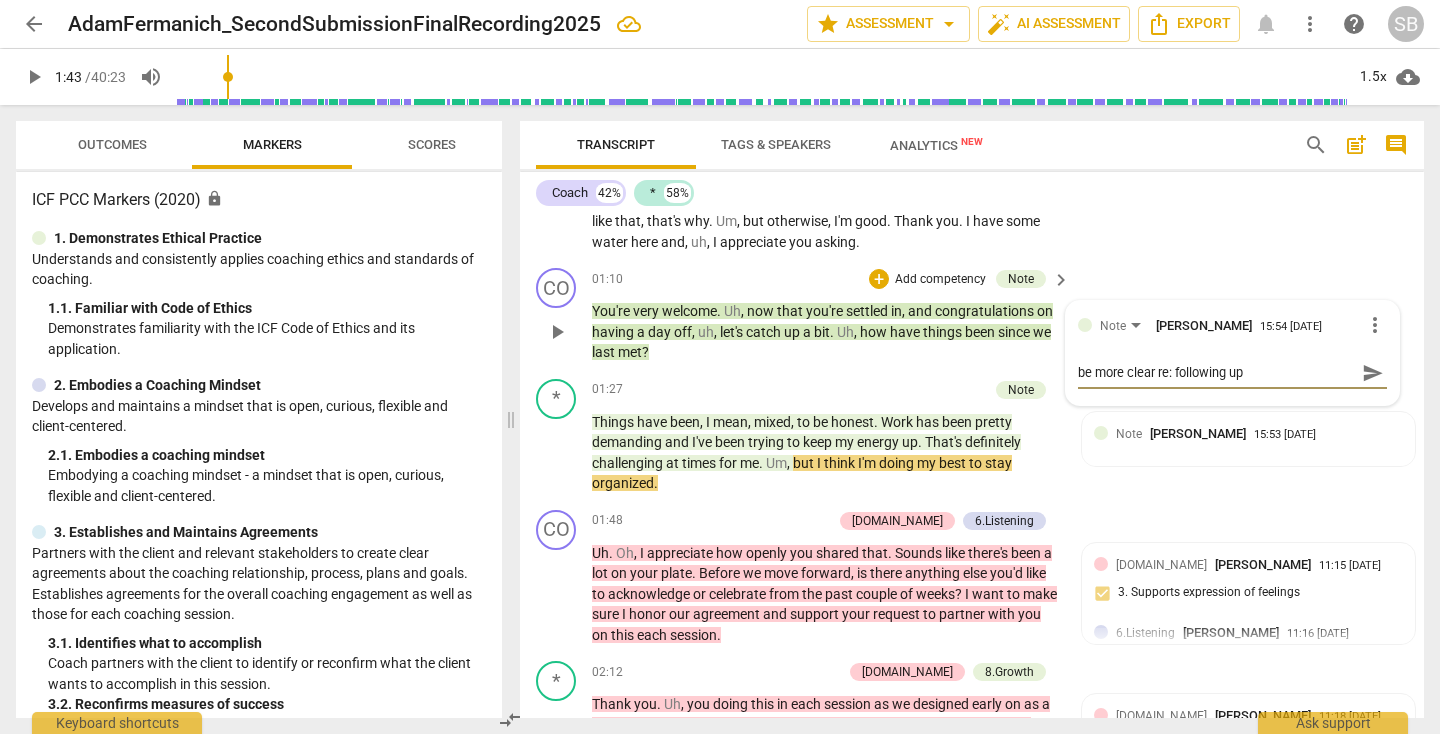 type on "be more clear re: following up?" 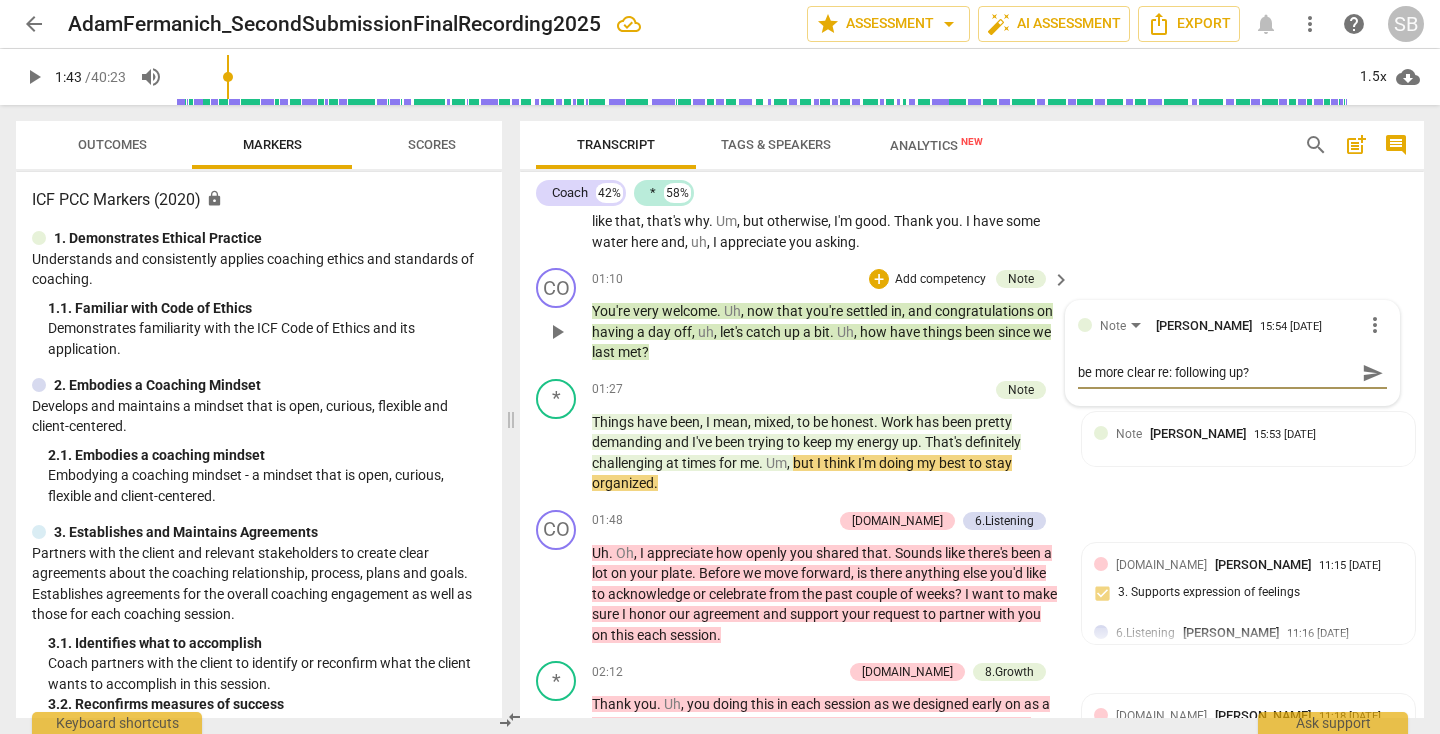 type on "be more clear re: following up?" 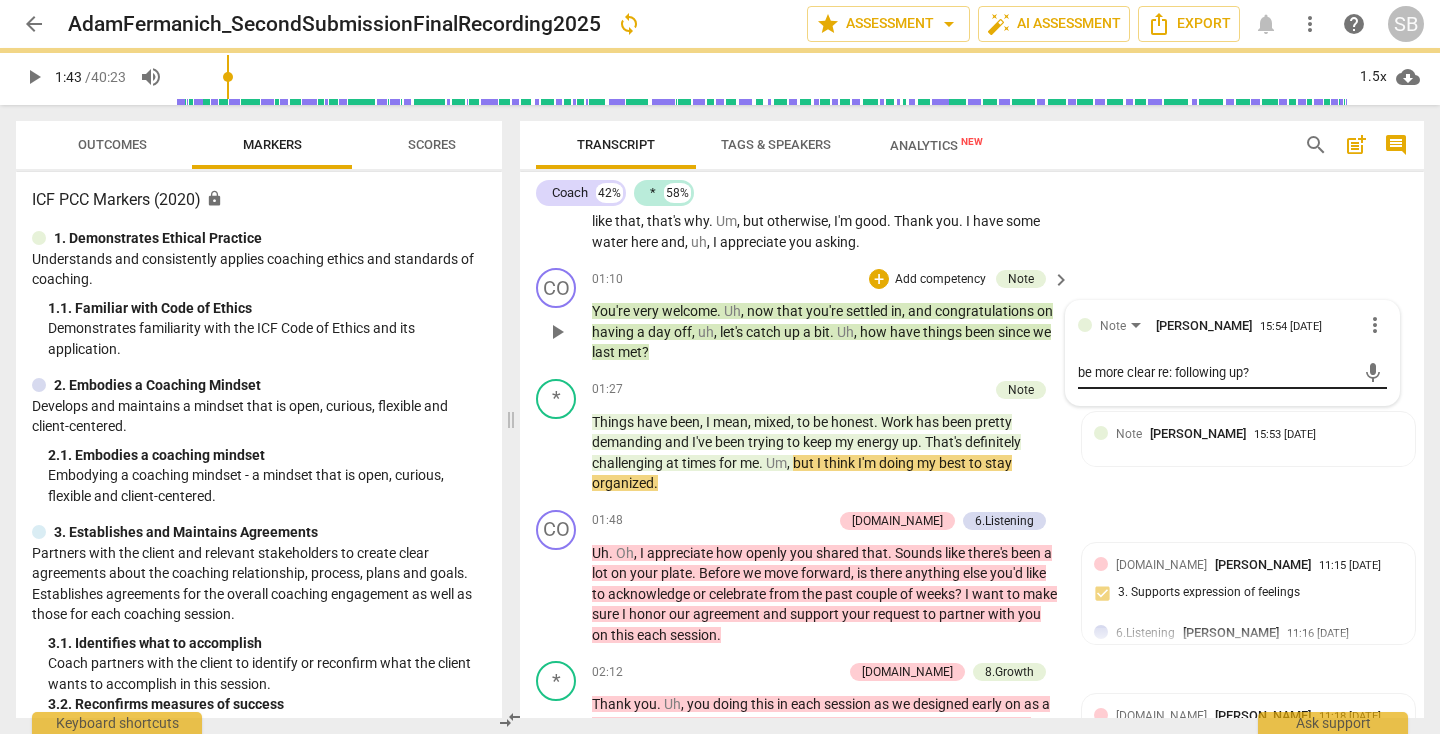 type 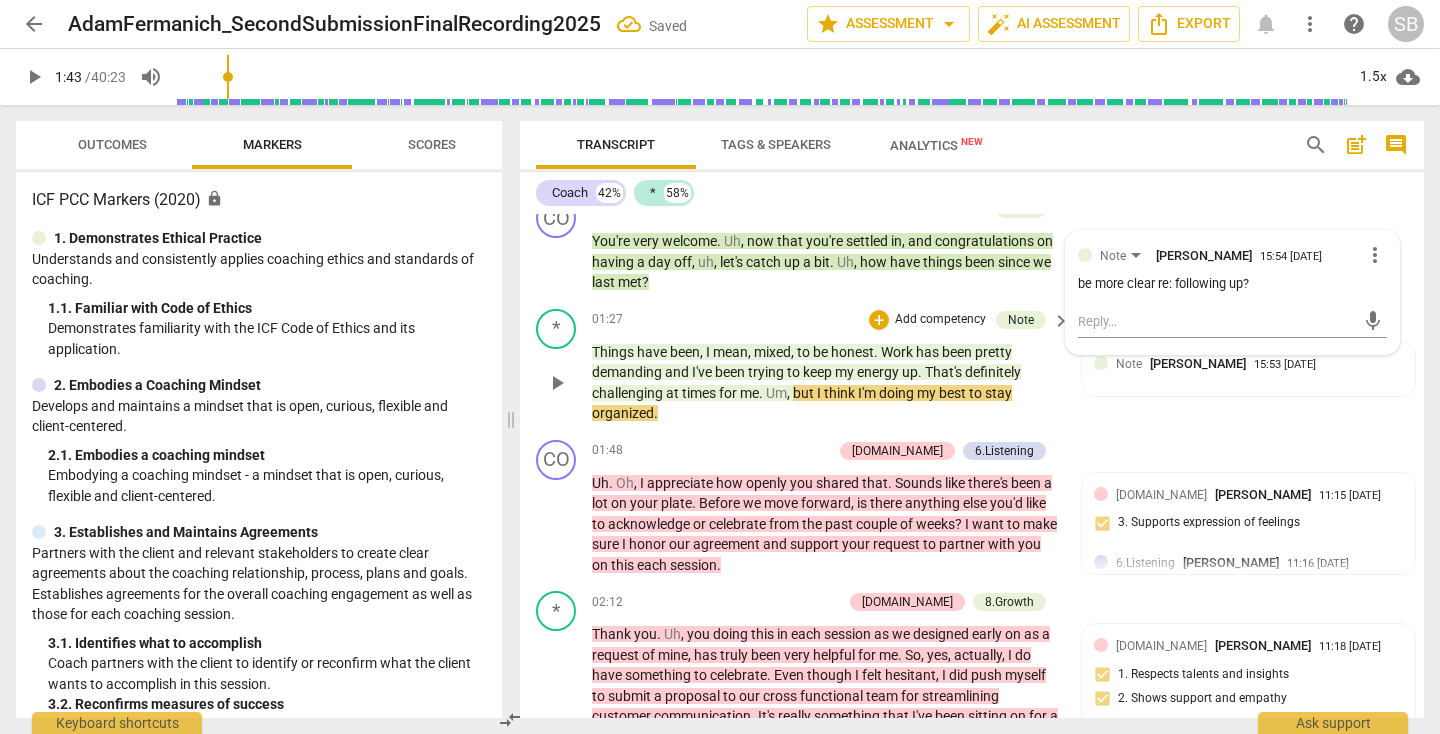 scroll, scrollTop: 656, scrollLeft: 0, axis: vertical 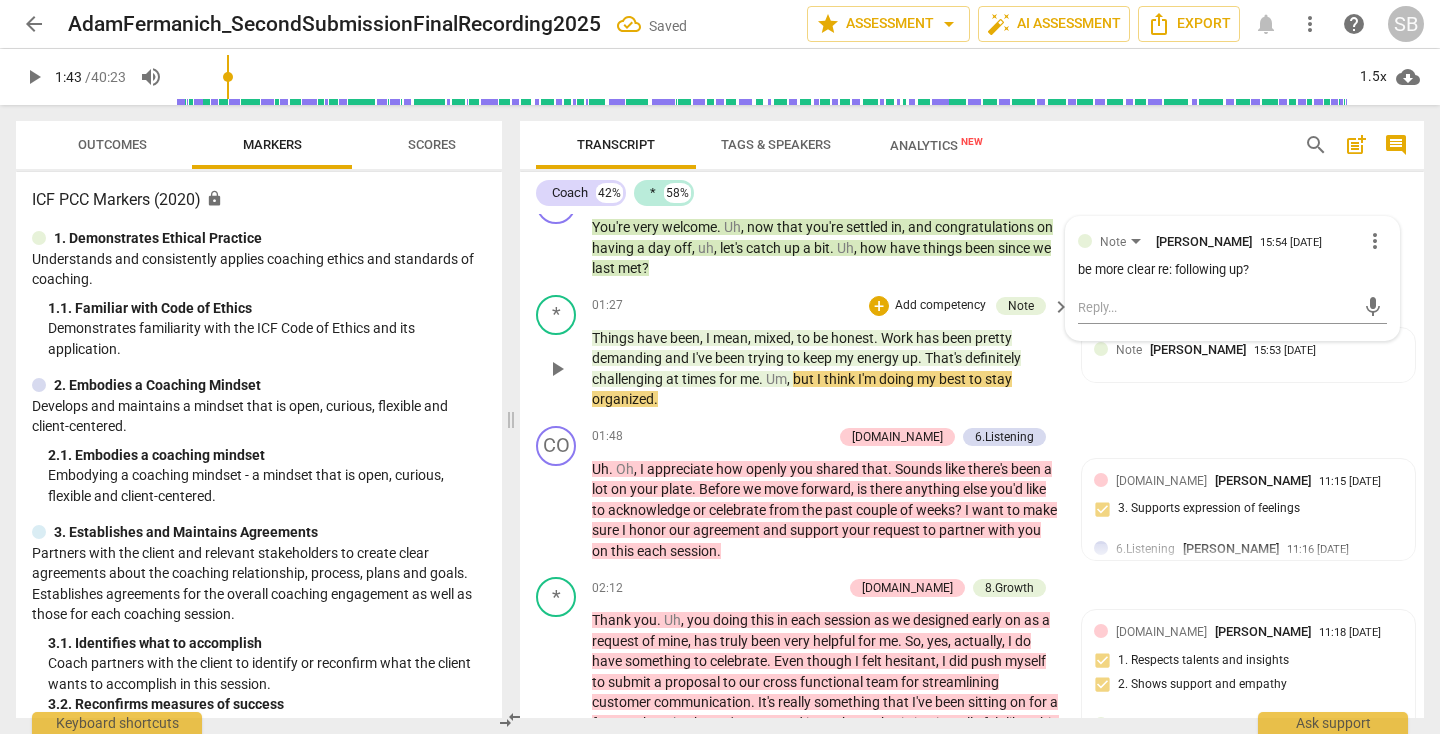 click on "play_arrow" at bounding box center [557, 369] 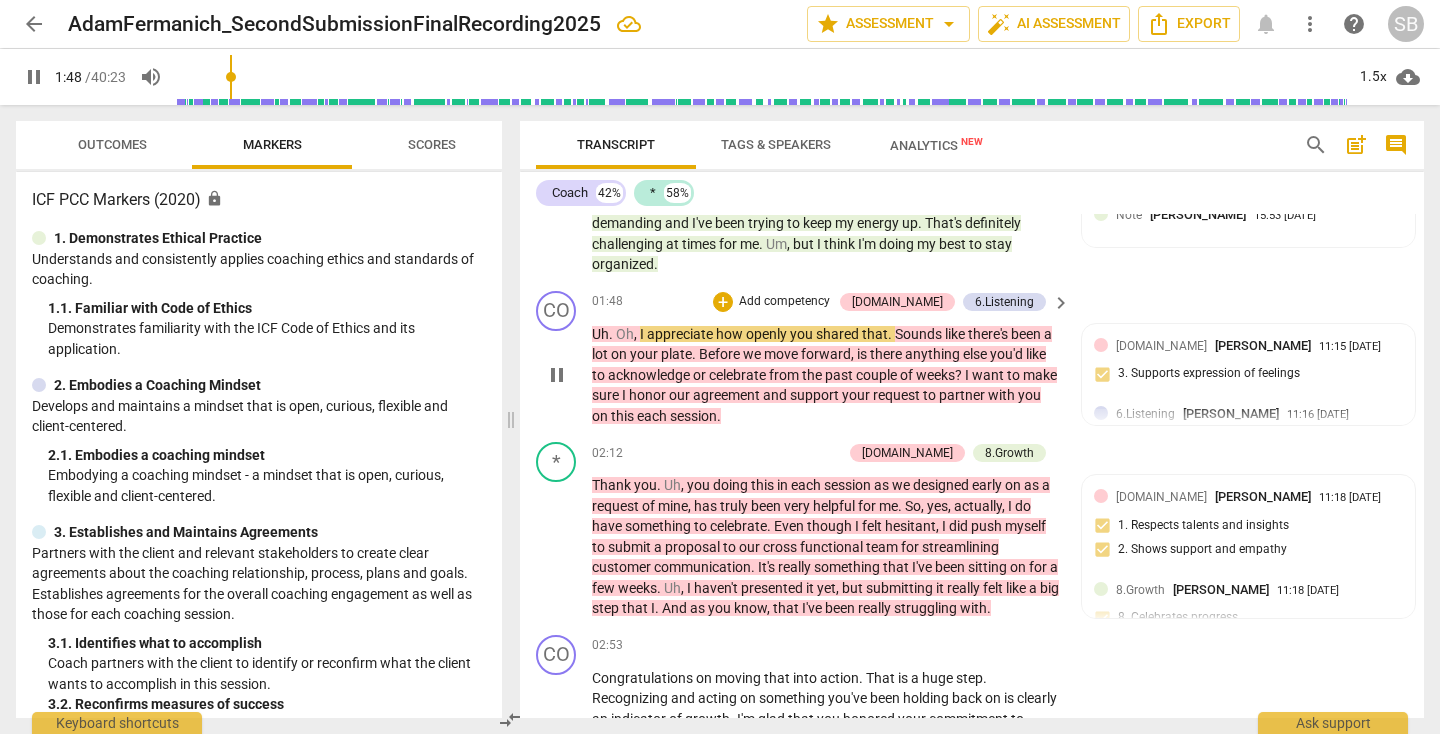 scroll, scrollTop: 794, scrollLeft: 0, axis: vertical 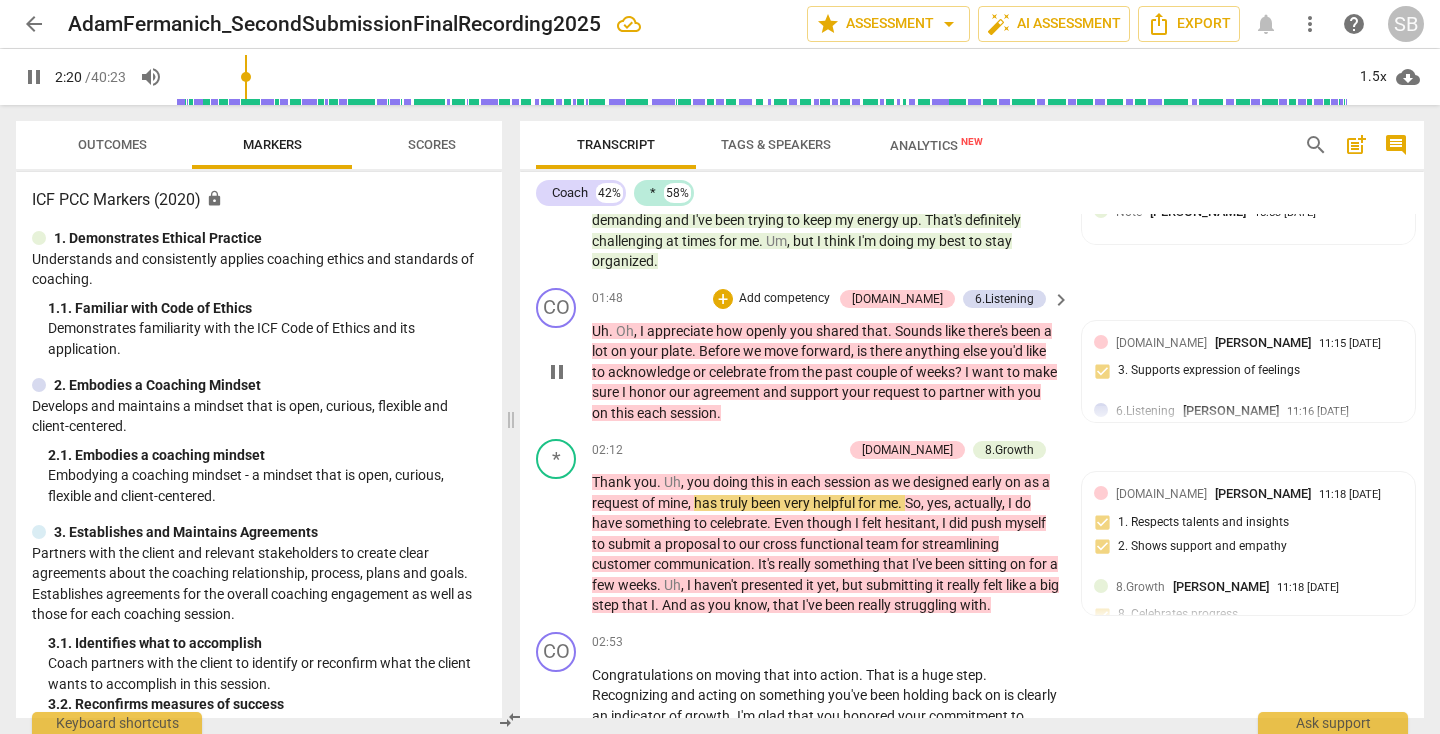 click on "pause" at bounding box center [557, 372] 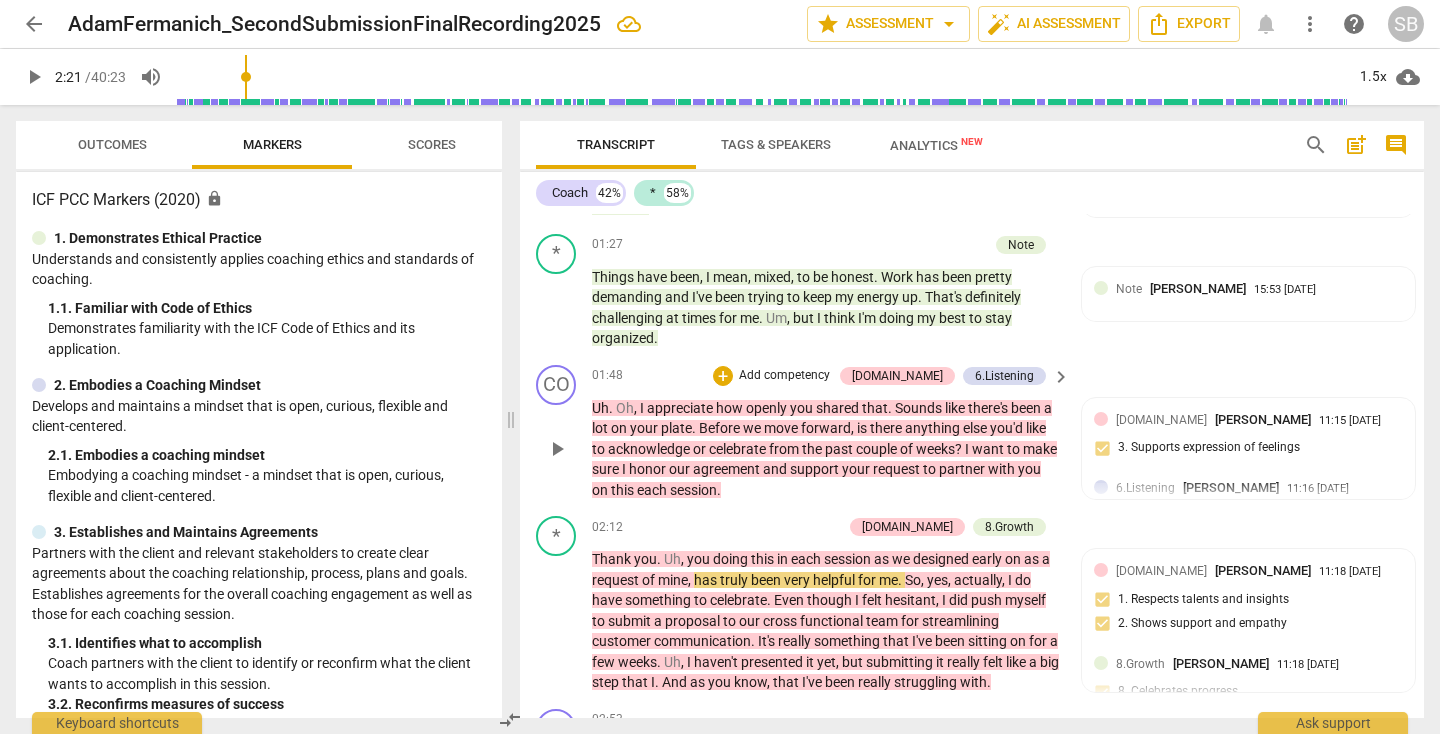 scroll, scrollTop: 712, scrollLeft: 0, axis: vertical 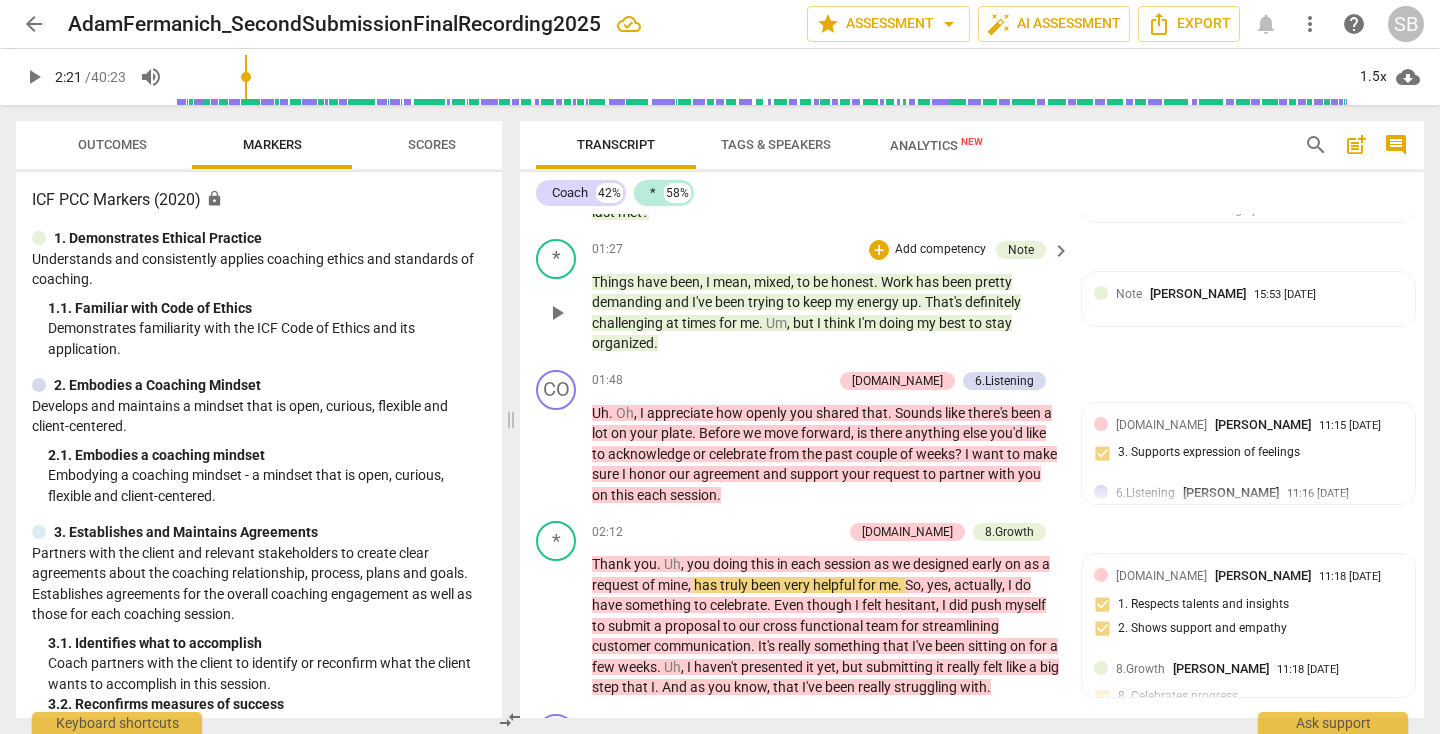 click on "* play_arrow pause 01:27 + Add competency Note keyboard_arrow_right Things   have   been ,   I   mean ,   mixed ,   to   be   honest .   Work   has   been   pretty   demanding   and   I've   been   trying   to   keep   my   energy   up .   That's   definitely   challenging   at   times   for   me .   Um ,   but   I   think   I'm   doing   my   best   to   stay   organized . Note [PERSON_NAME] 15:53 [DATE]" at bounding box center [972, 296] 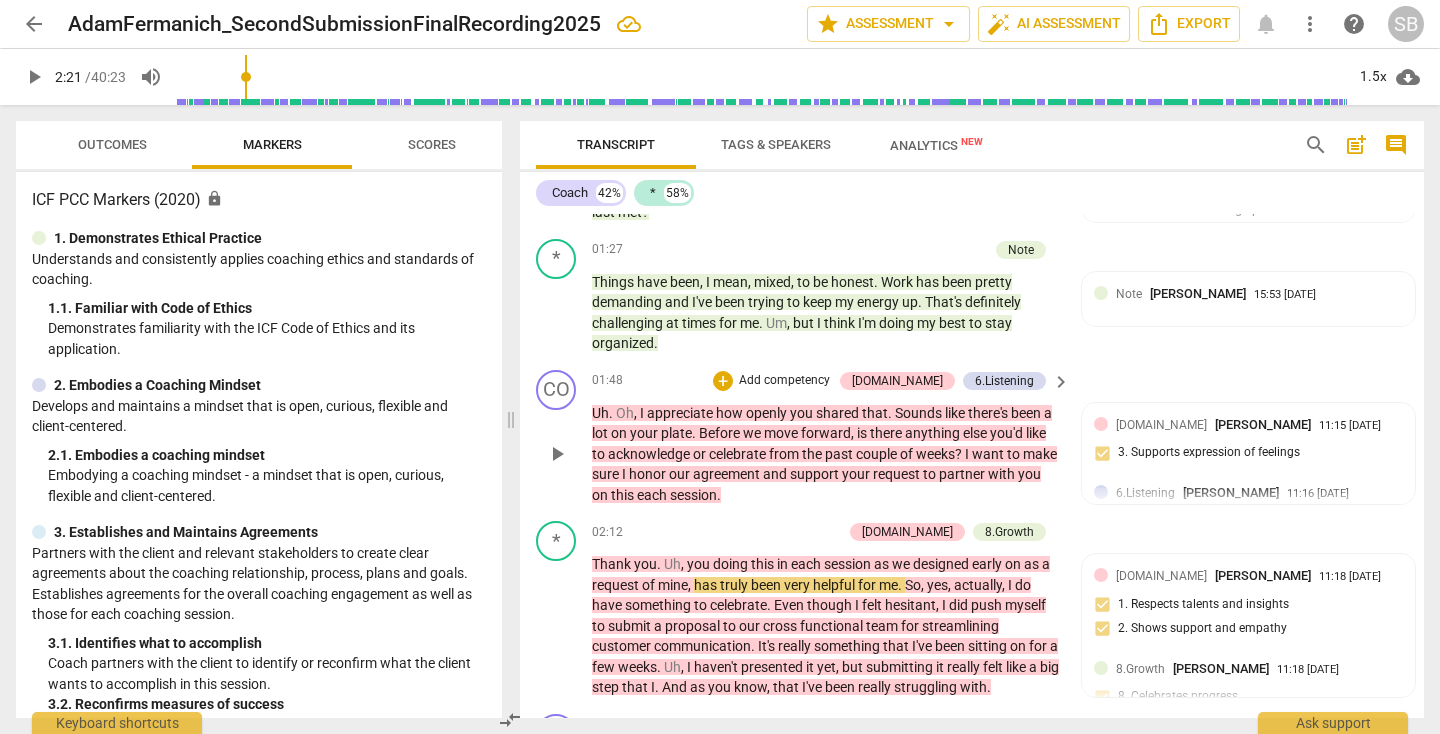 click on "play_arrow" at bounding box center [557, 454] 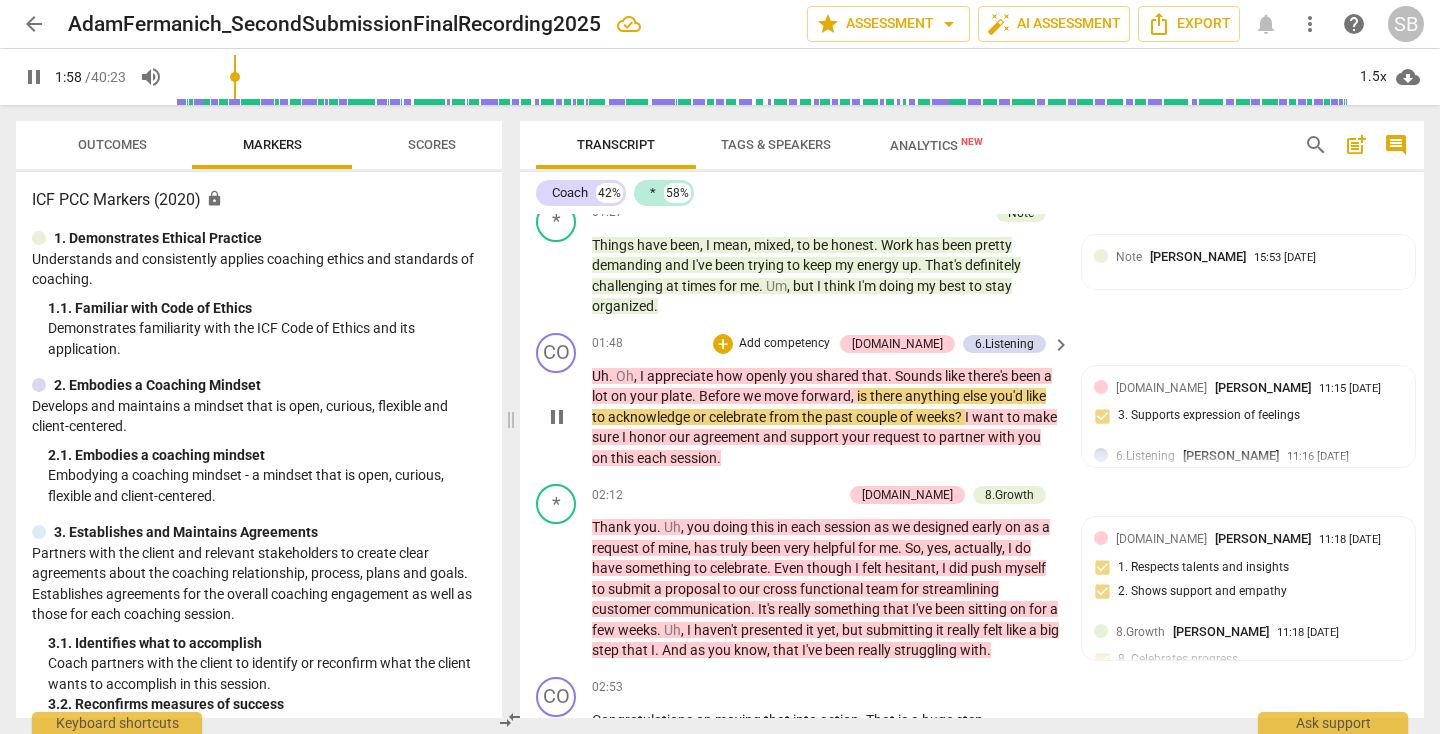 scroll, scrollTop: 750, scrollLeft: 0, axis: vertical 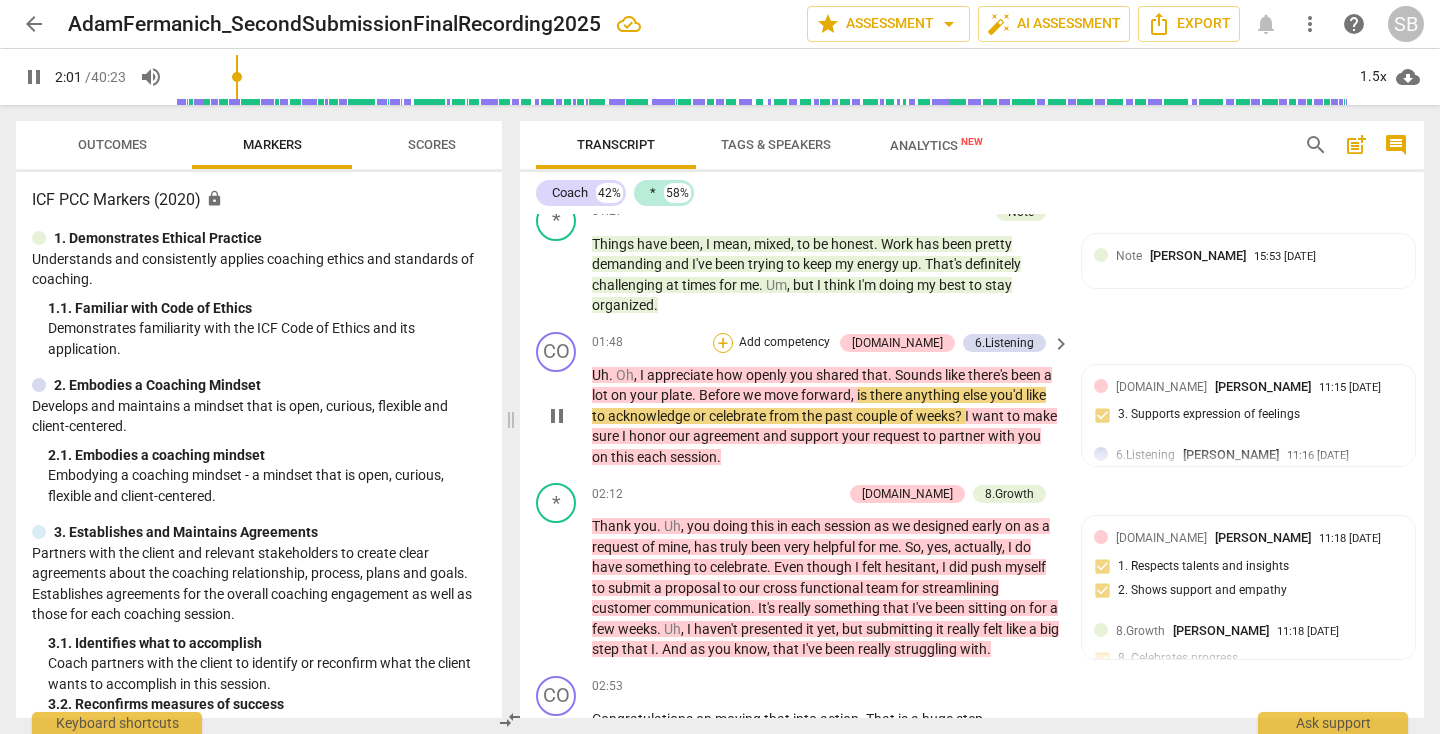 click on "+" at bounding box center [723, 343] 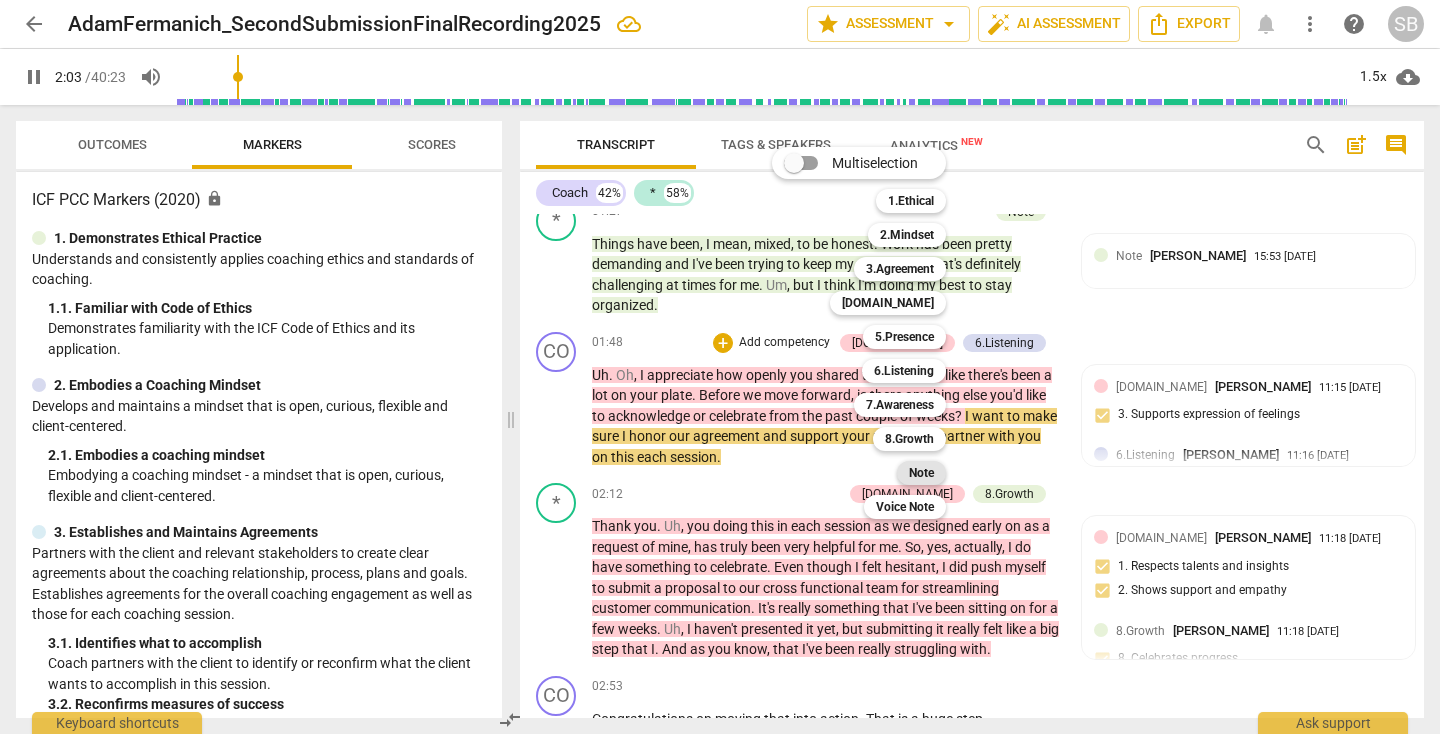 click on "Note" at bounding box center (921, 473) 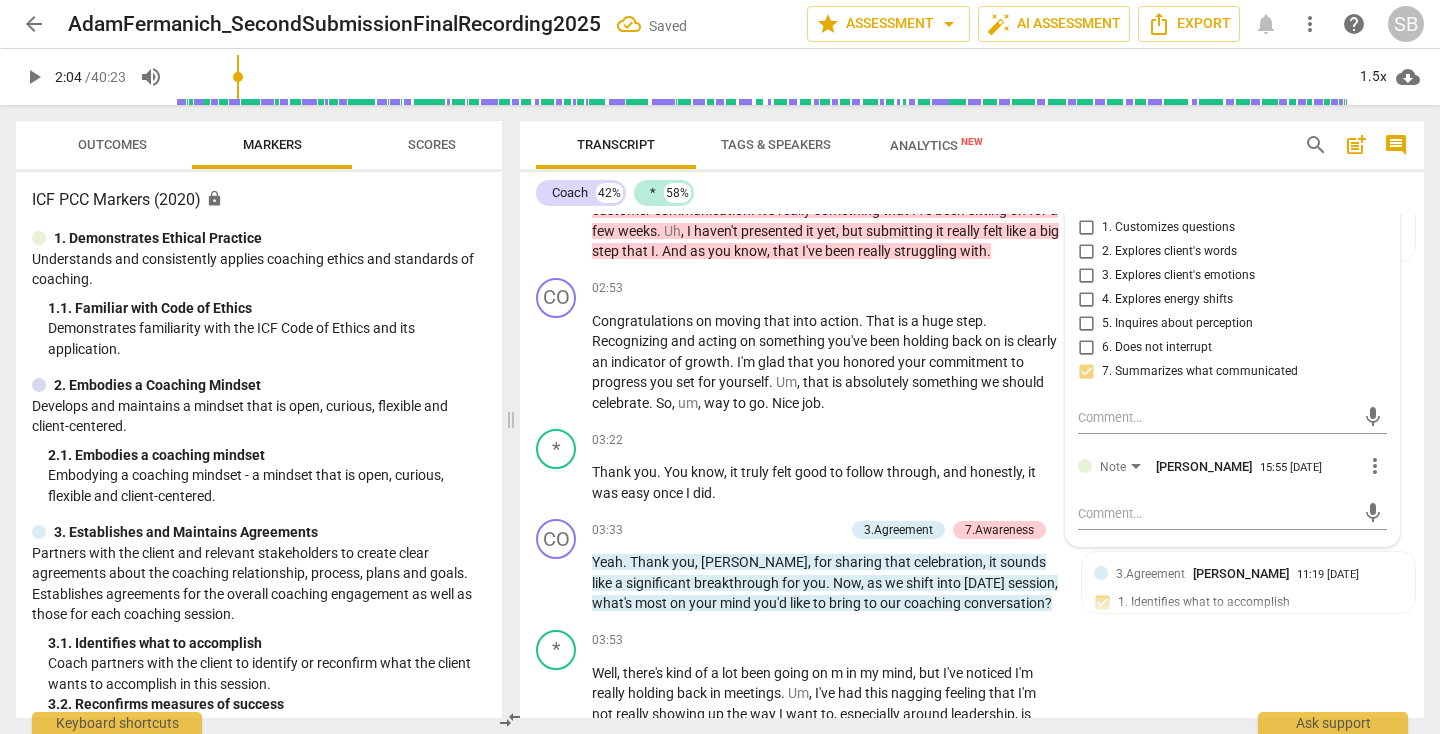 scroll, scrollTop: 1229, scrollLeft: 0, axis: vertical 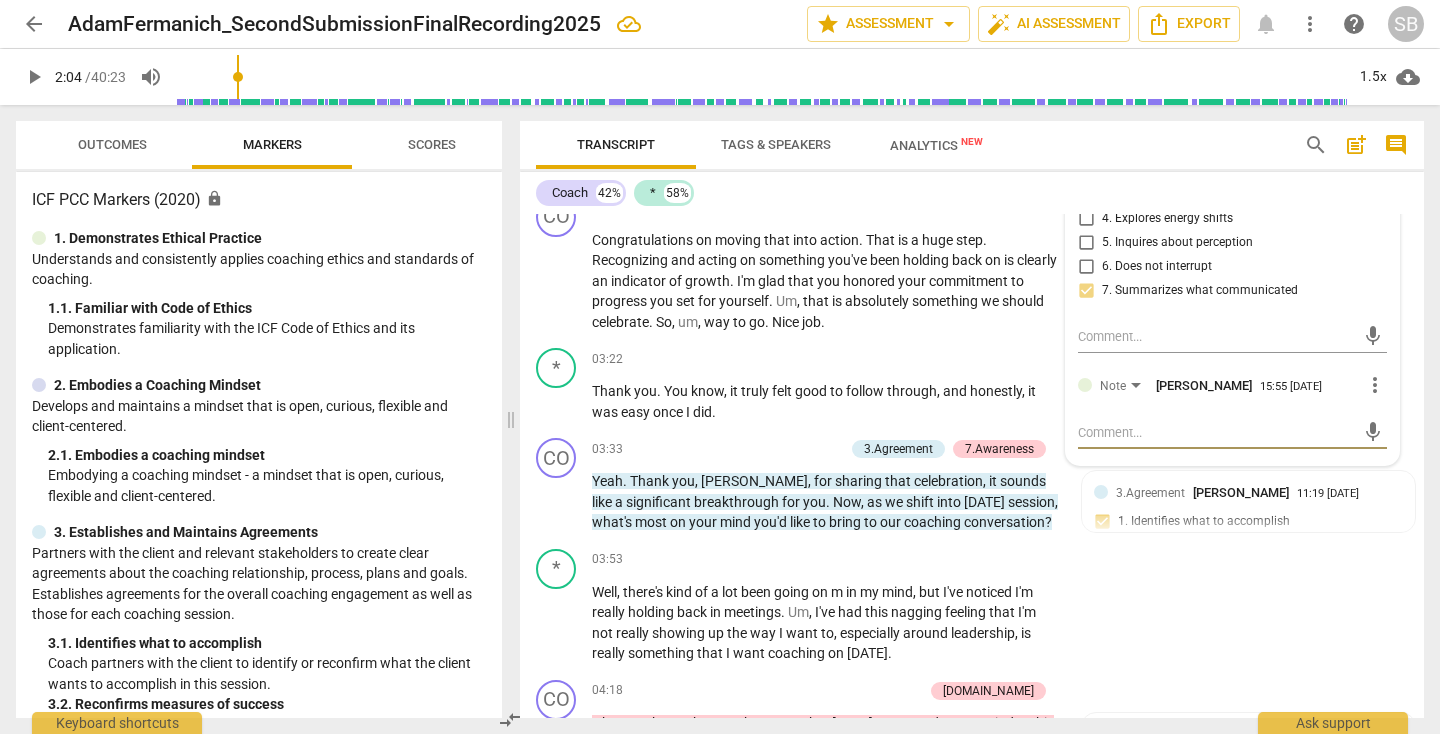 click at bounding box center (1216, 432) 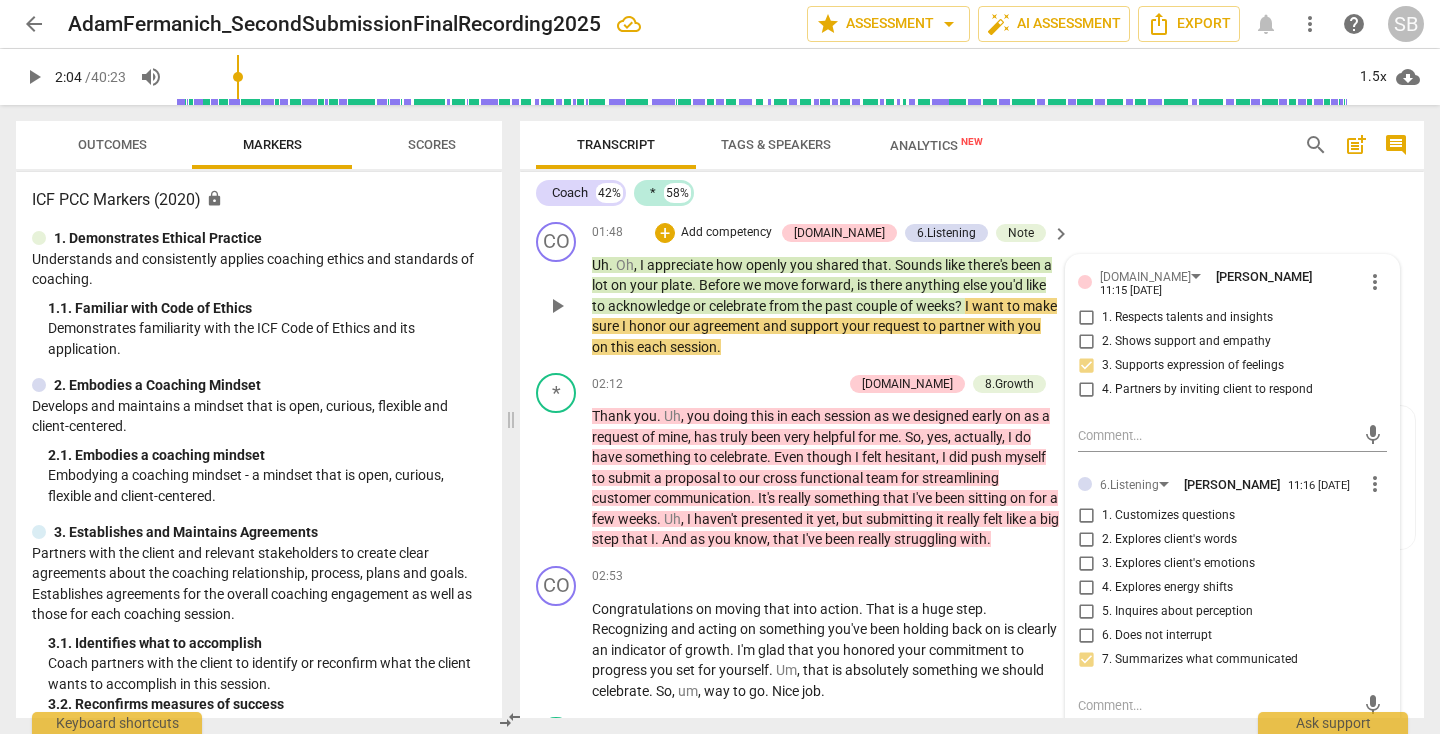 scroll, scrollTop: 799, scrollLeft: 0, axis: vertical 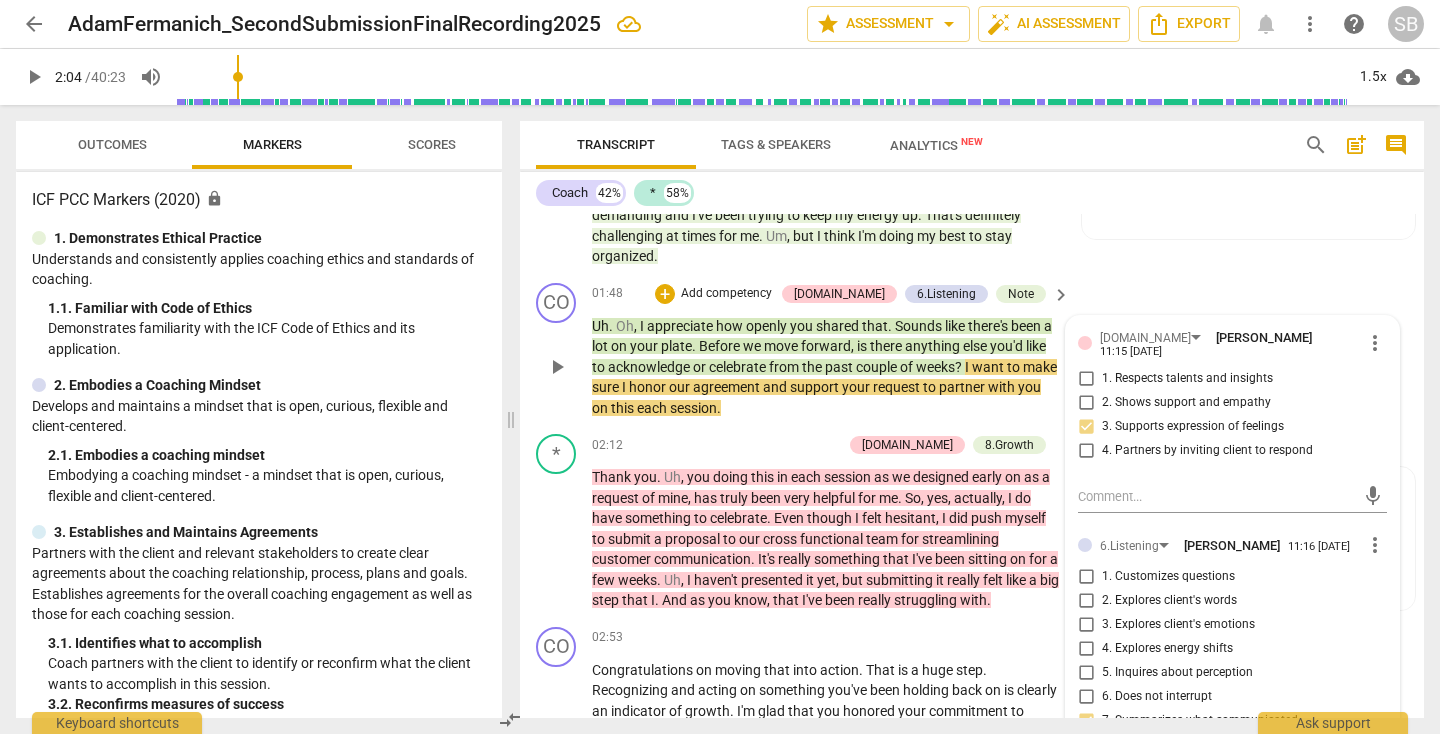 click on "CO play_arrow pause 01:48 + Add competency [DOMAIN_NAME] 6.Listening Note keyboard_arrow_right Uh .   Oh ,   I   appreciate   how   openly   you   shared   that .   Sounds   like   there's   been   a   lot   on   your   plate .   Before   we   move   forward ,   is   there   anything   else   you'd   like   to   acknowledge   or   celebrate   from   the   past   couple   of   weeks ?   I   want   to   make   sure   I   honor   our   agreement   and   support   your   request   to   partner   with   you   on   this   each   session . [DOMAIN_NAME] [PERSON_NAME] 11:15 [DATE] more_vert 1. Respects talents and insights 2. Shows support and empathy 3. Supports expression of feelings 4. Partners by inviting client to respond mic 6.Listening [PERSON_NAME] 11:16 [DATE] more_vert 1. Customizes questions 2. Explores client's words 3. Explores client's emotions 4. Explores energy shifts 5. Inquires about perception 6. Does not interrupt 7. Summarizes what communicated mic Note [PERSON_NAME] 15:55 [DATE] more_vert mic" at bounding box center [972, 351] 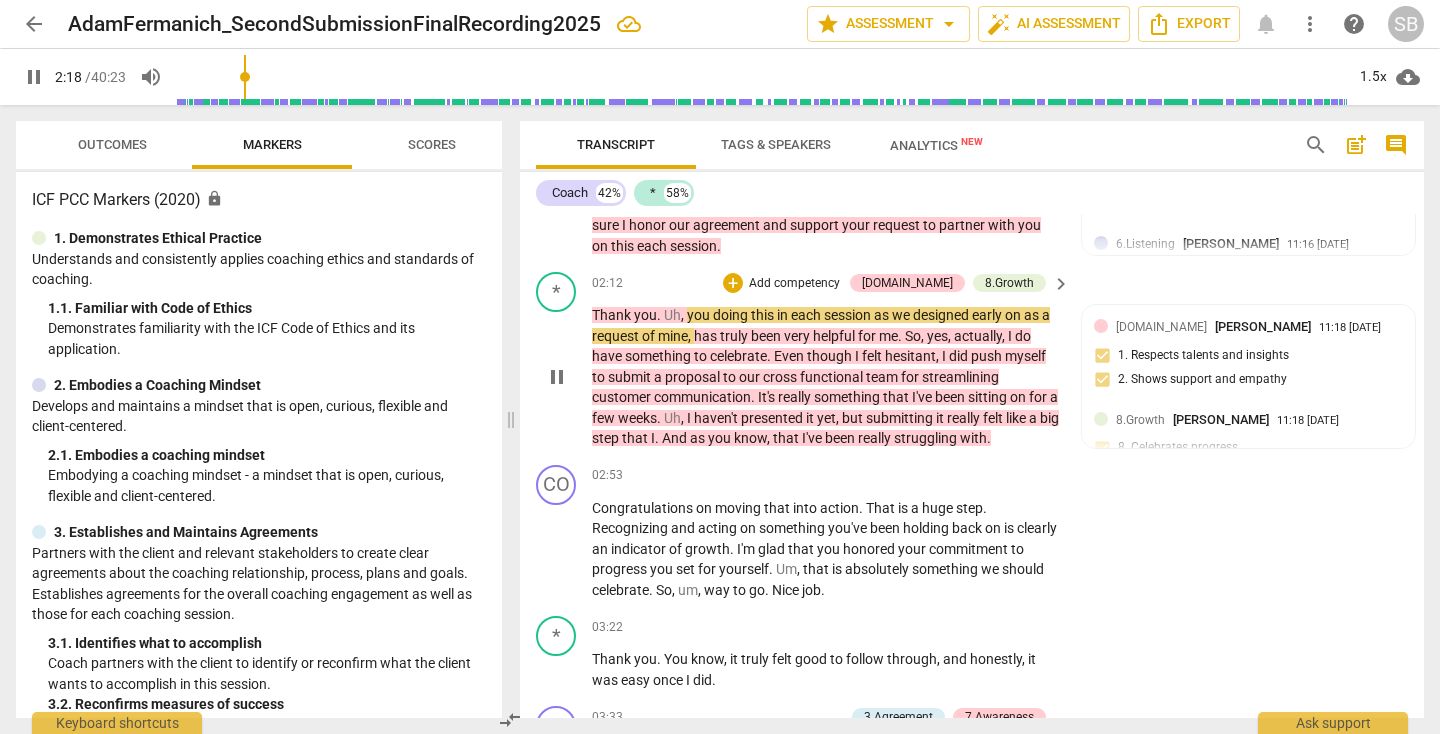 scroll, scrollTop: 963, scrollLeft: 0, axis: vertical 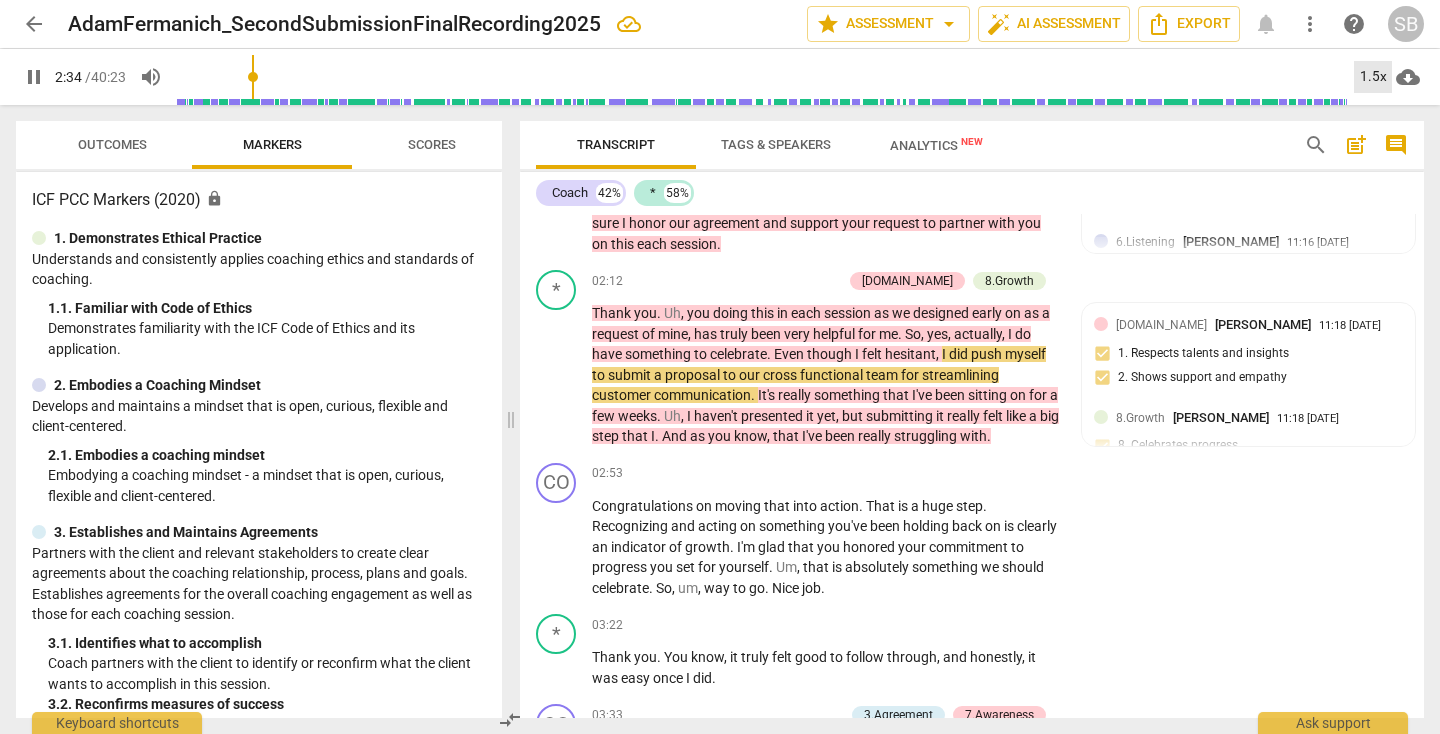click on "1.5x" at bounding box center (1373, 77) 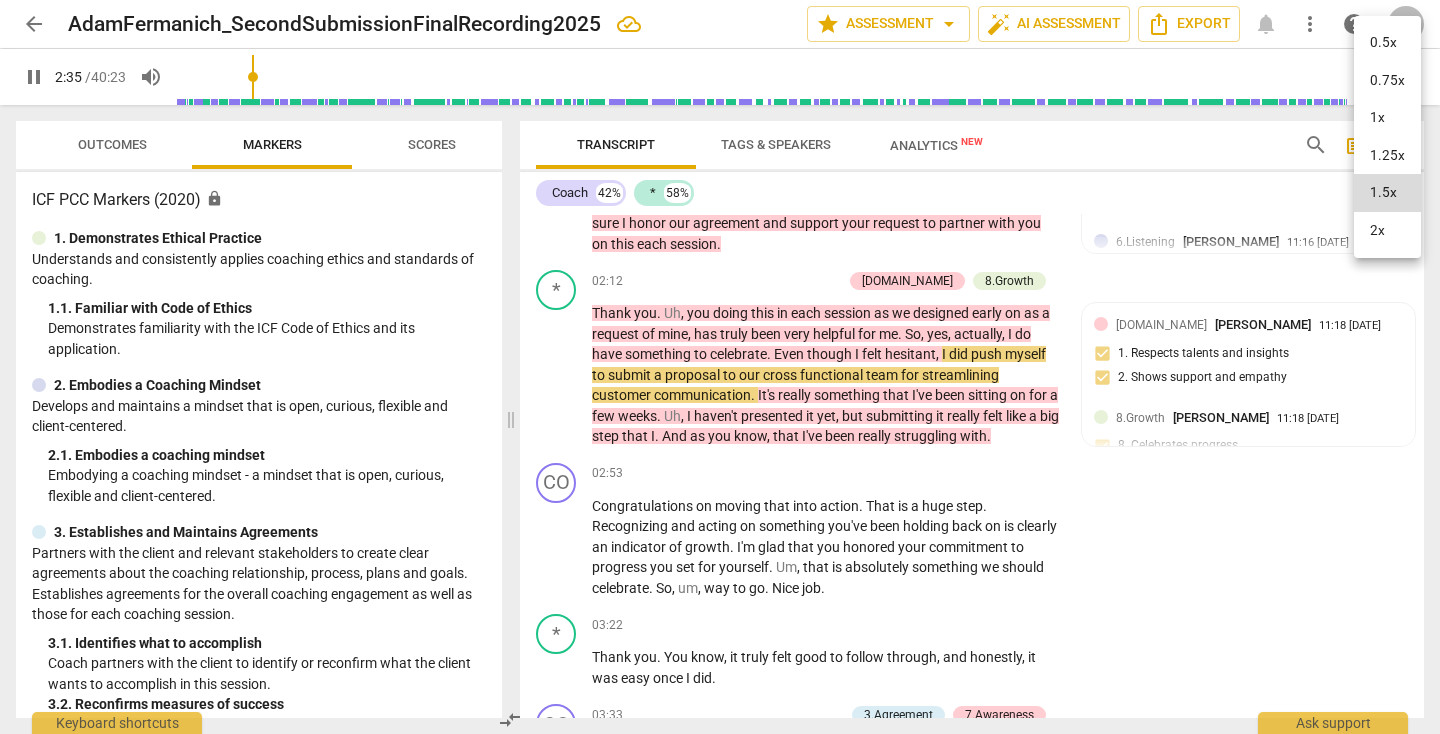 click on "1.25x" at bounding box center (1387, 156) 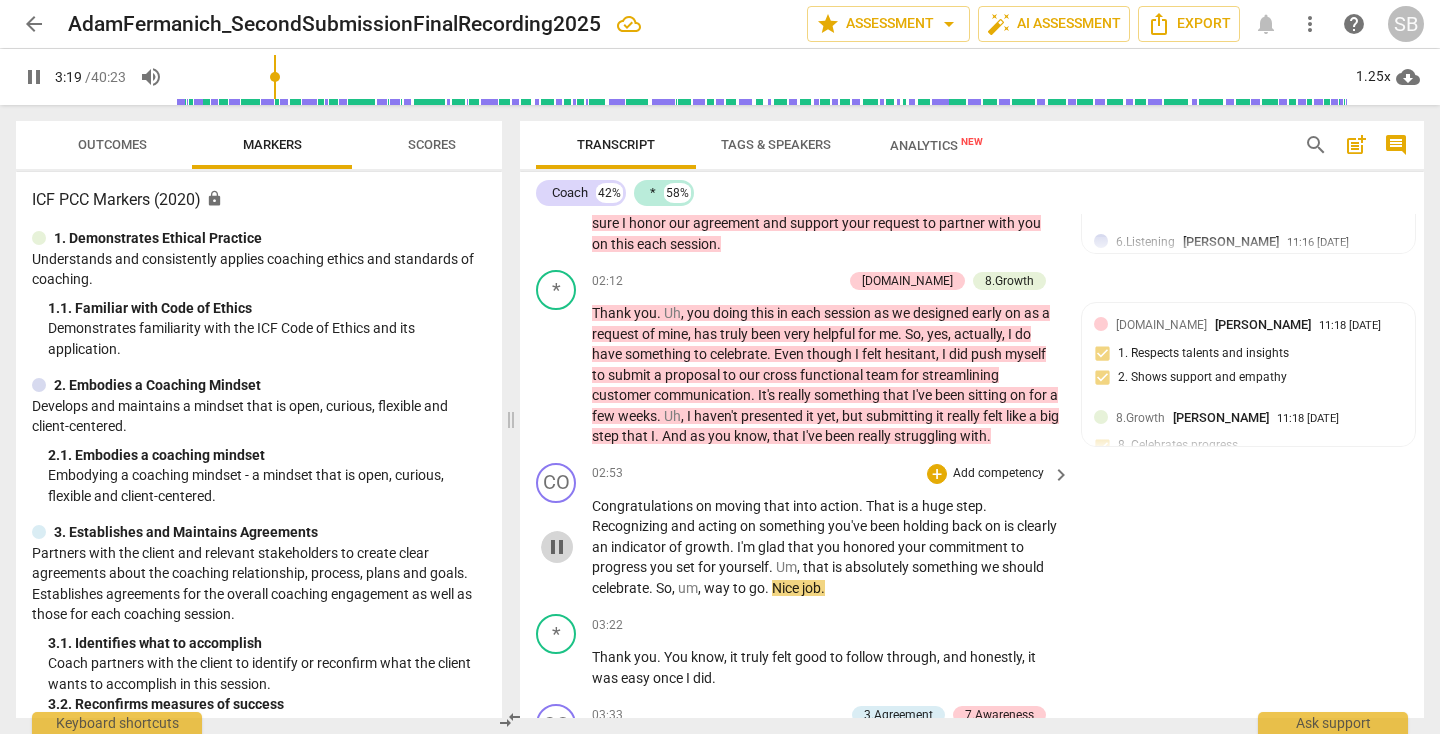 click on "pause" at bounding box center (557, 547) 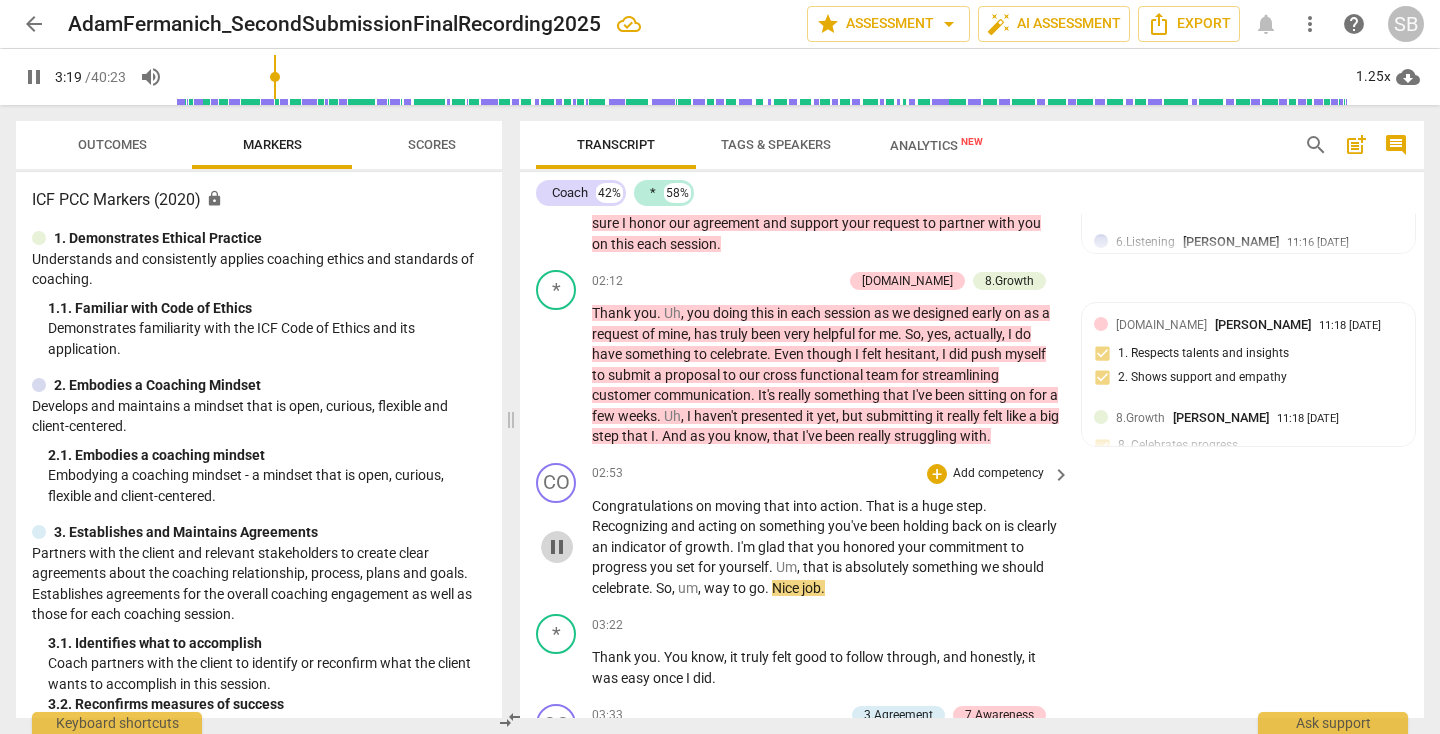 type on "200" 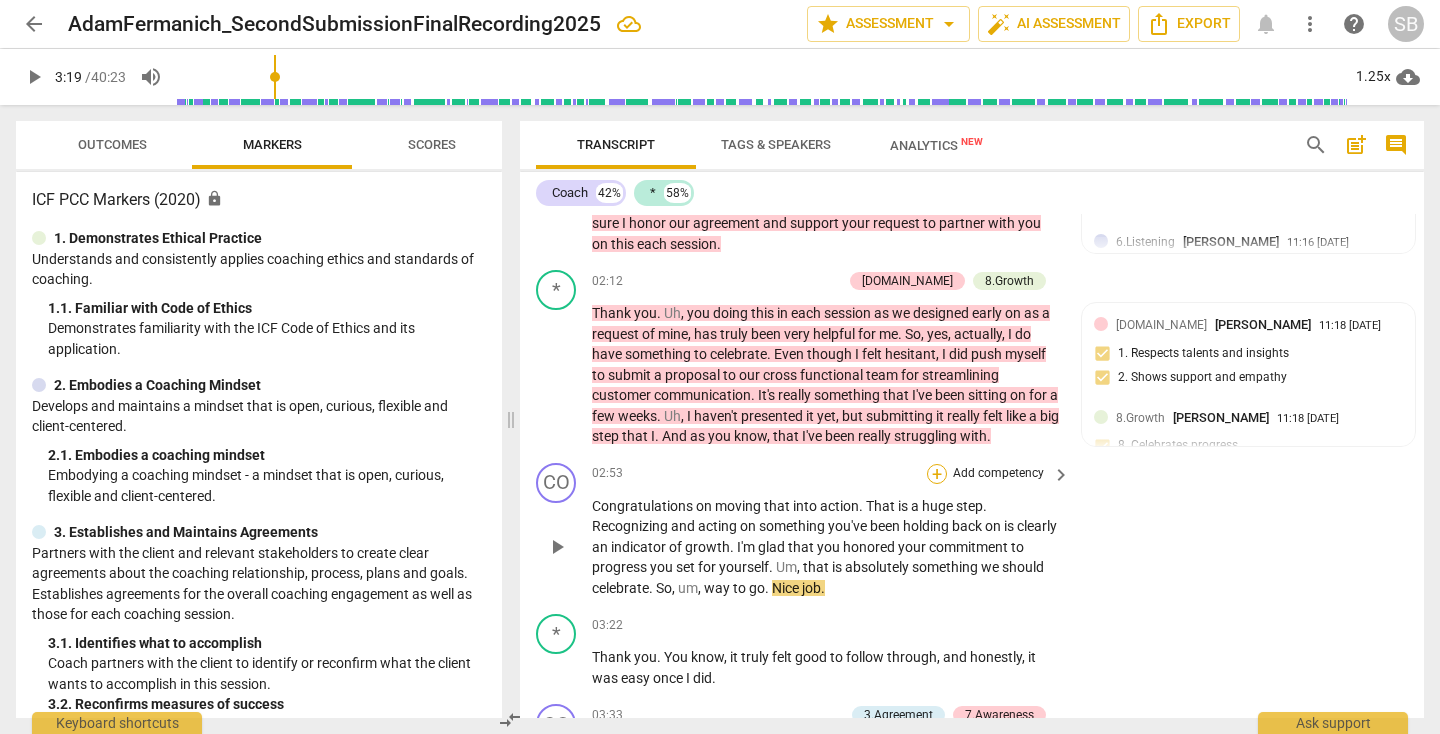 click on "+" at bounding box center [937, 474] 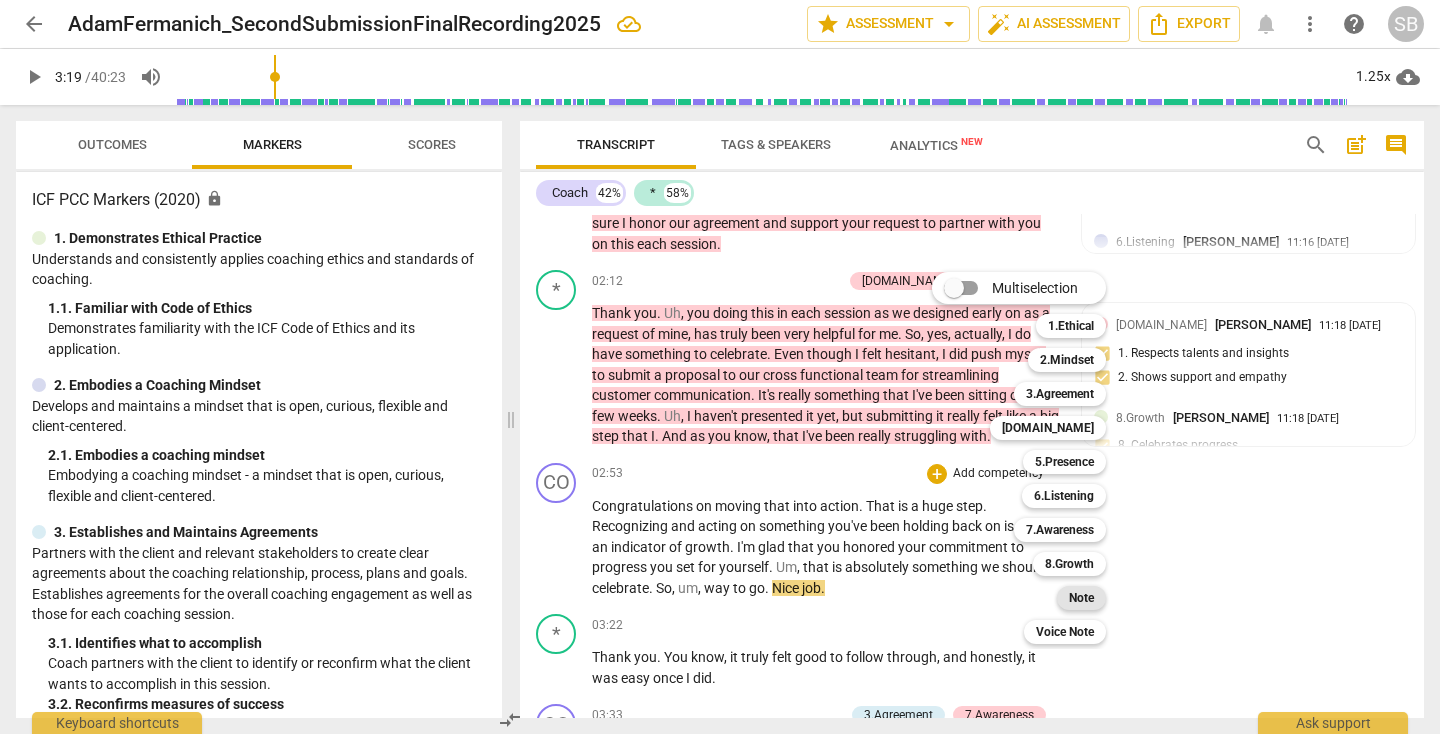 click on "Note" at bounding box center (1081, 598) 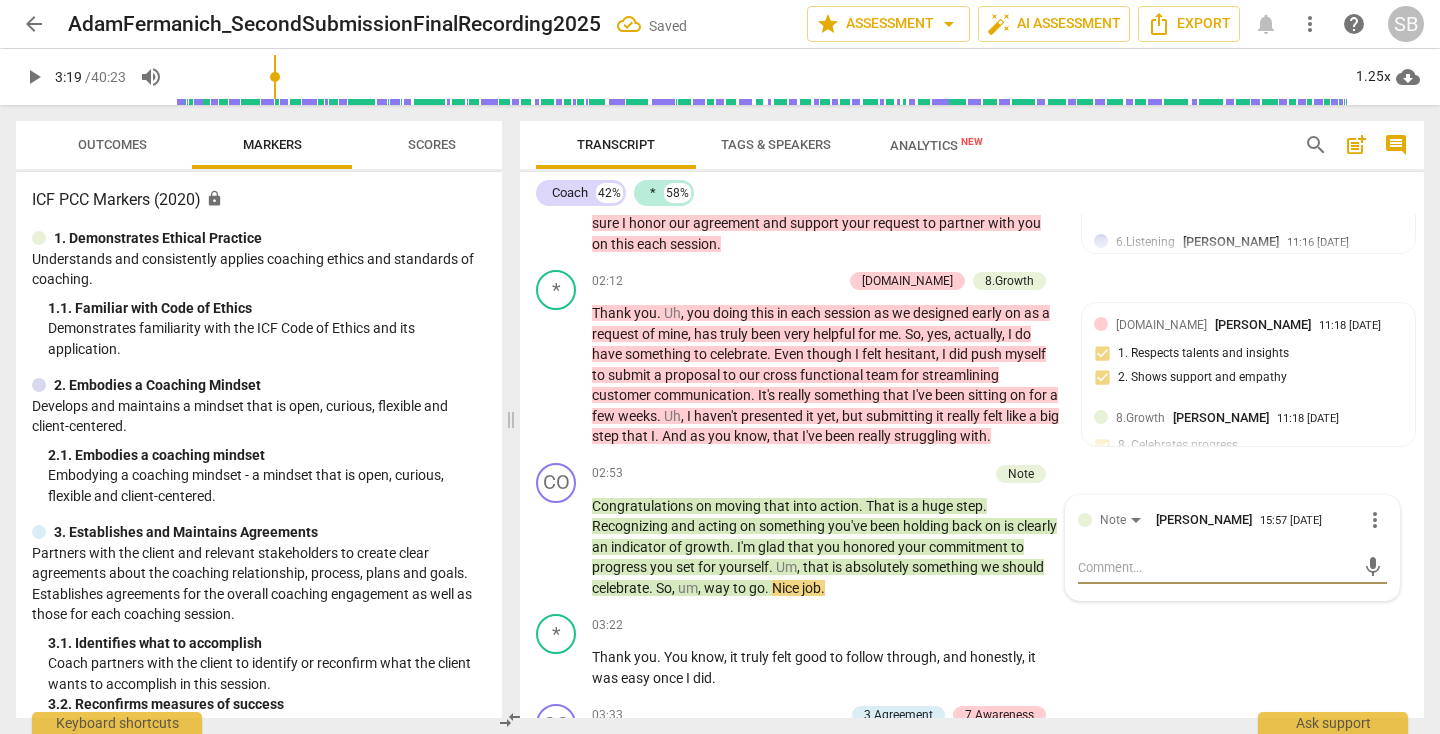 type on "S" 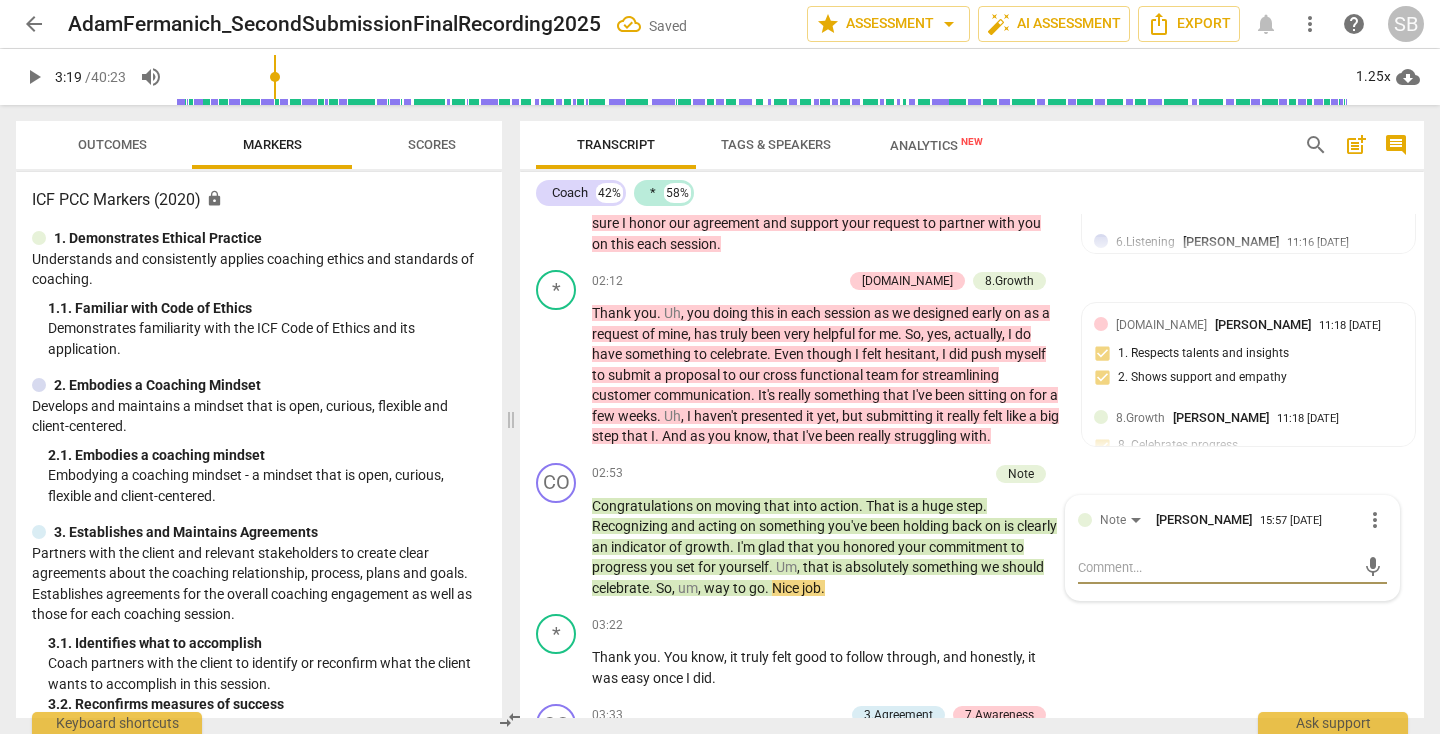 type on "S" 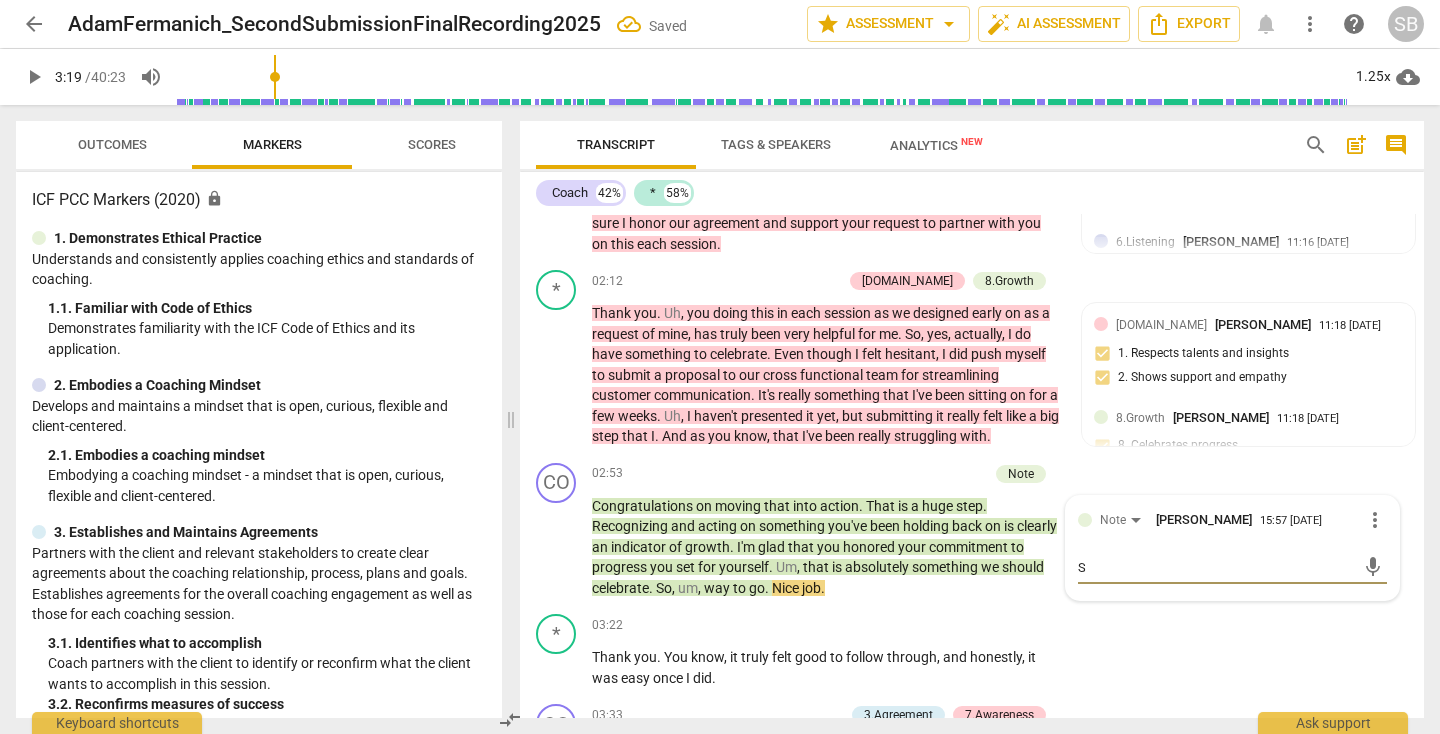 type on "So" 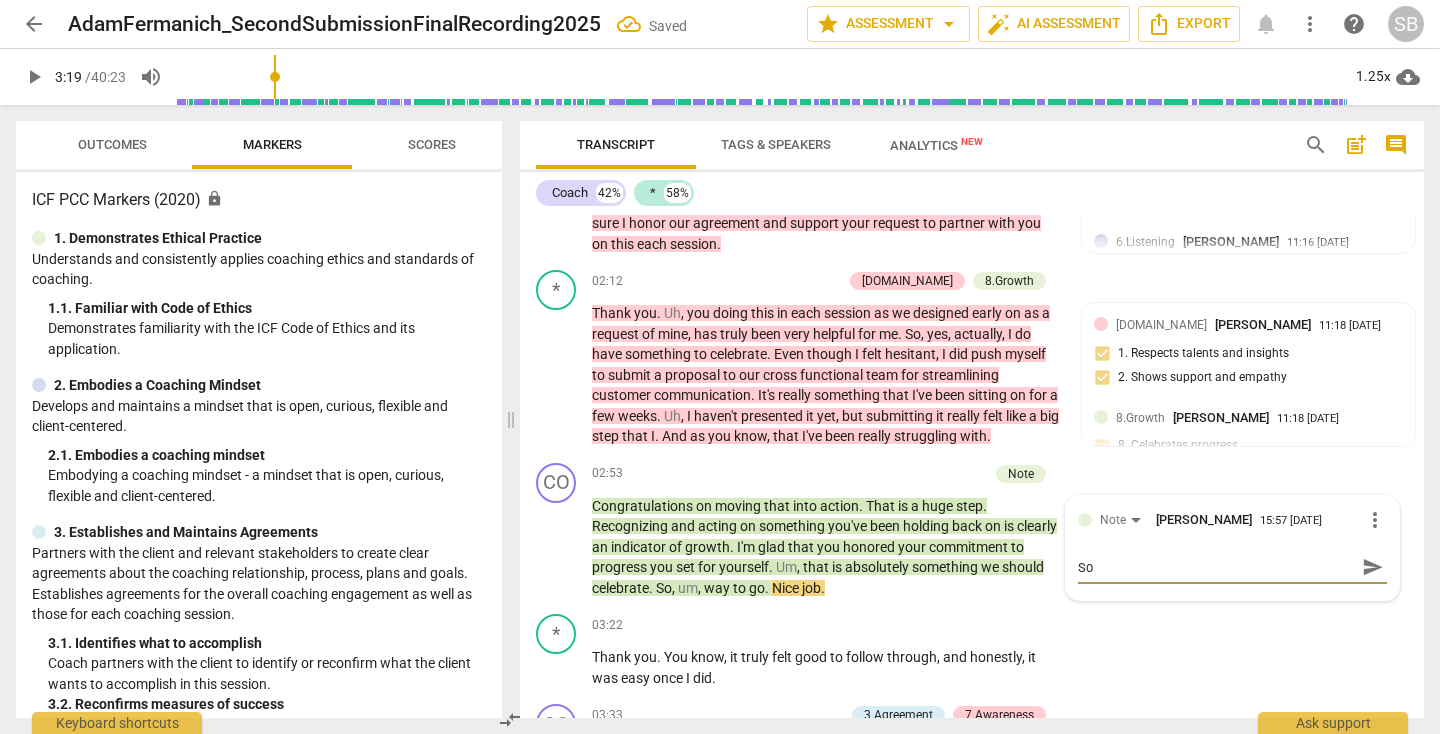 type on "Sou" 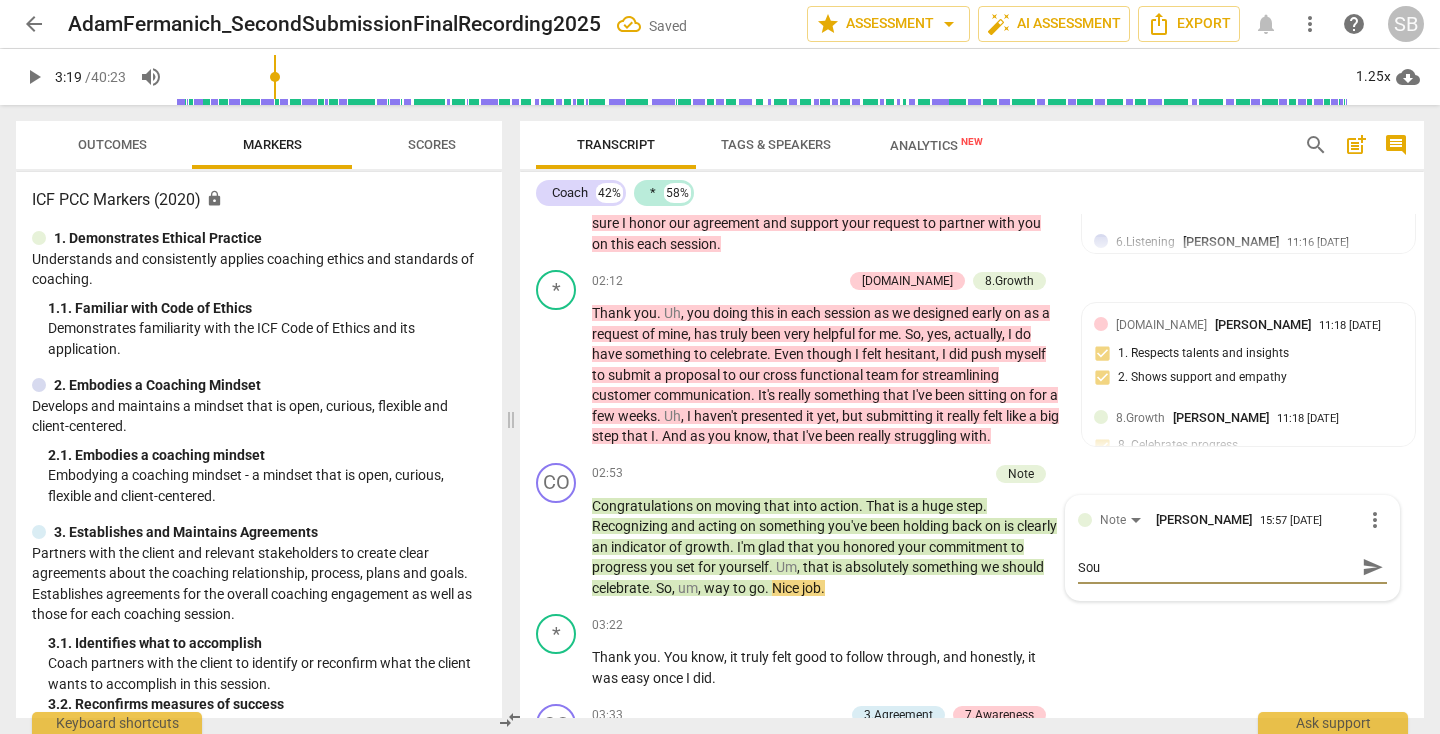 type on "Soun" 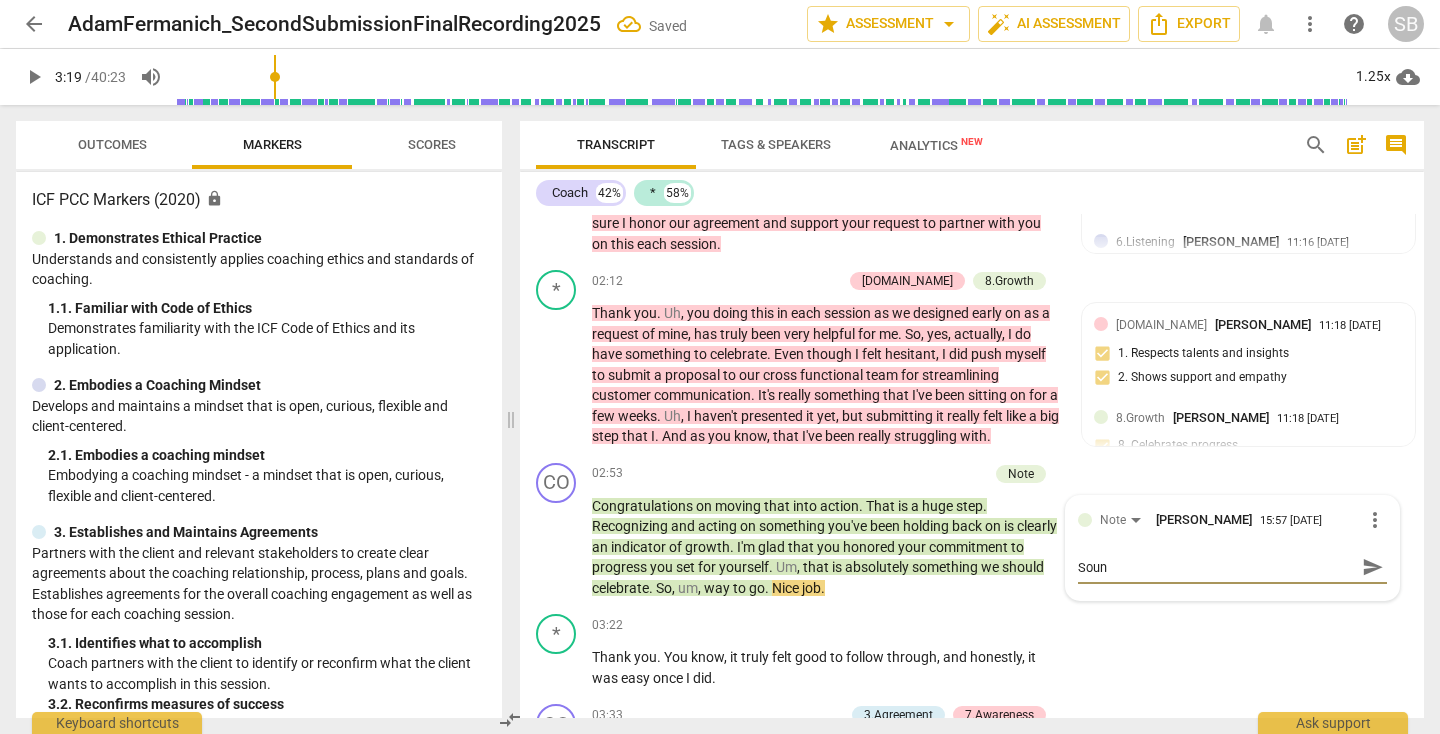 type on "Sound" 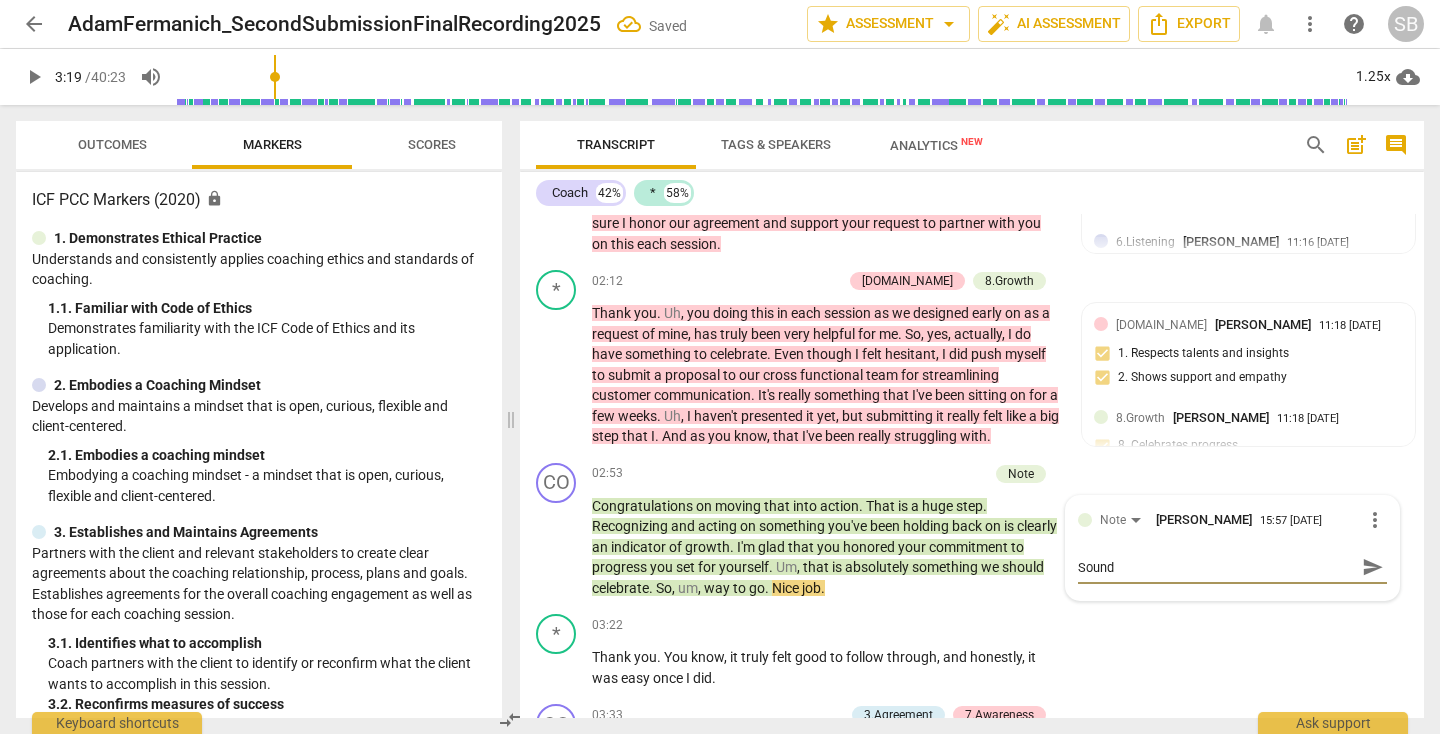 type on "Sounds" 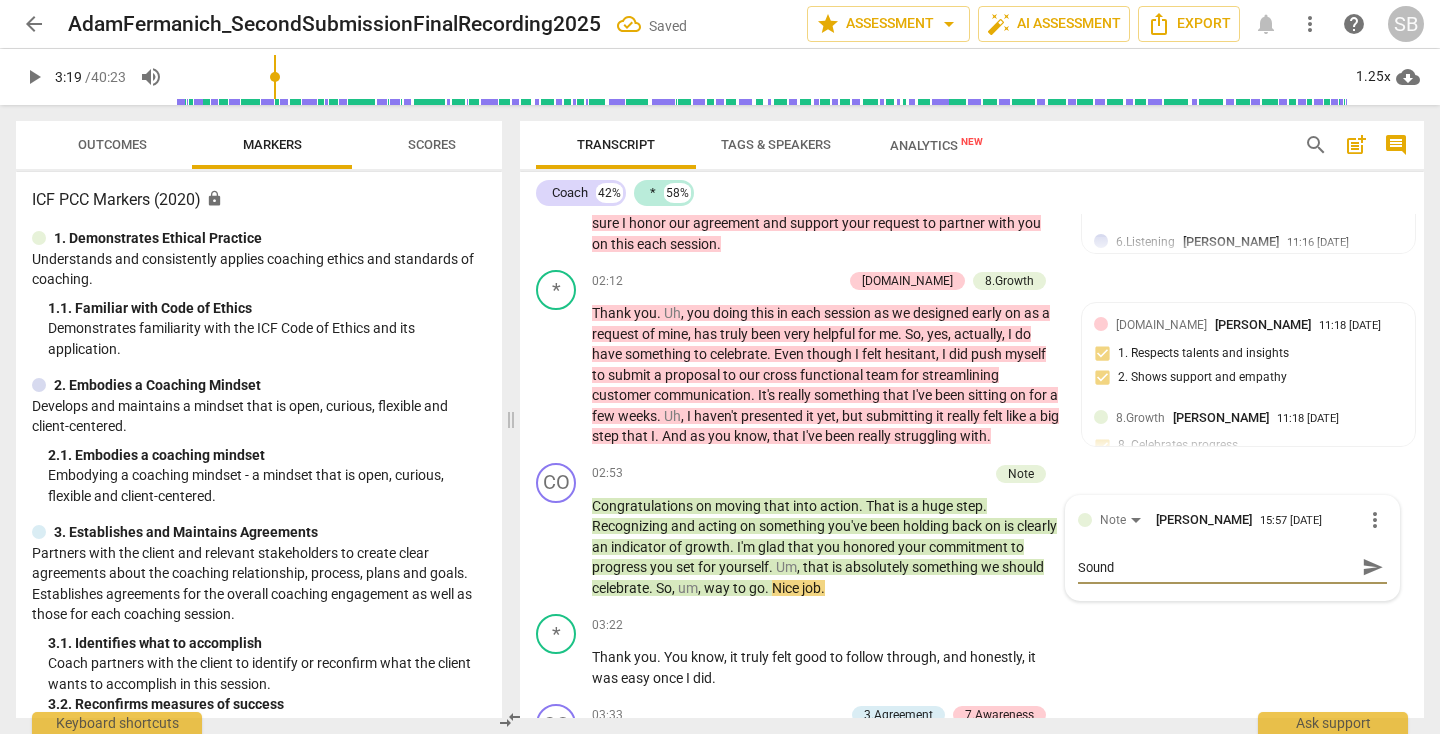 type on "Sounds" 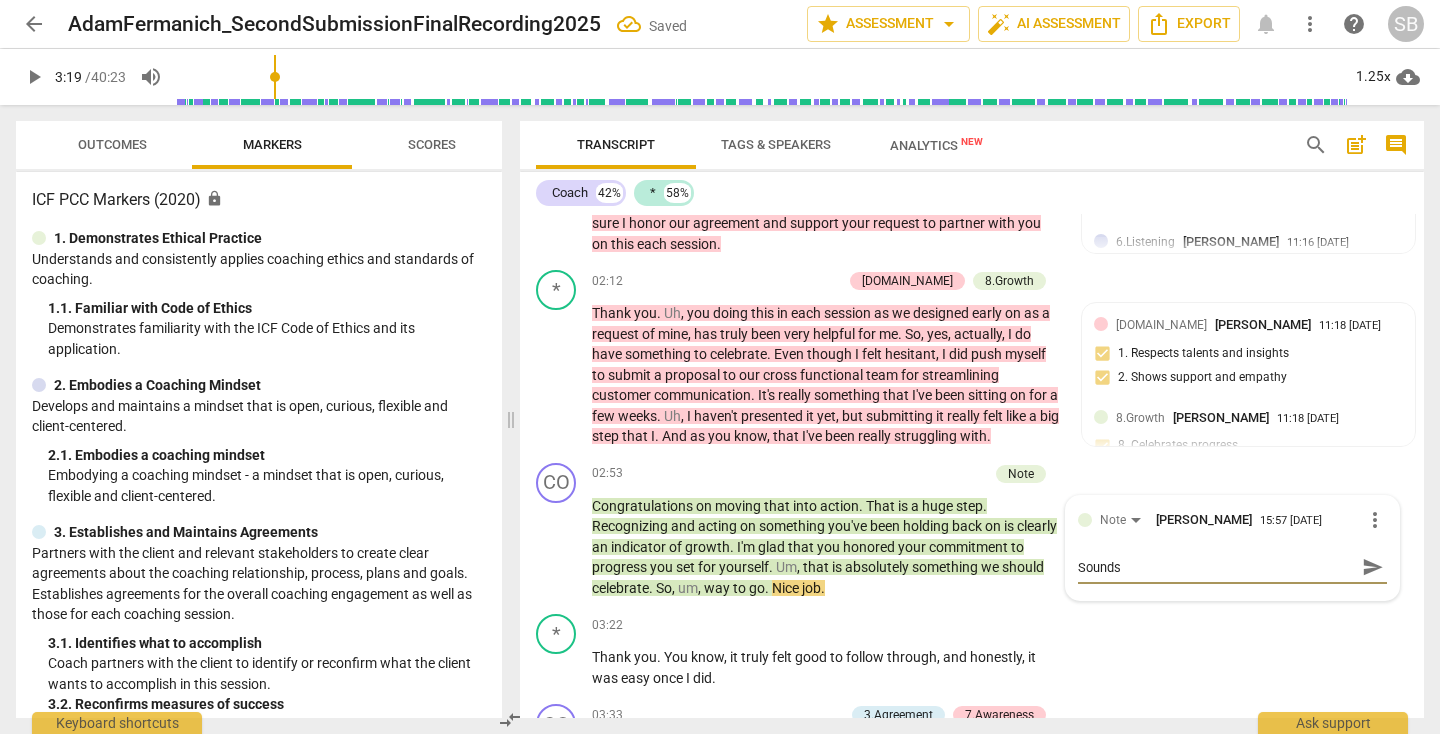 type on "Sounds" 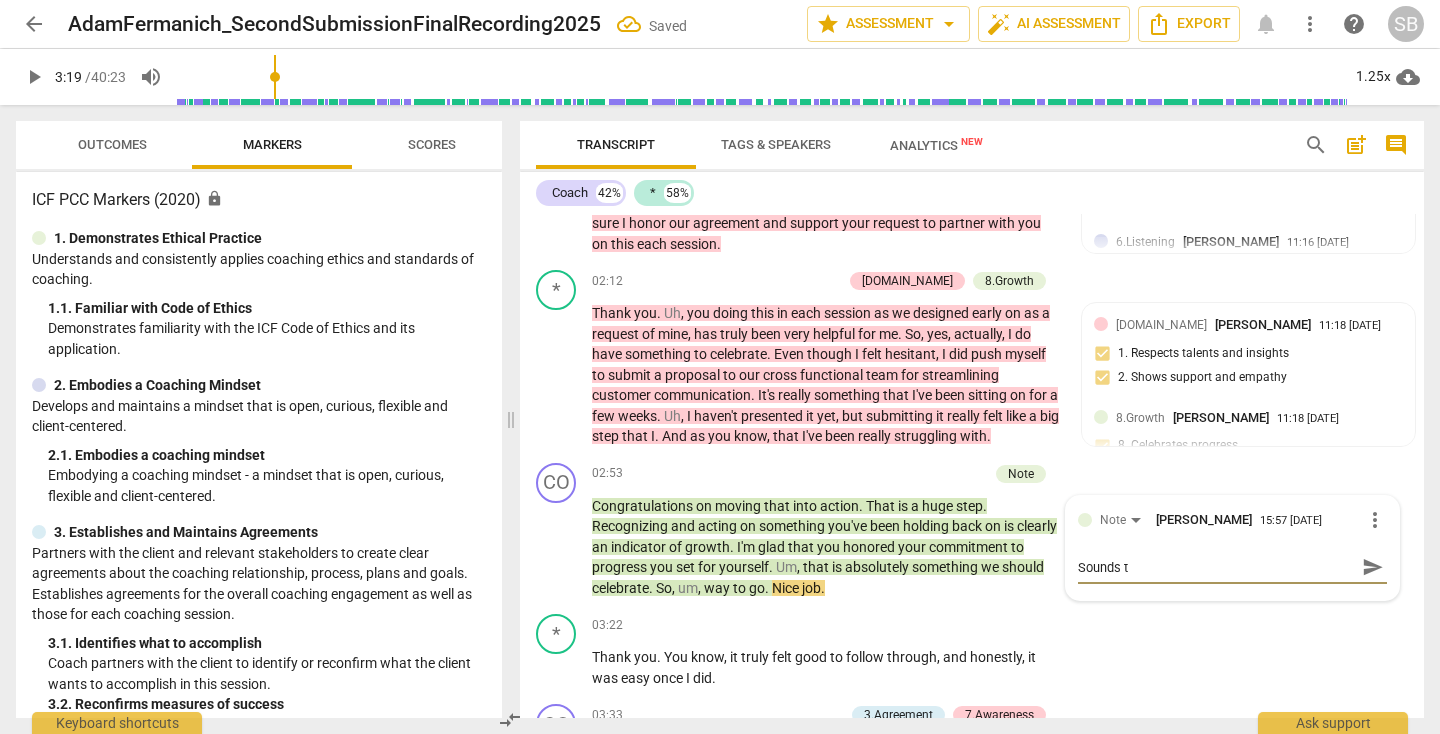 type on "Sounds to" 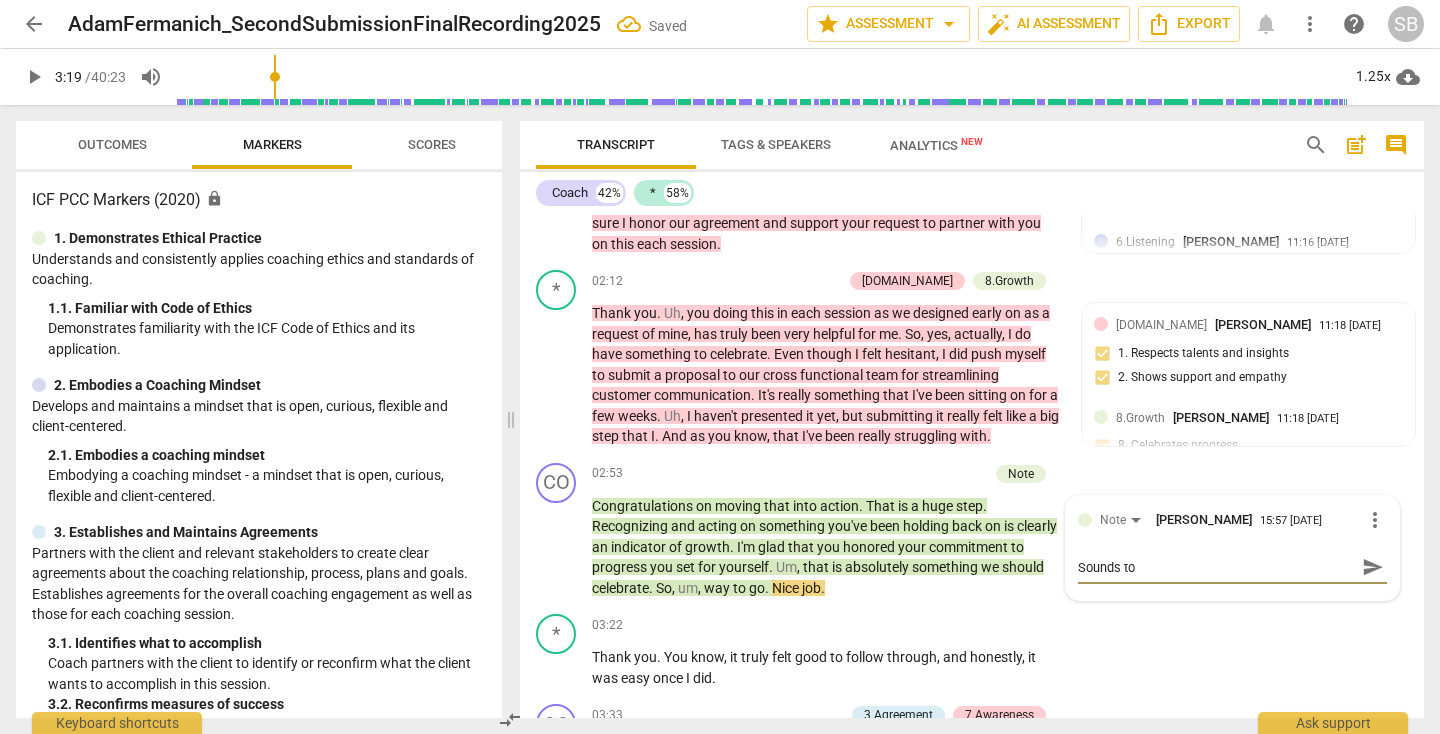 type on "Sounds too" 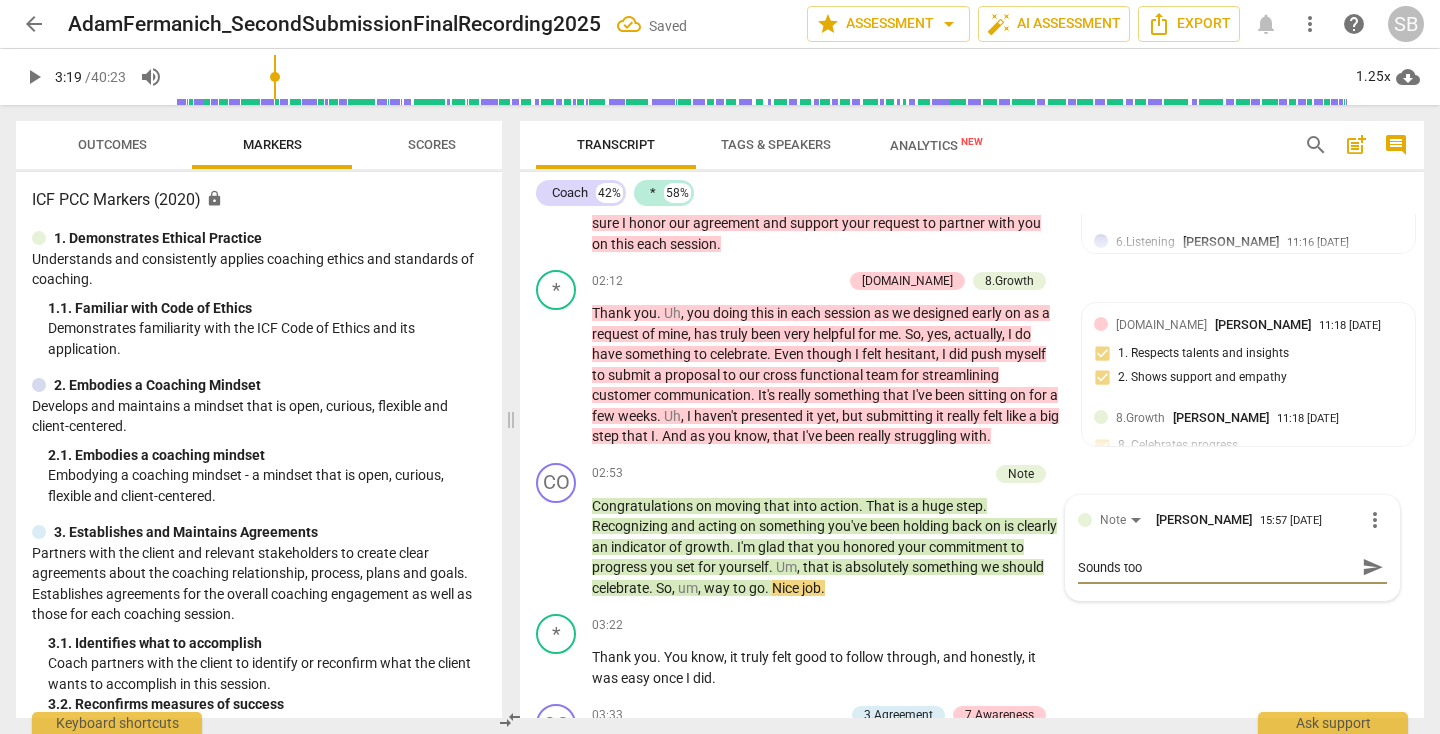 type on "Sounds too" 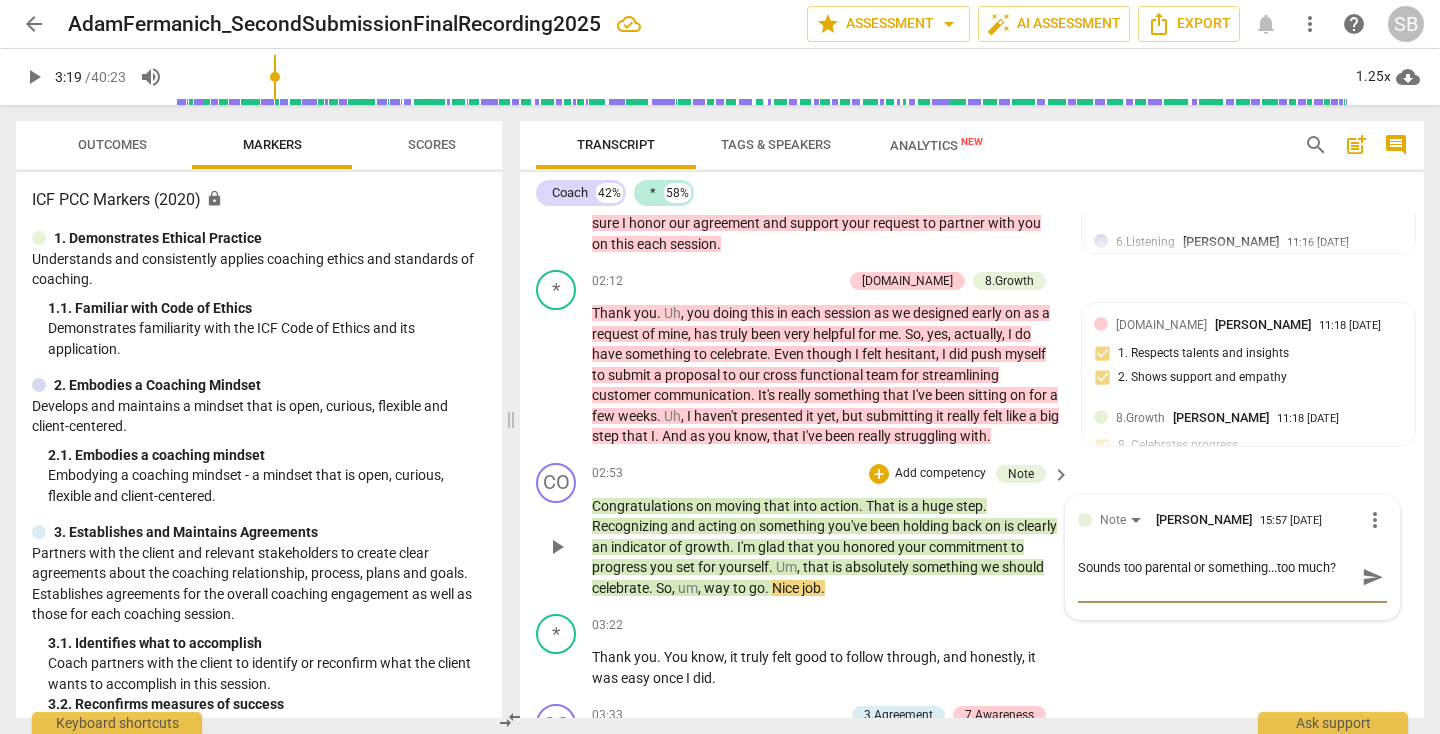 click on "send" at bounding box center [1373, 577] 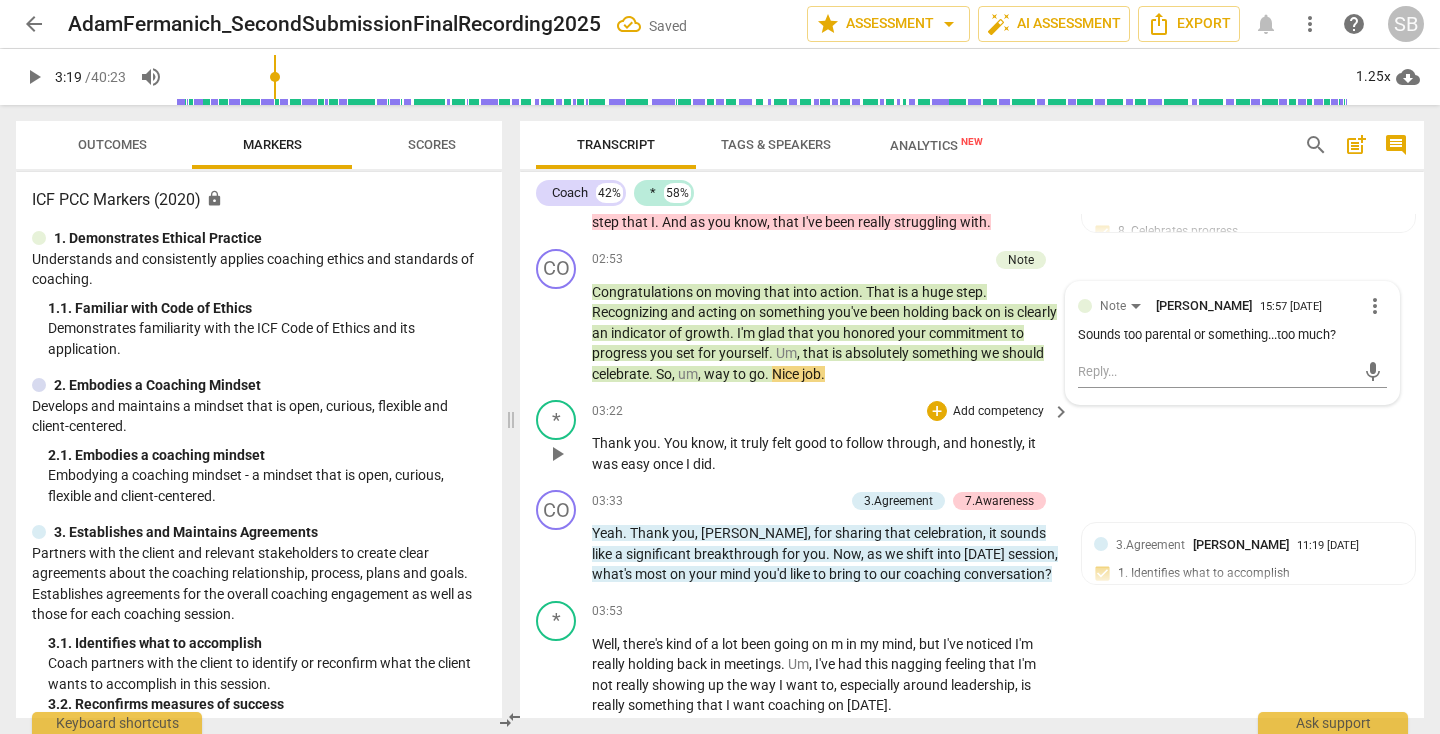 scroll, scrollTop: 1157, scrollLeft: 0, axis: vertical 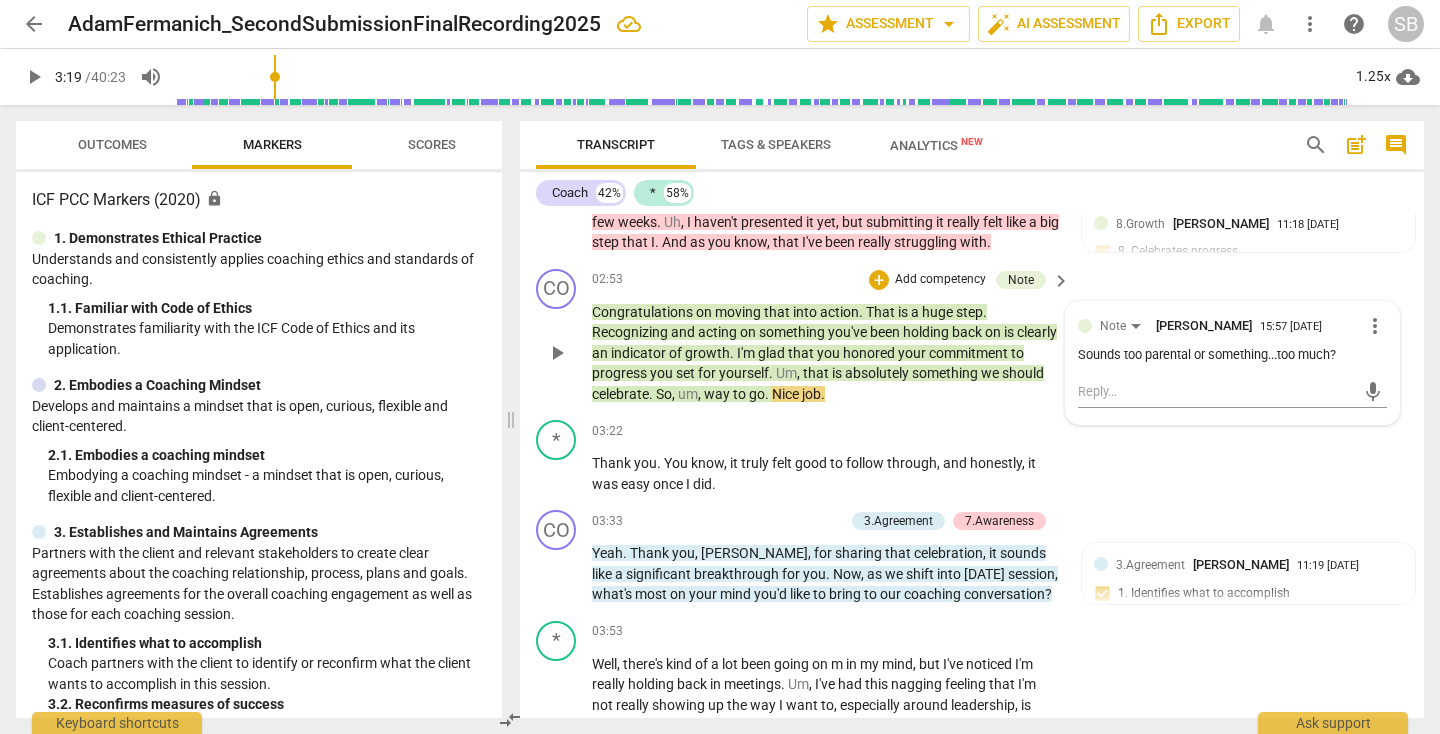 click on "Sounds too parental or something...too much?" at bounding box center (1232, 355) 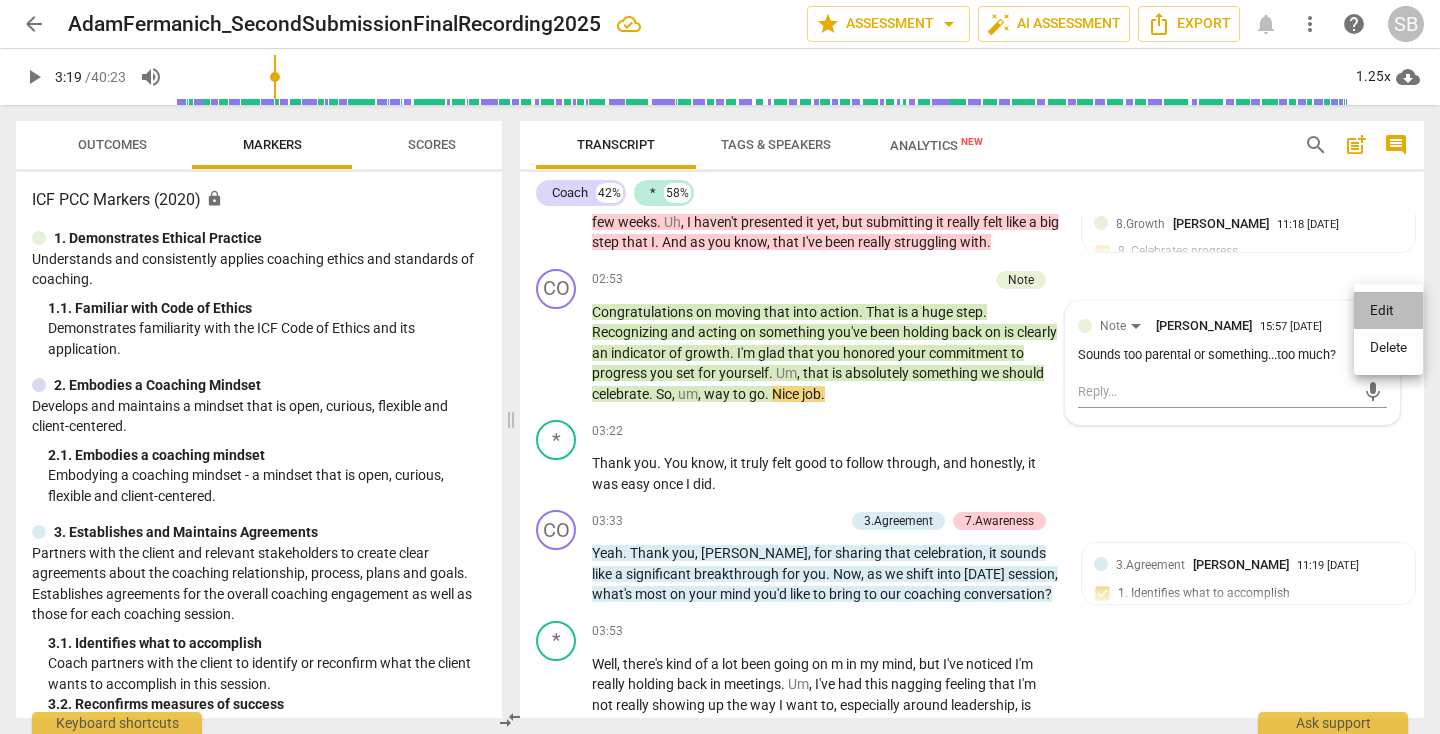 click on "Edit" at bounding box center [1388, 311] 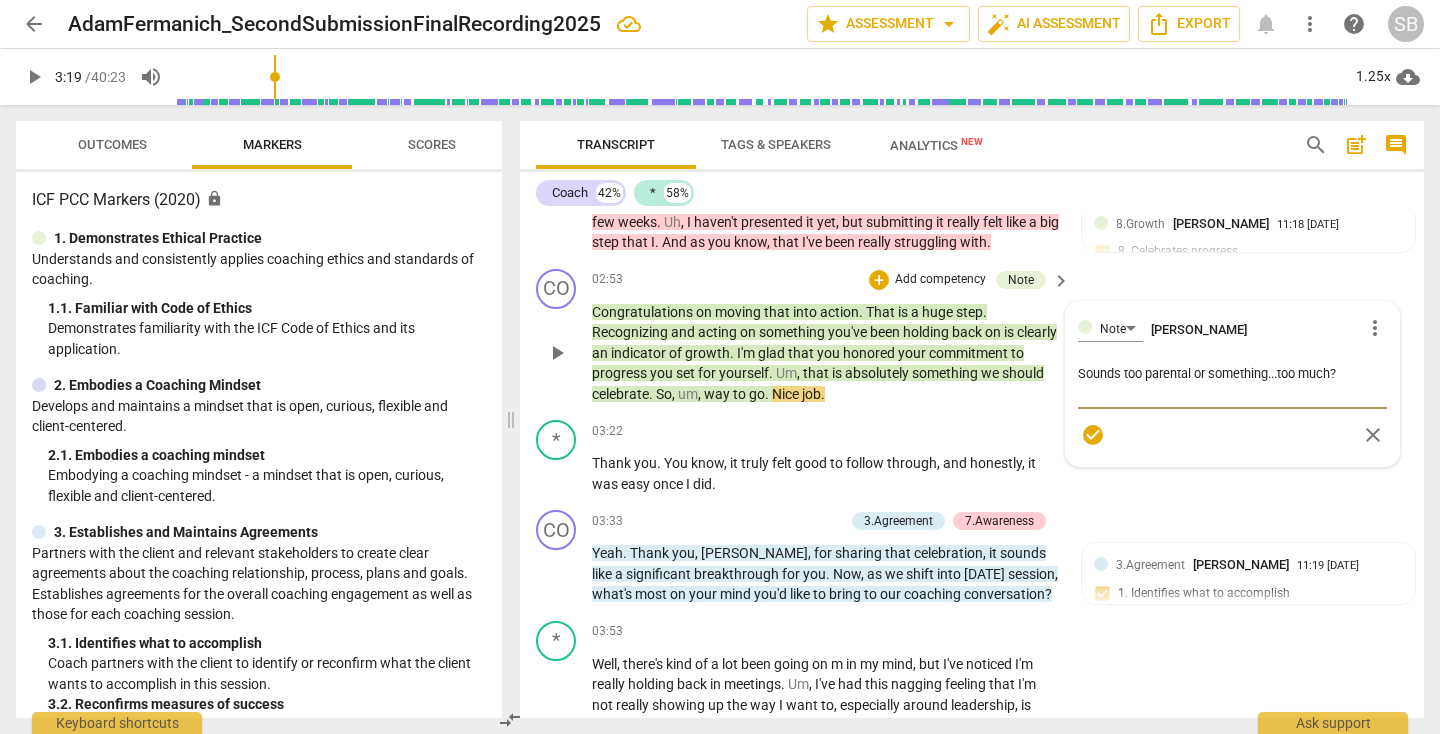 drag, startPoint x: 1343, startPoint y: 356, endPoint x: 1070, endPoint y: 365, distance: 273.14832 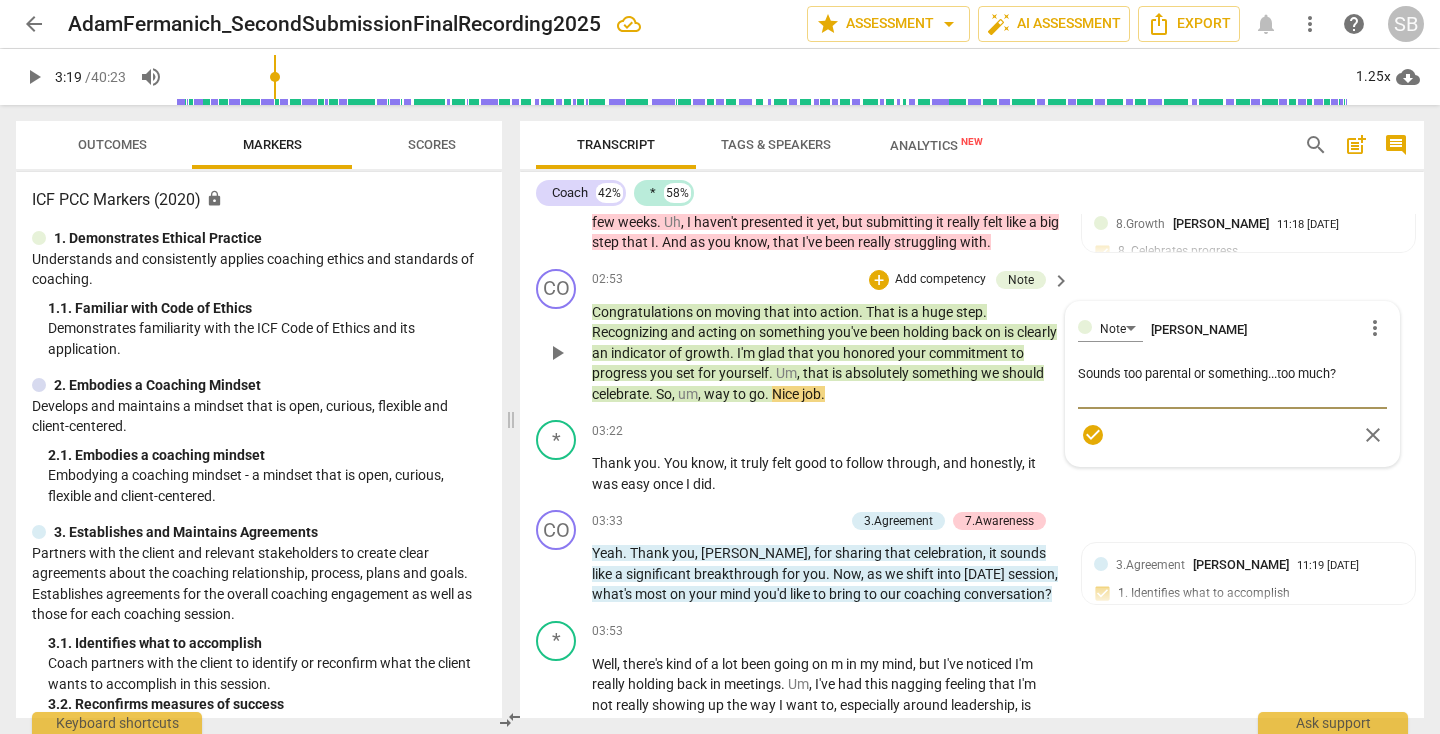 drag, startPoint x: 1345, startPoint y: 361, endPoint x: 1072, endPoint y: 362, distance: 273.00183 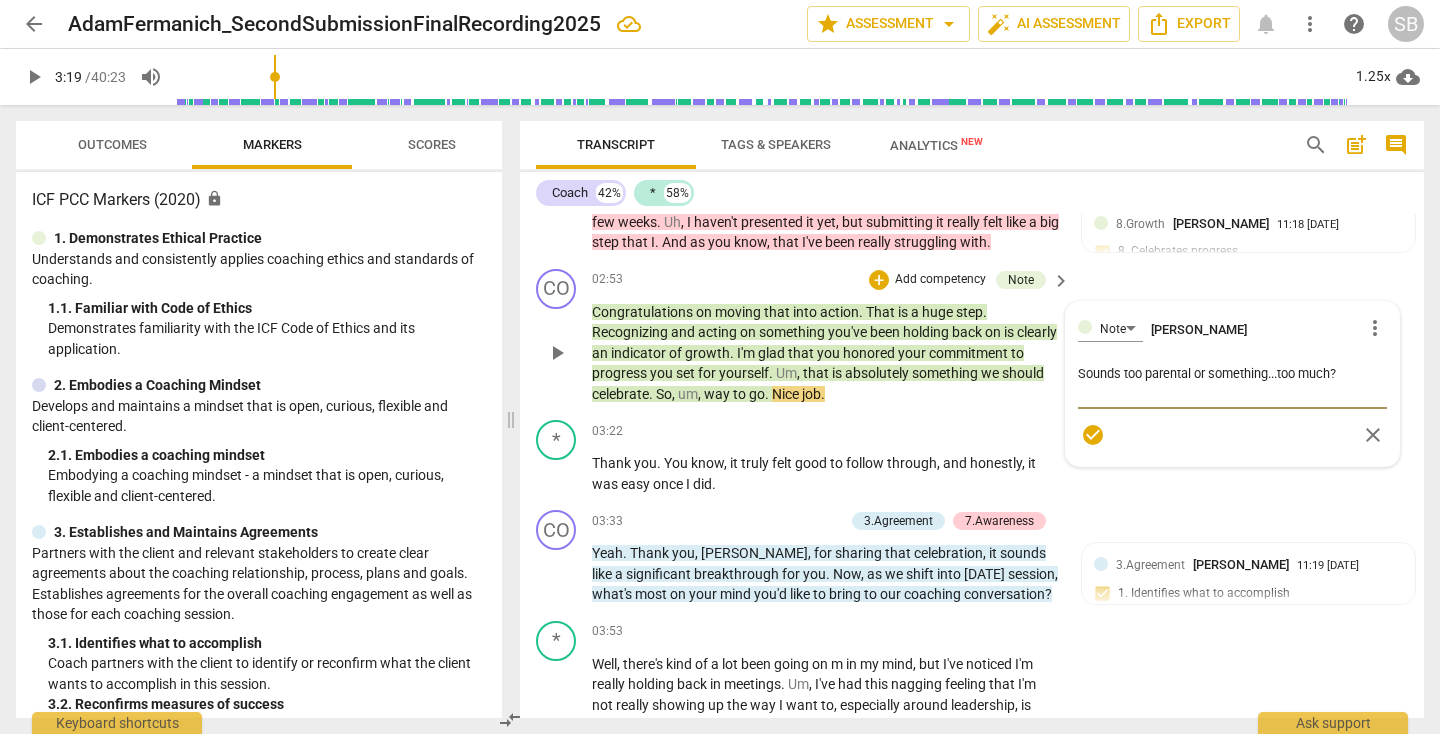 click on "Note [PERSON_NAME] more_vert Sounds too parental or something...too much?
Sounds too parental or something...too much?
check_circle close" at bounding box center (1232, 384) 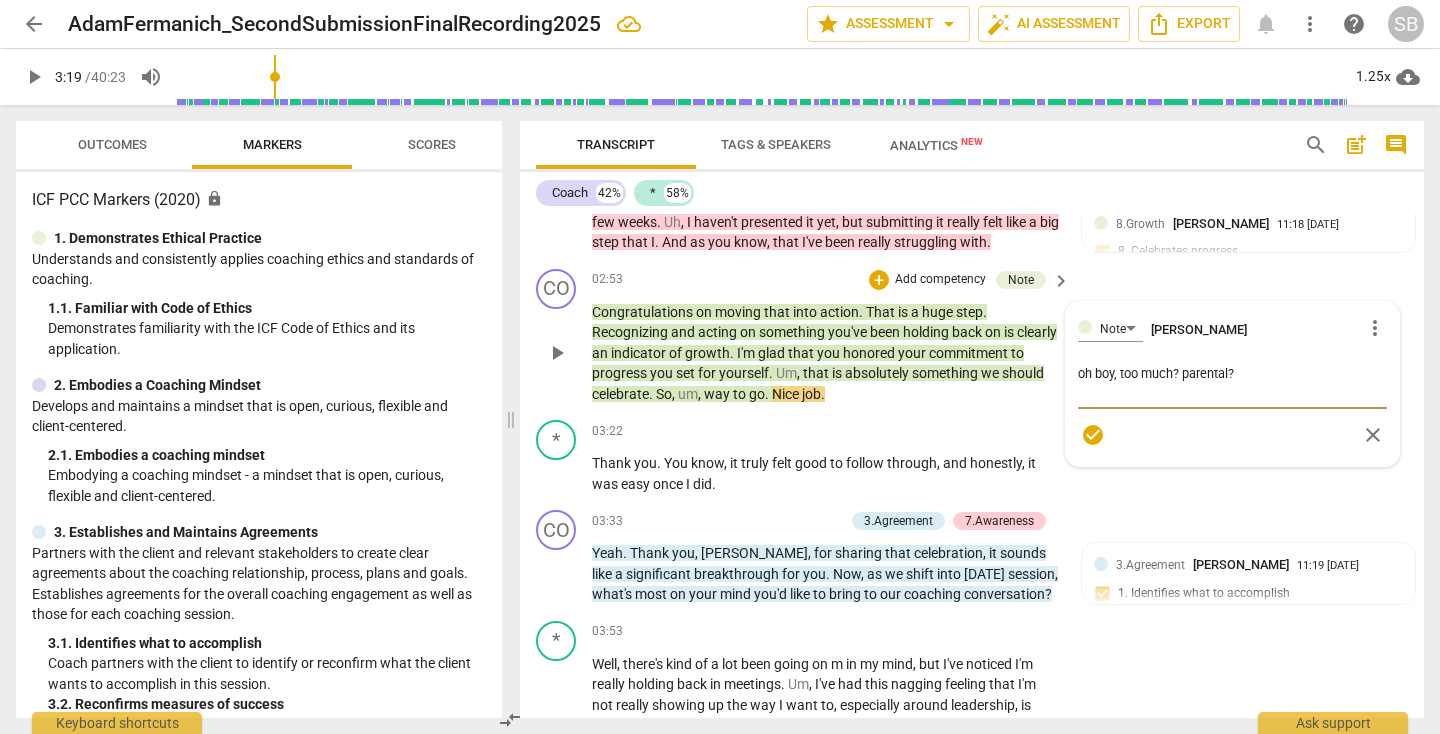 drag, startPoint x: 1120, startPoint y: 355, endPoint x: 1019, endPoint y: 355, distance: 101 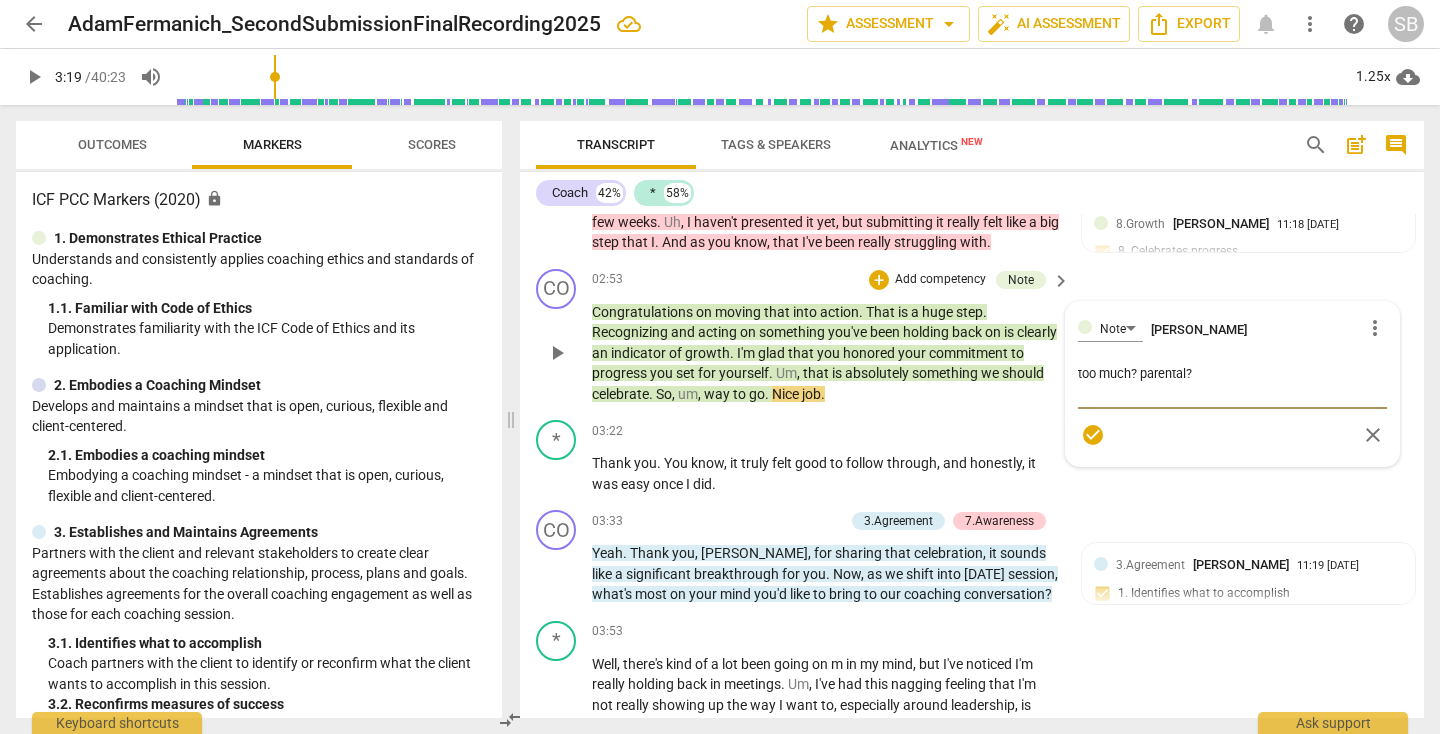 click on "CO play_arrow pause 02:53 + Add competency Note keyboard_arrow_right Congratulations   on   moving   that   into   action .   That   is   a   huge   step .   Recognizing   and   acting   on   something   you've   been   holding   back   on   is   clearly   an   indicator   of   growth .   I'm   glad   that   you   honored   your   commitment   to   progress   you   set   for   yourself .   Um ,   that   is   absolutely   something   we   should   celebrate .   So ,   um ,   way   to   go .   Nice   job . Note [PERSON_NAME] more_vert too much? parental?
too much? parental?
check_circle close" at bounding box center [972, 337] 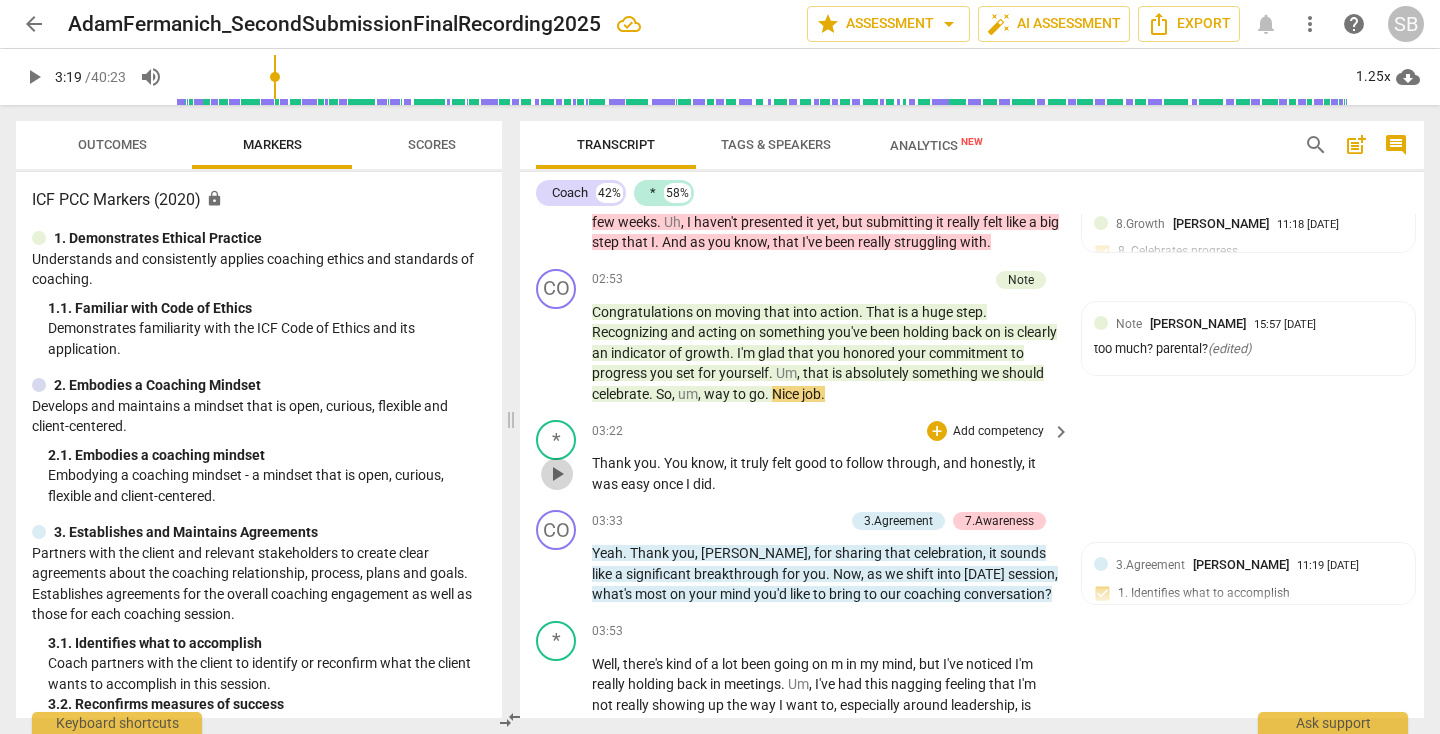 click on "play_arrow" at bounding box center (557, 474) 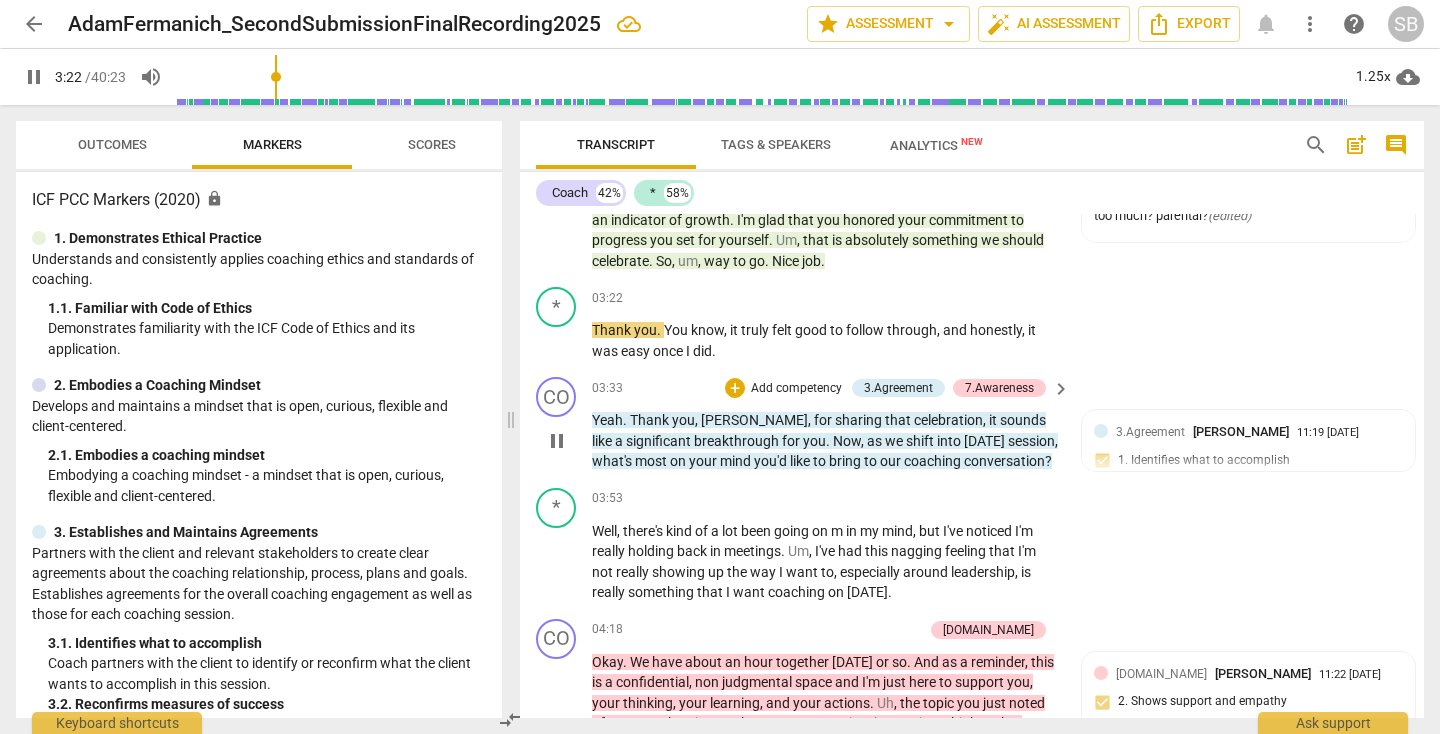 scroll, scrollTop: 1321, scrollLeft: 0, axis: vertical 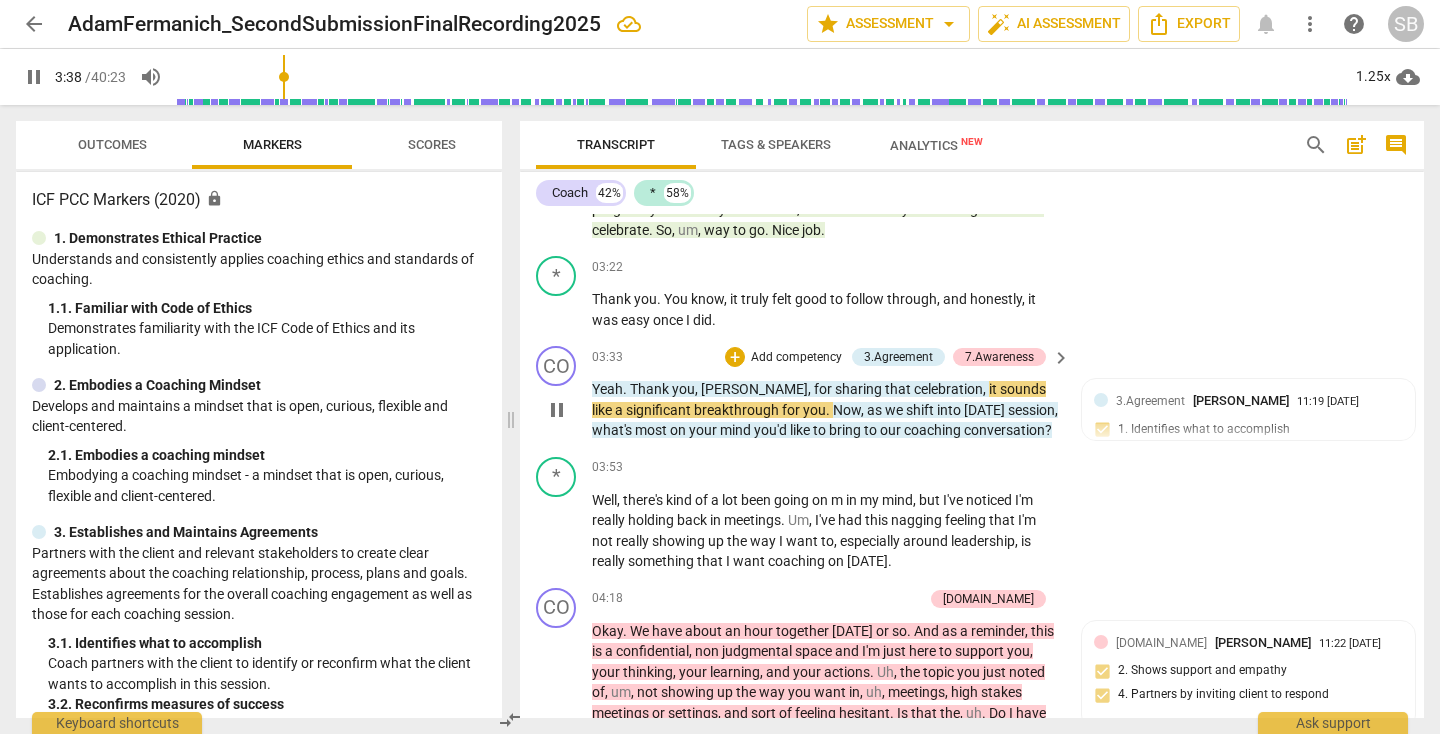 click on "pause" at bounding box center (557, 410) 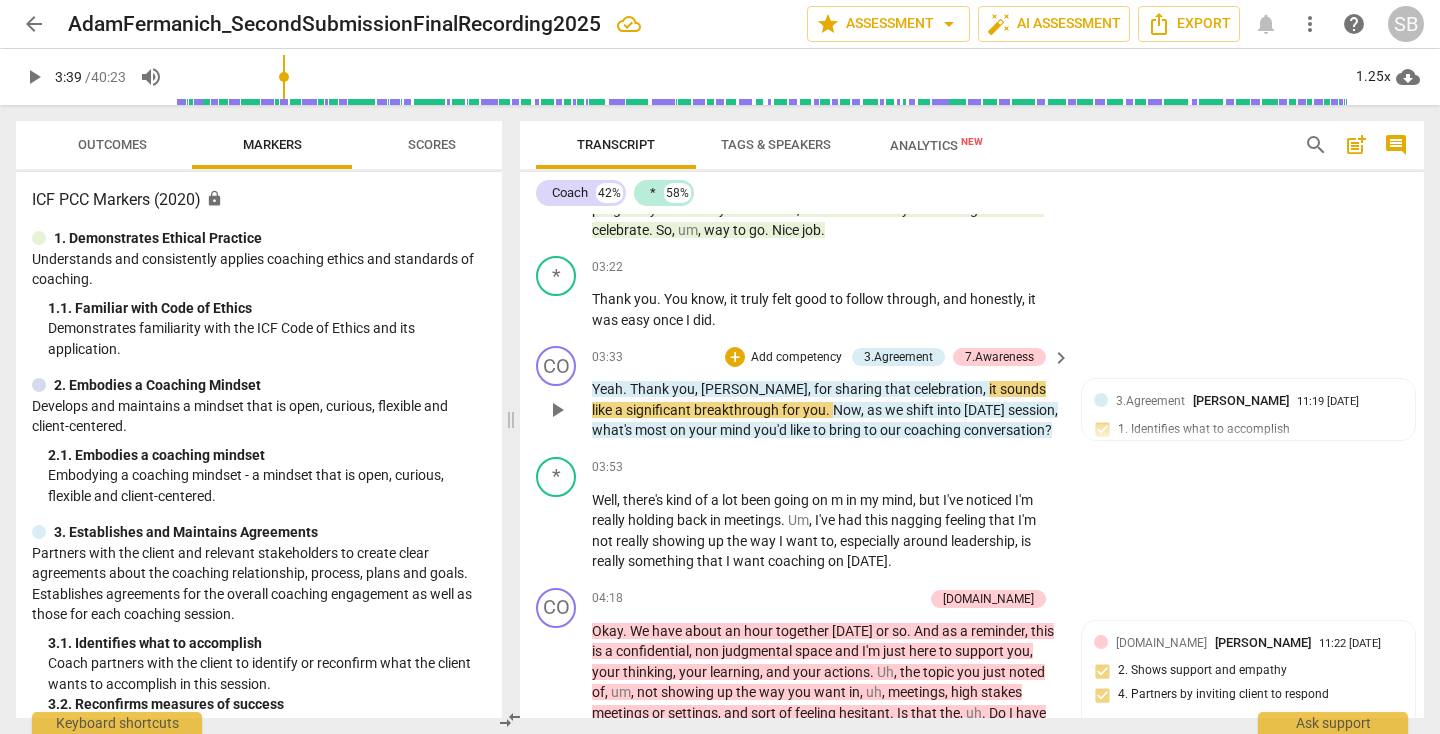 click on "play_arrow" at bounding box center [557, 410] 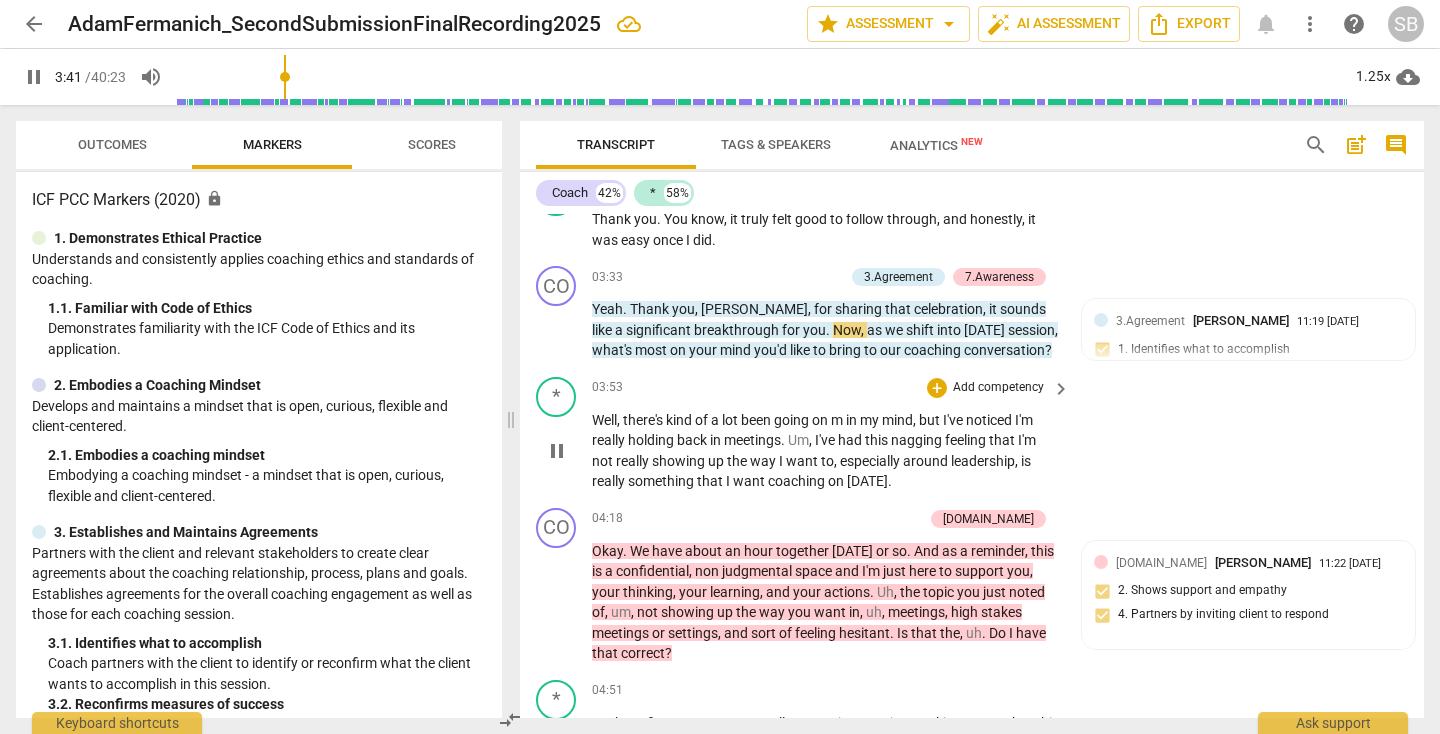 scroll, scrollTop: 1403, scrollLeft: 0, axis: vertical 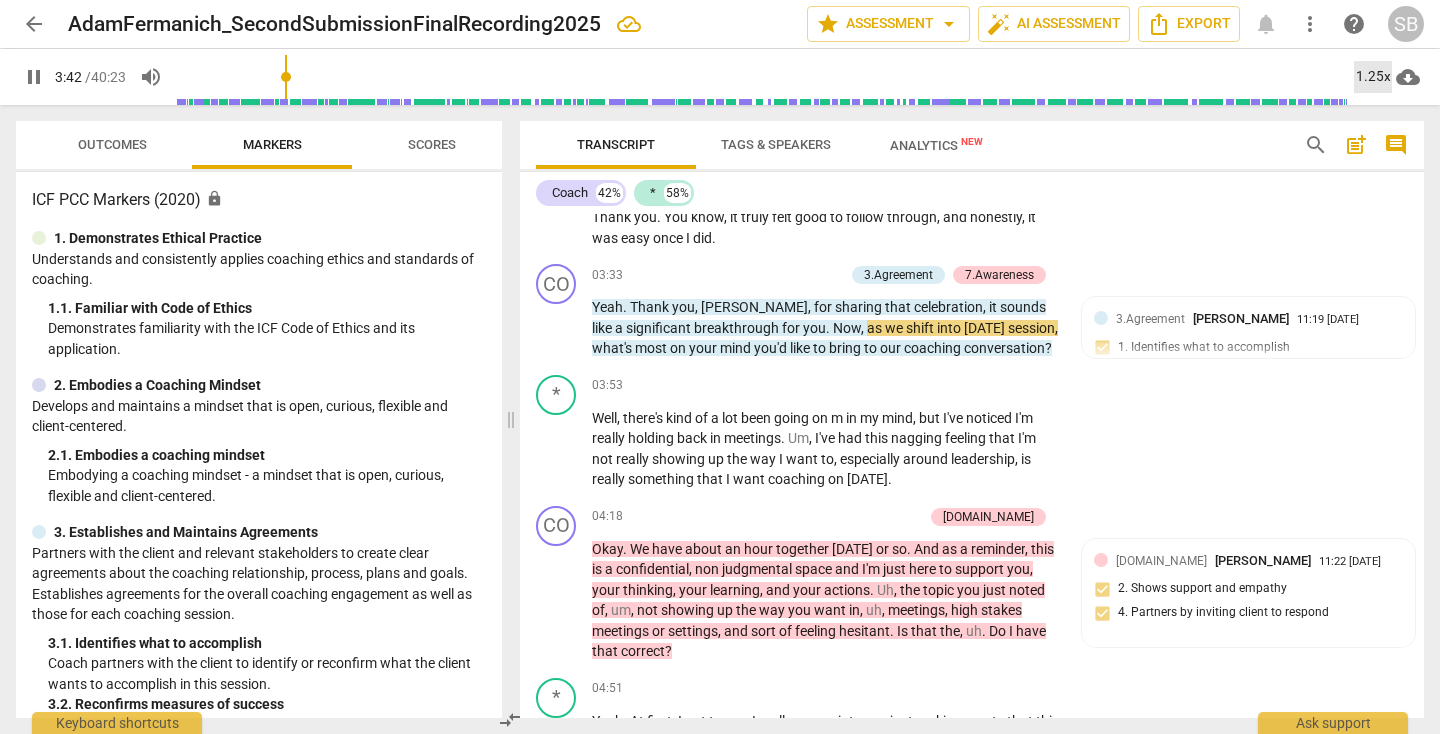 click on "1.25x" at bounding box center [1373, 77] 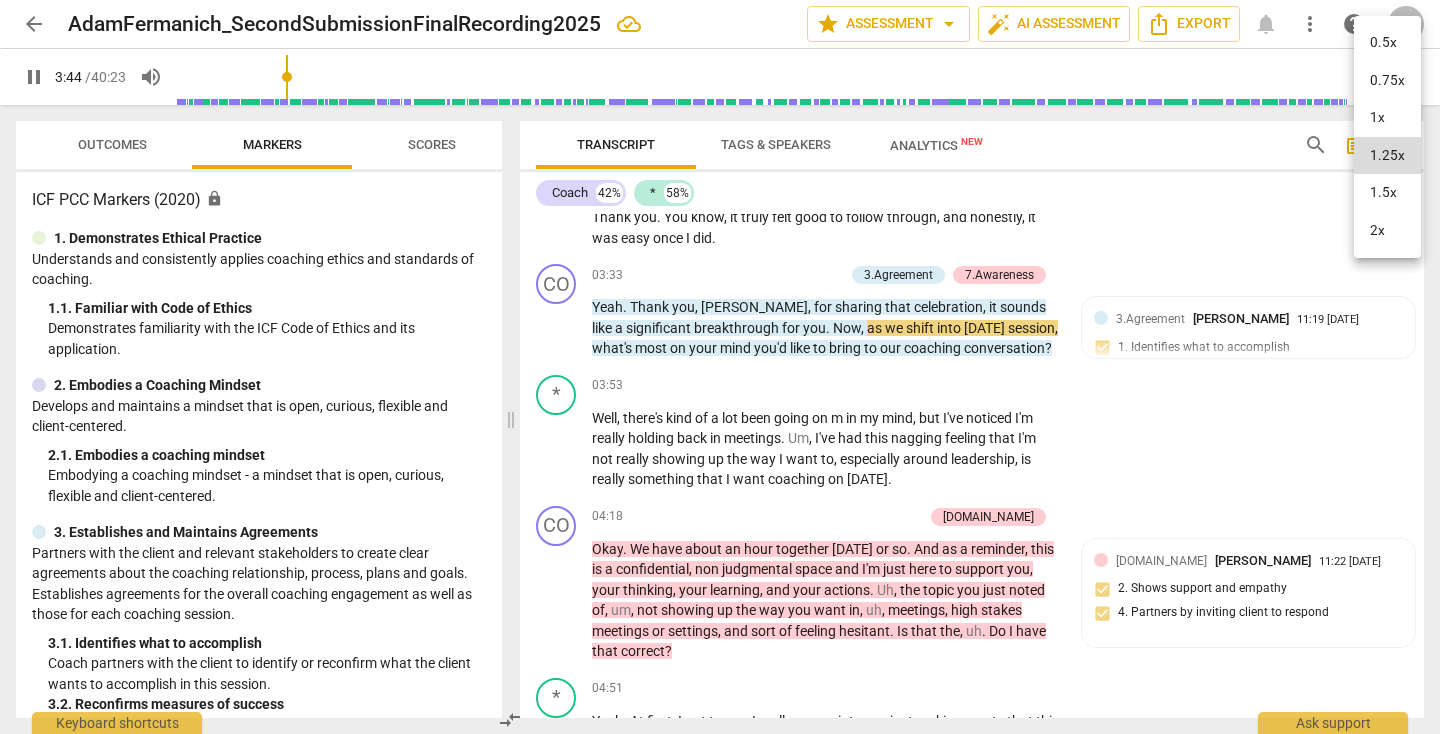 click on "1.5x" at bounding box center [1387, 193] 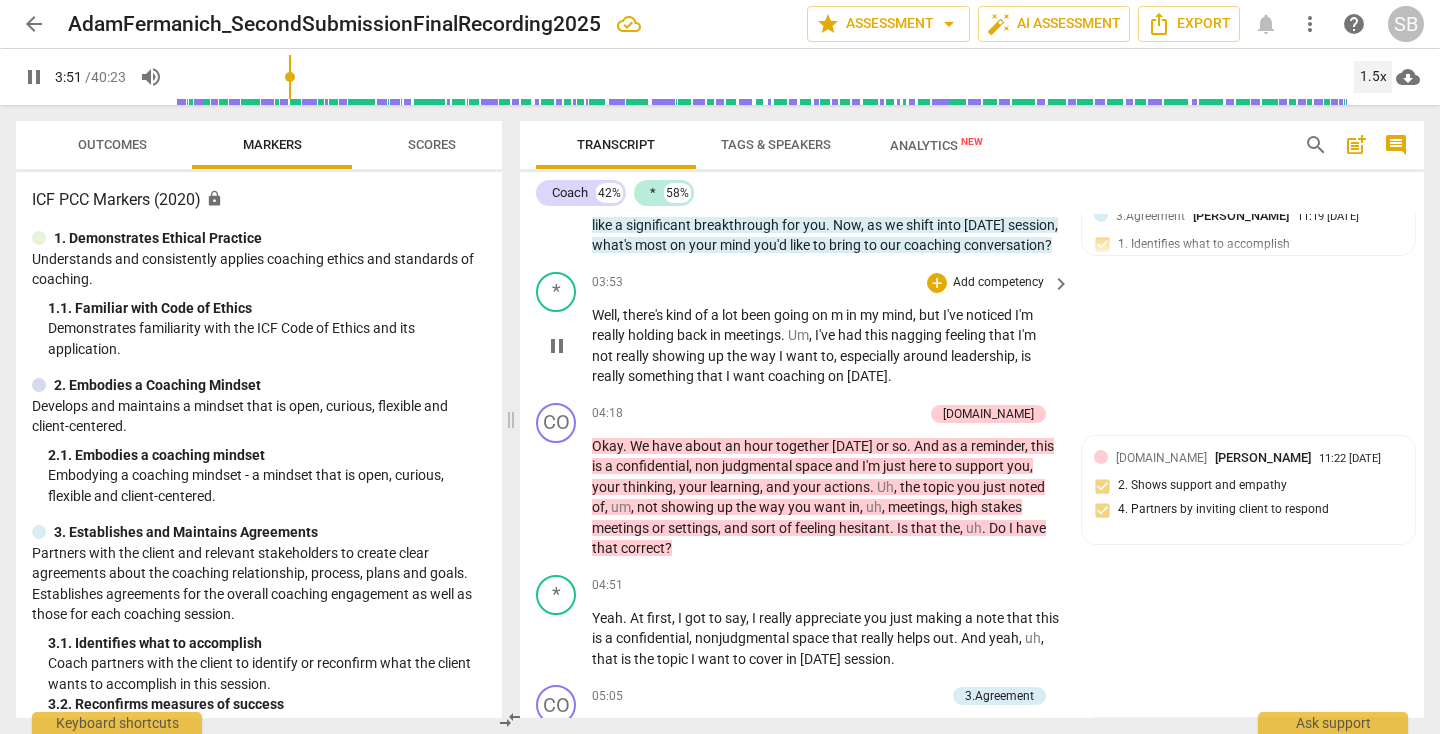 scroll, scrollTop: 1508, scrollLeft: 0, axis: vertical 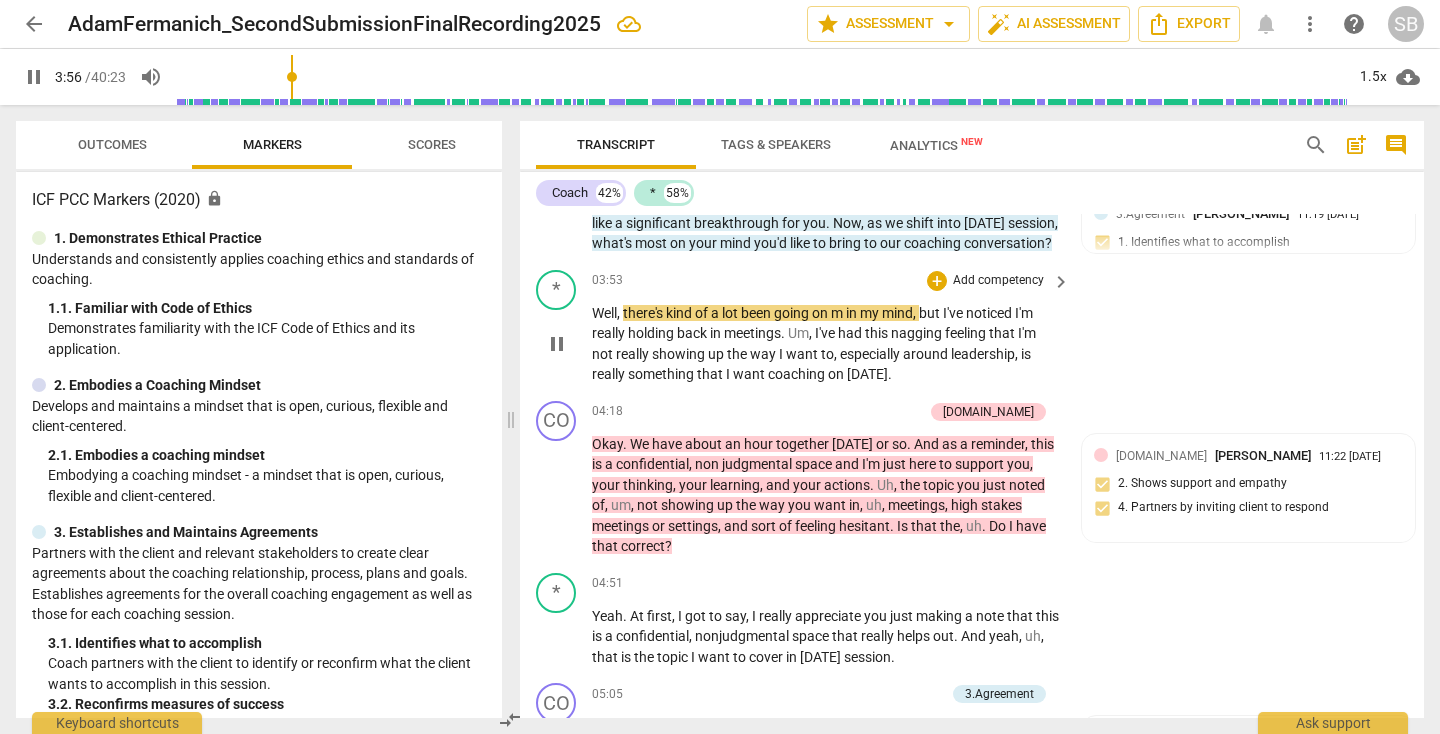 click on "pause" at bounding box center (557, 344) 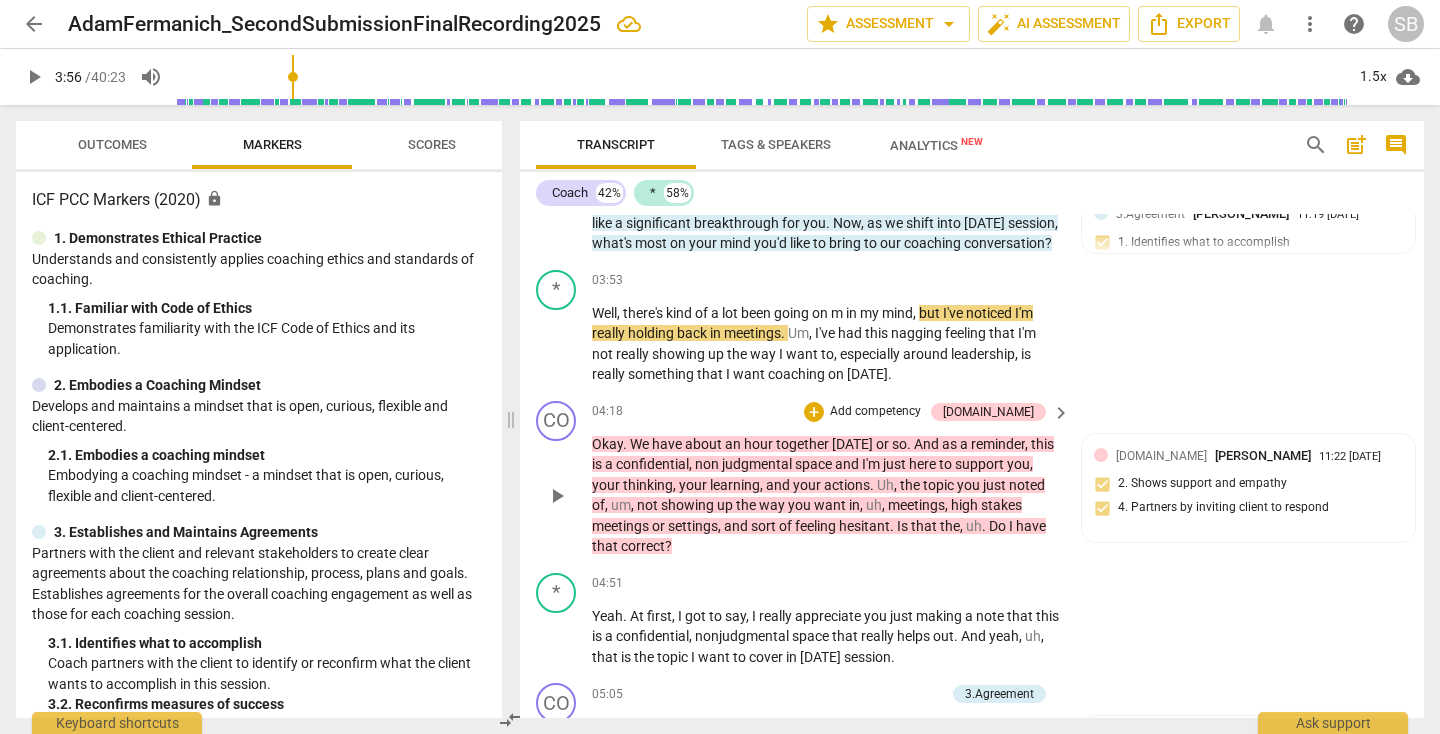 click on "play_arrow" at bounding box center [557, 496] 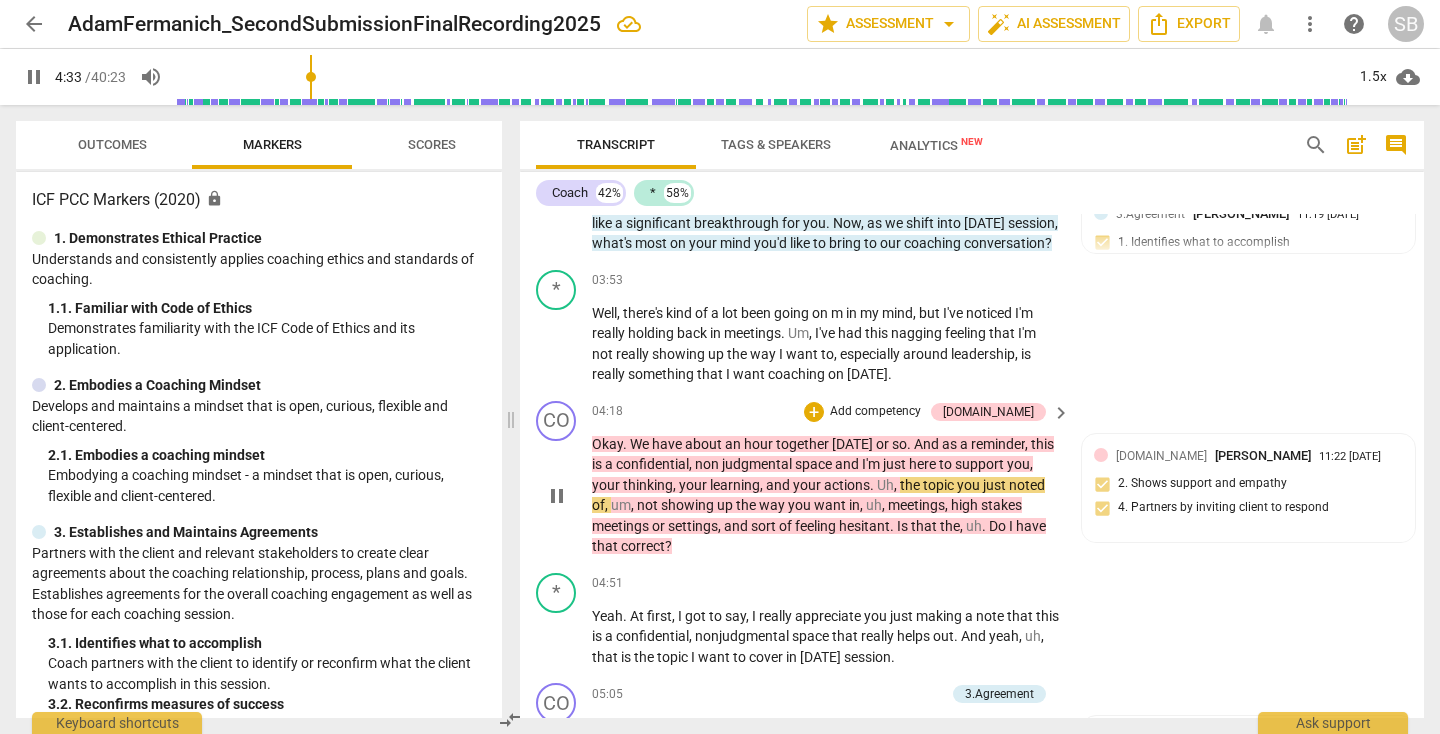 click on "pause" at bounding box center (557, 496) 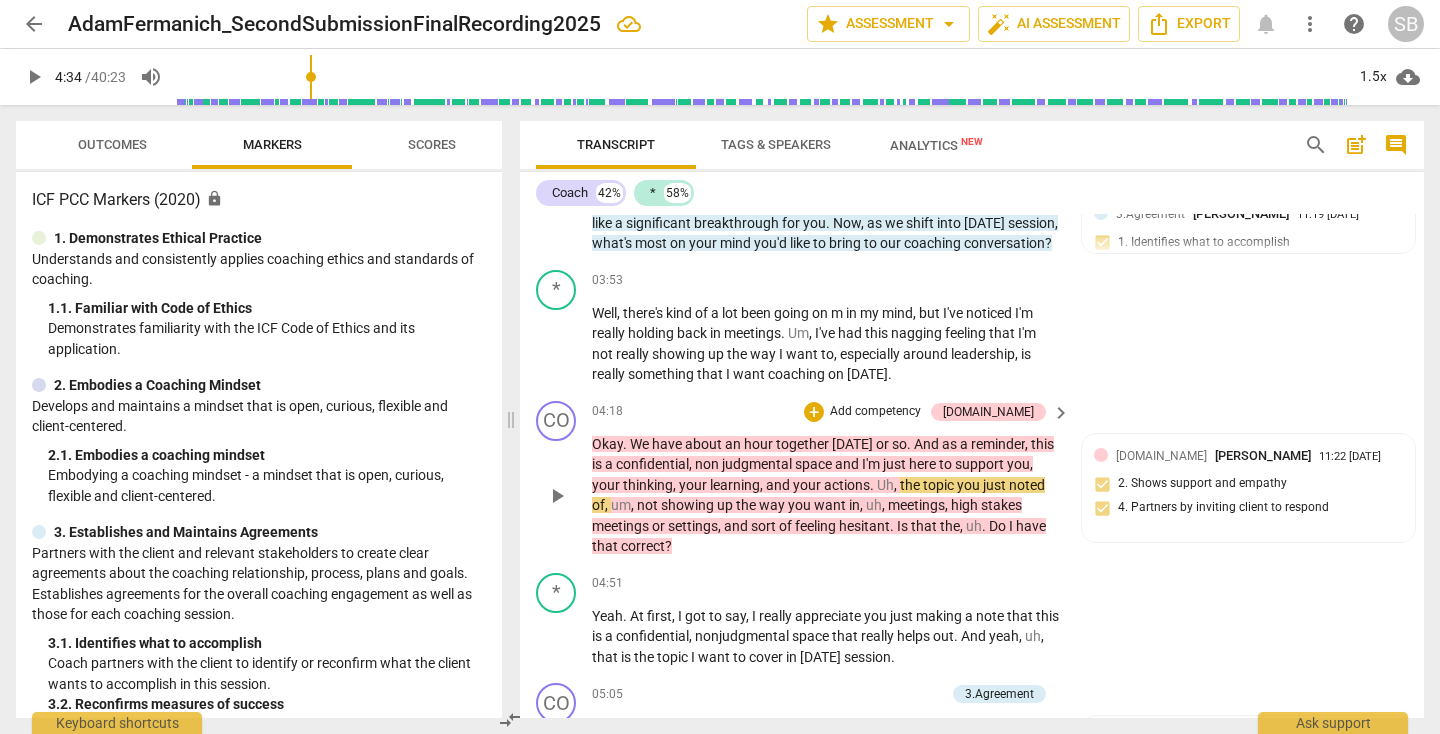 click on "play_arrow" at bounding box center (557, 496) 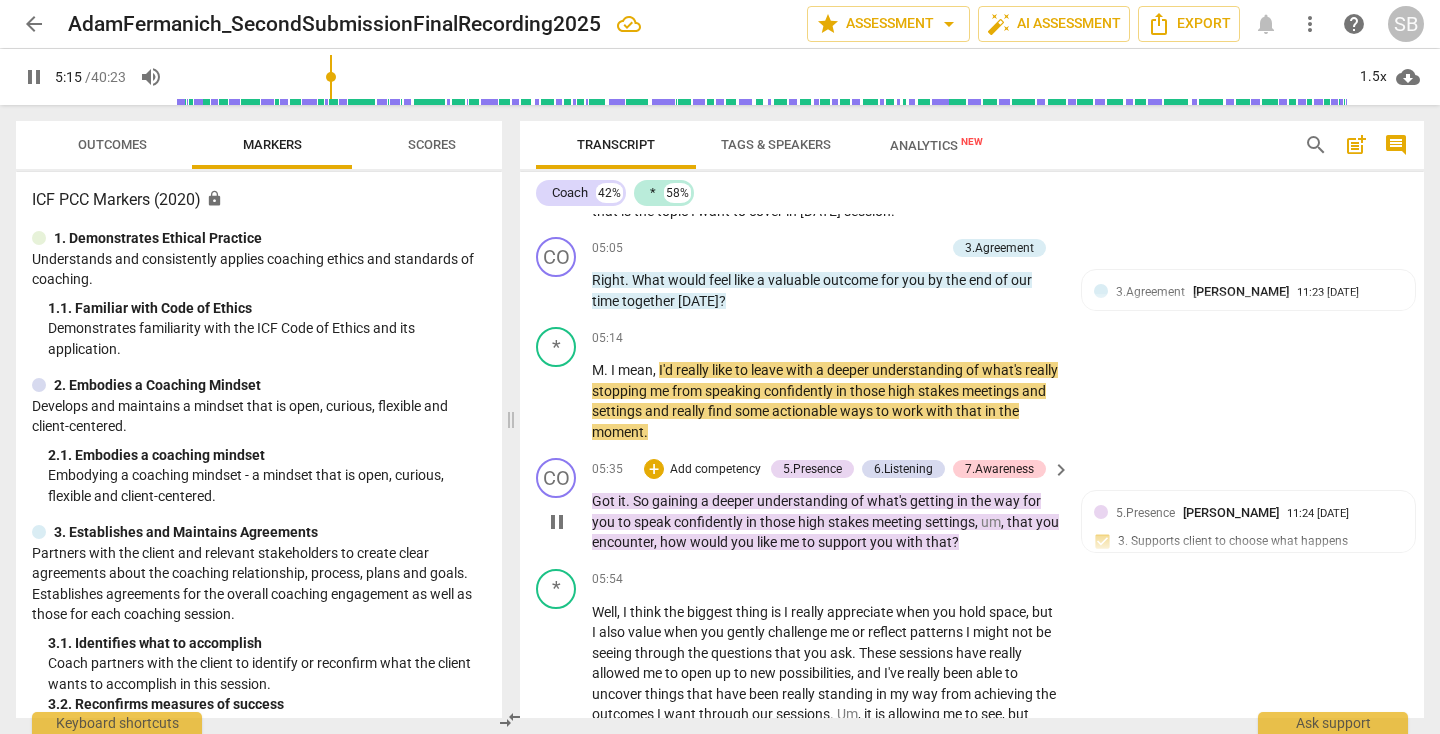 scroll, scrollTop: 1957, scrollLeft: 0, axis: vertical 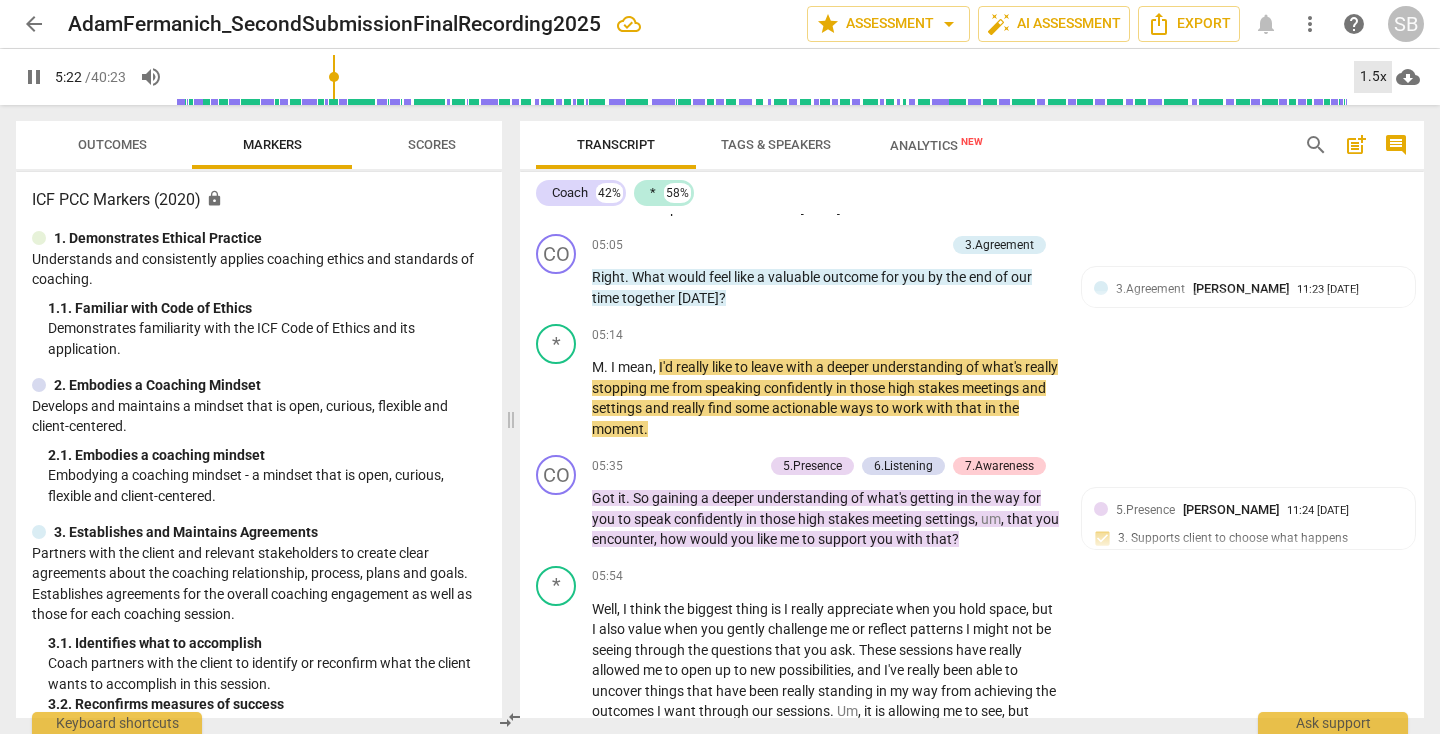 click on "1.5x" at bounding box center [1373, 77] 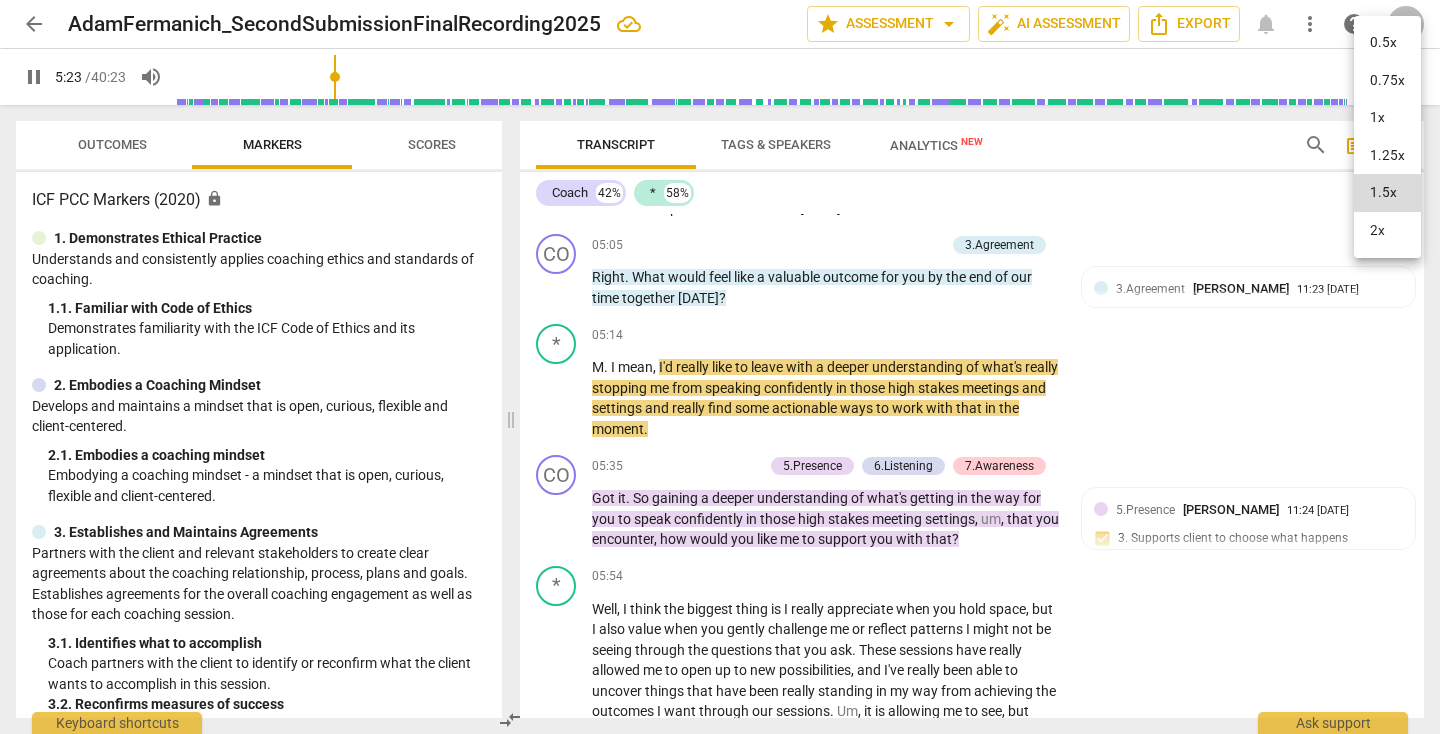 click on "2x" at bounding box center [1387, 231] 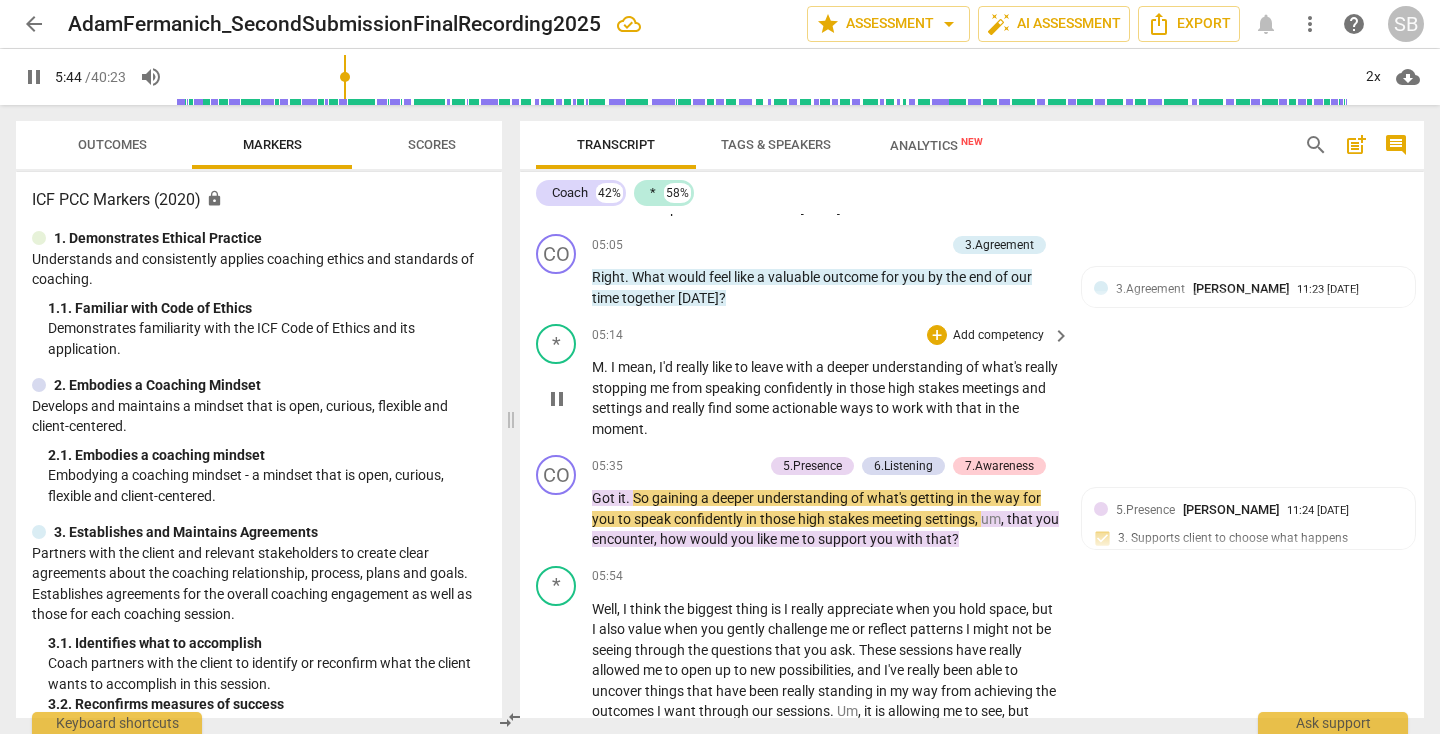click on "pause" at bounding box center (557, 399) 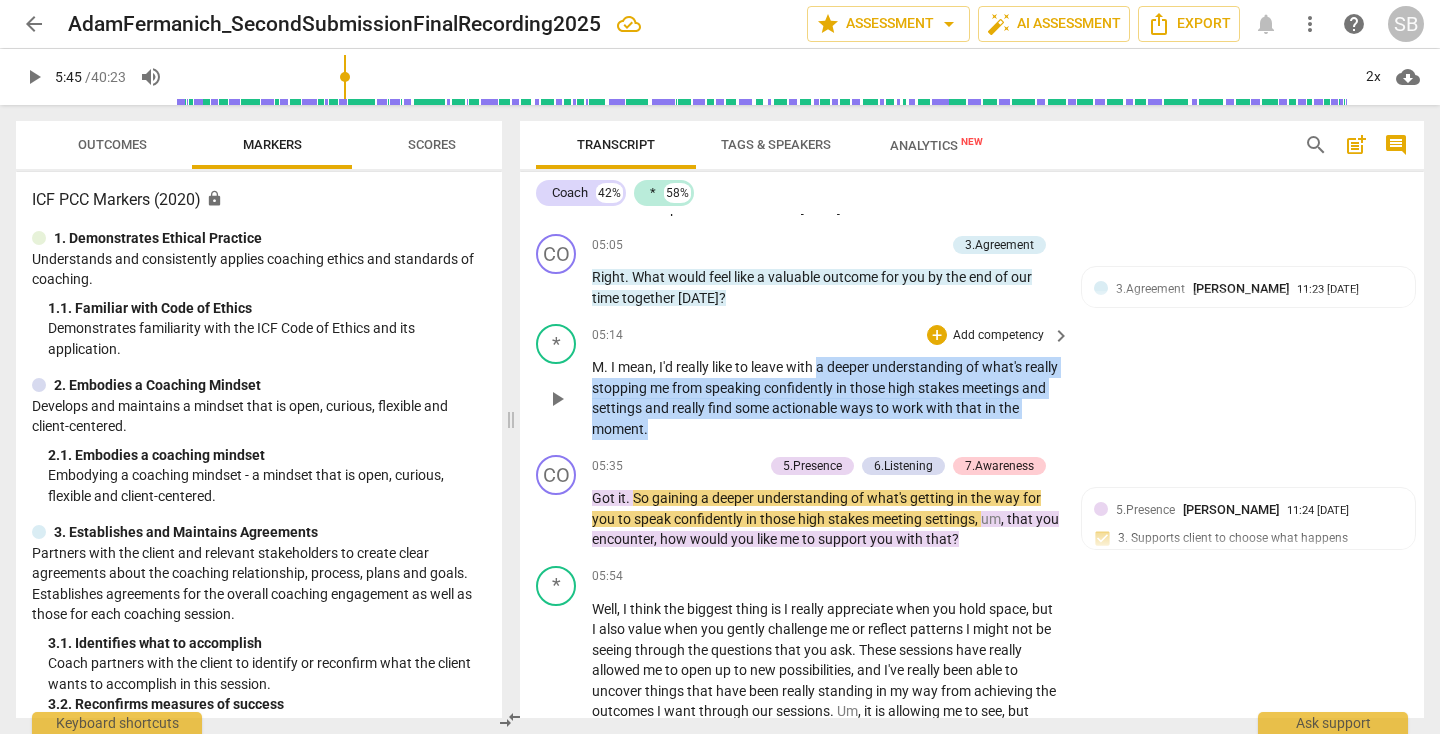 drag, startPoint x: 822, startPoint y: 339, endPoint x: 742, endPoint y: 400, distance: 100.60318 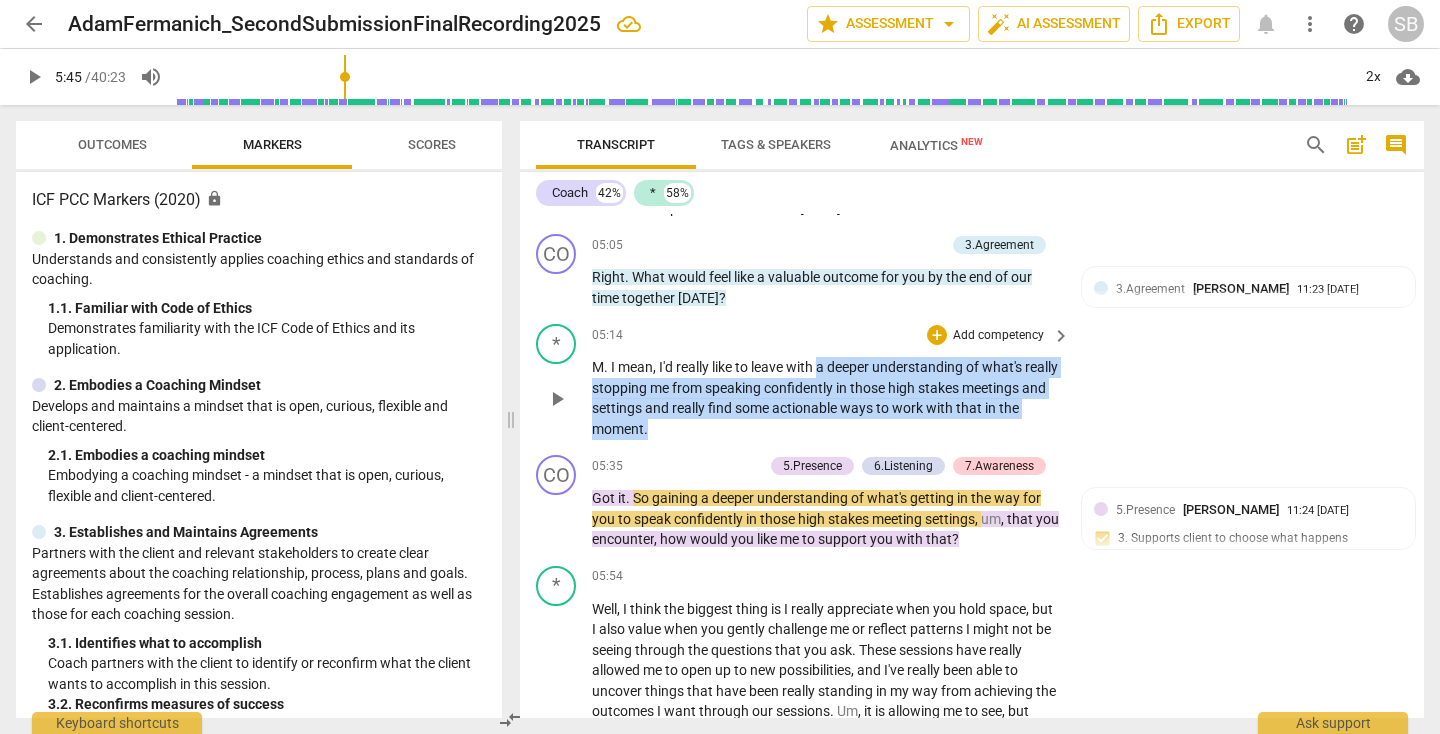 click on "M .   I   mean ,   I'd   really   like   to   leave   with   a   deeper   understanding   of   what's   really   stopping   me   from   speaking   confidently   in   those   high   stakes   meetings   and   settings   and   really   find   some   actionable   ways   to   work   with   that   in   the   moment ." at bounding box center [826, 398] 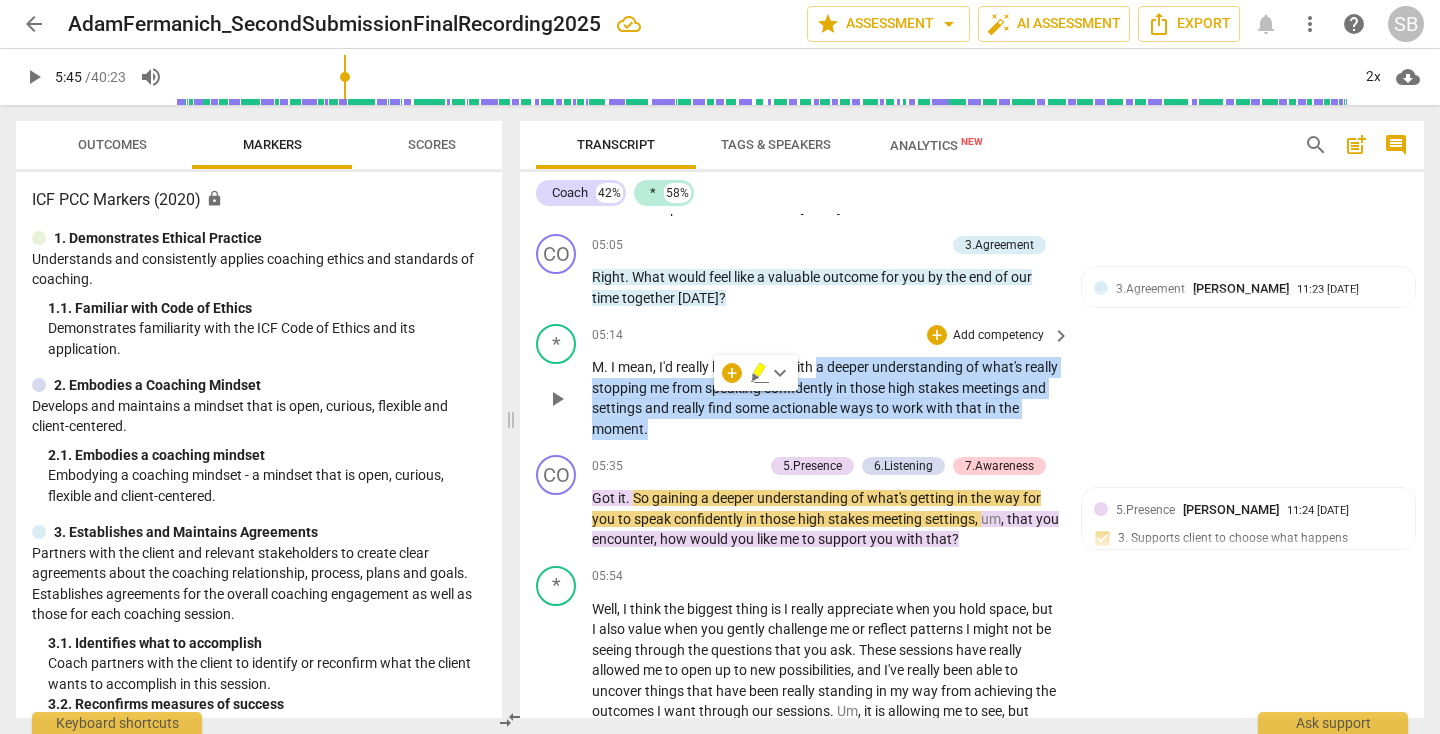 copy on "a   deeper   understanding   of   what's   really   stopping   me   from   speaking   confidently   in   those   high   stakes   meetings   and   settings   and   really   find   some   actionable   ways   to   work   with   that   in   the   moment ." 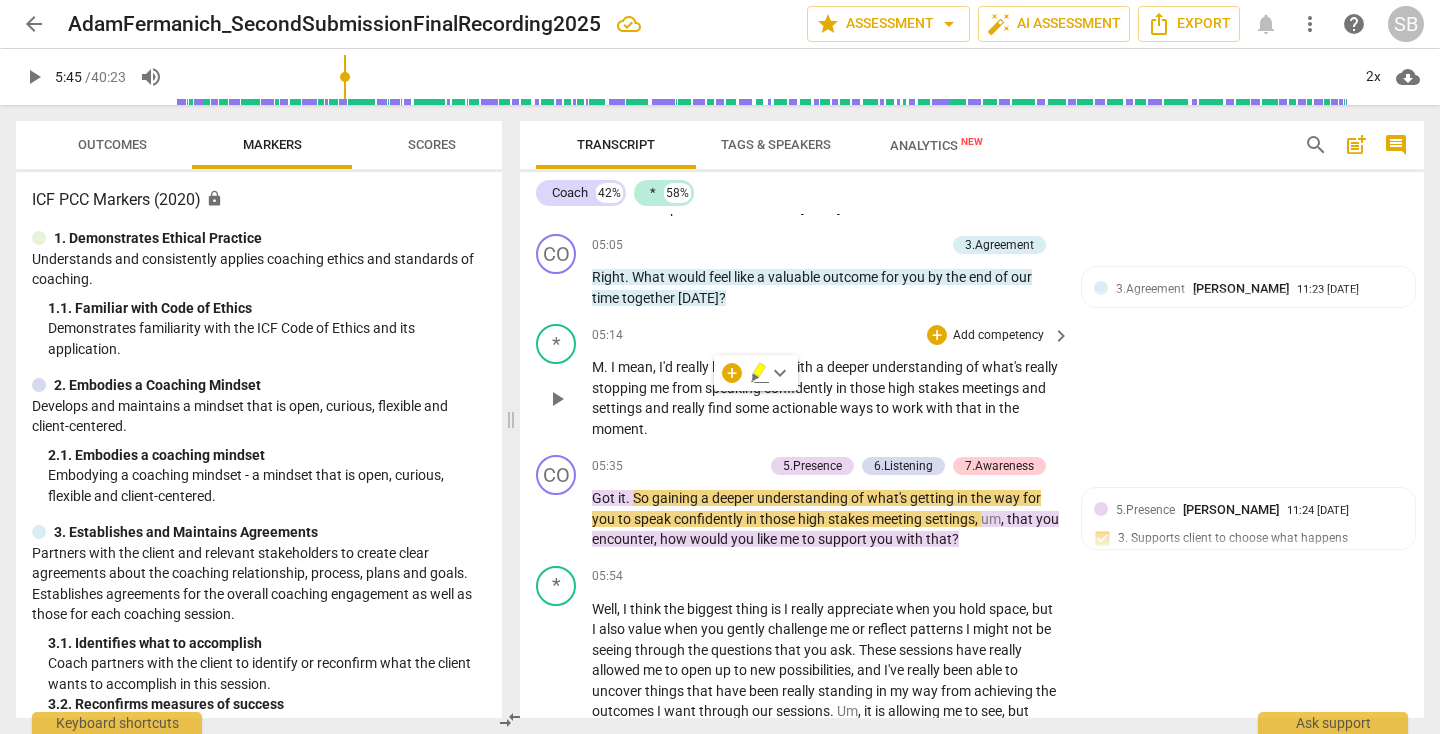 click on "* play_arrow pause 05:14 + Add competency keyboard_arrow_right M .   I   mean ,   I'd   really   like   to   leave   with   a   deeper   understanding   of   what's   really   stopping   me   from   speaking   confidently   in   those   high   stakes   meetings   and   settings   and   really   find   some   actionable   ways   to   work   with   that   in   the   moment ." at bounding box center [972, 381] 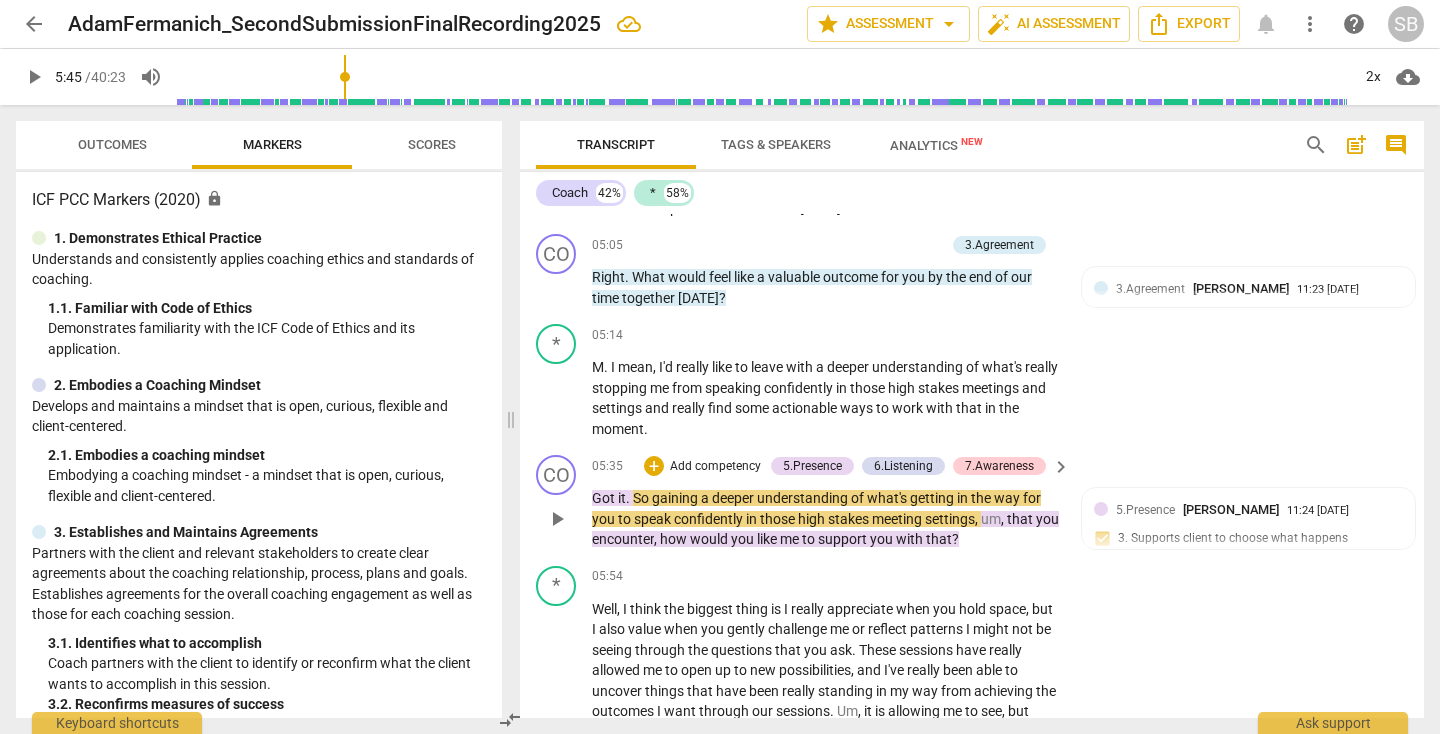 click on "play_arrow" at bounding box center (557, 519) 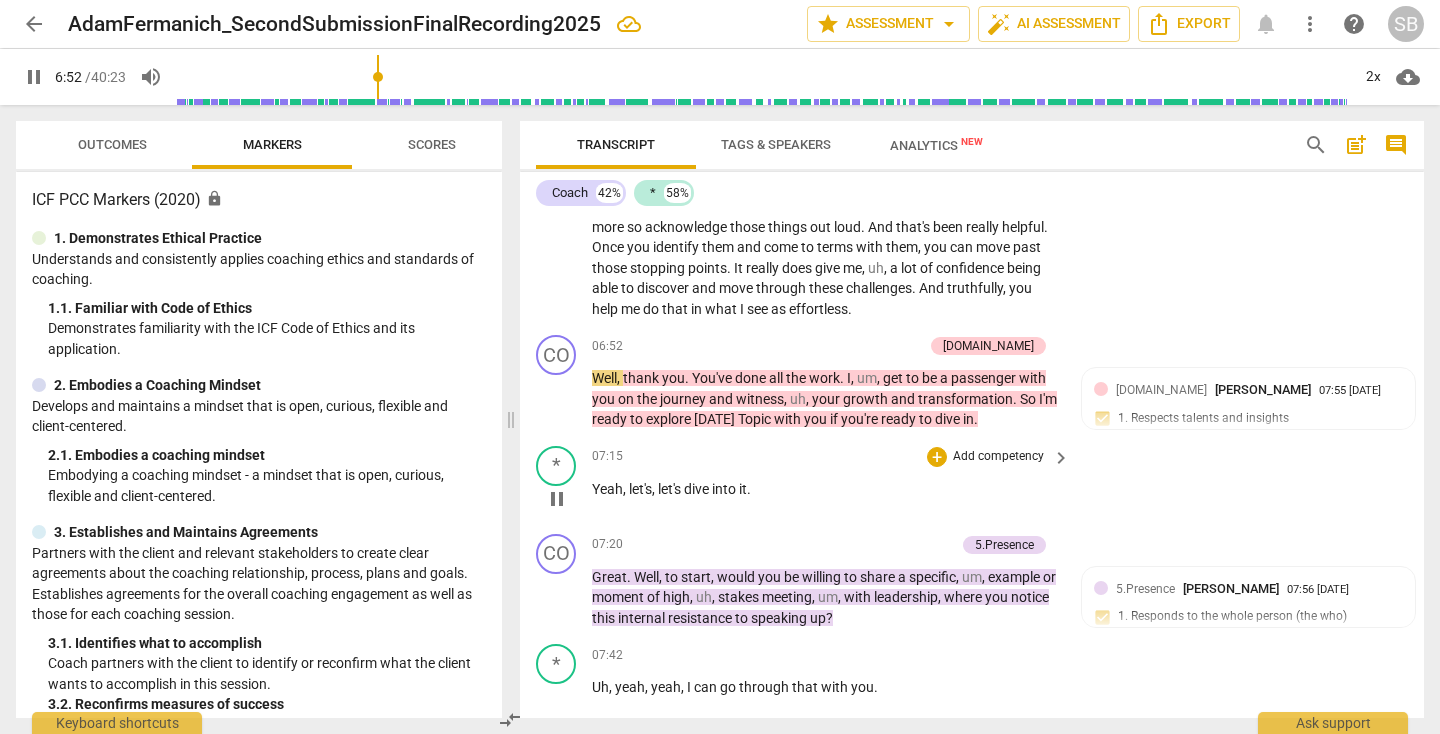 scroll, scrollTop: 2464, scrollLeft: 0, axis: vertical 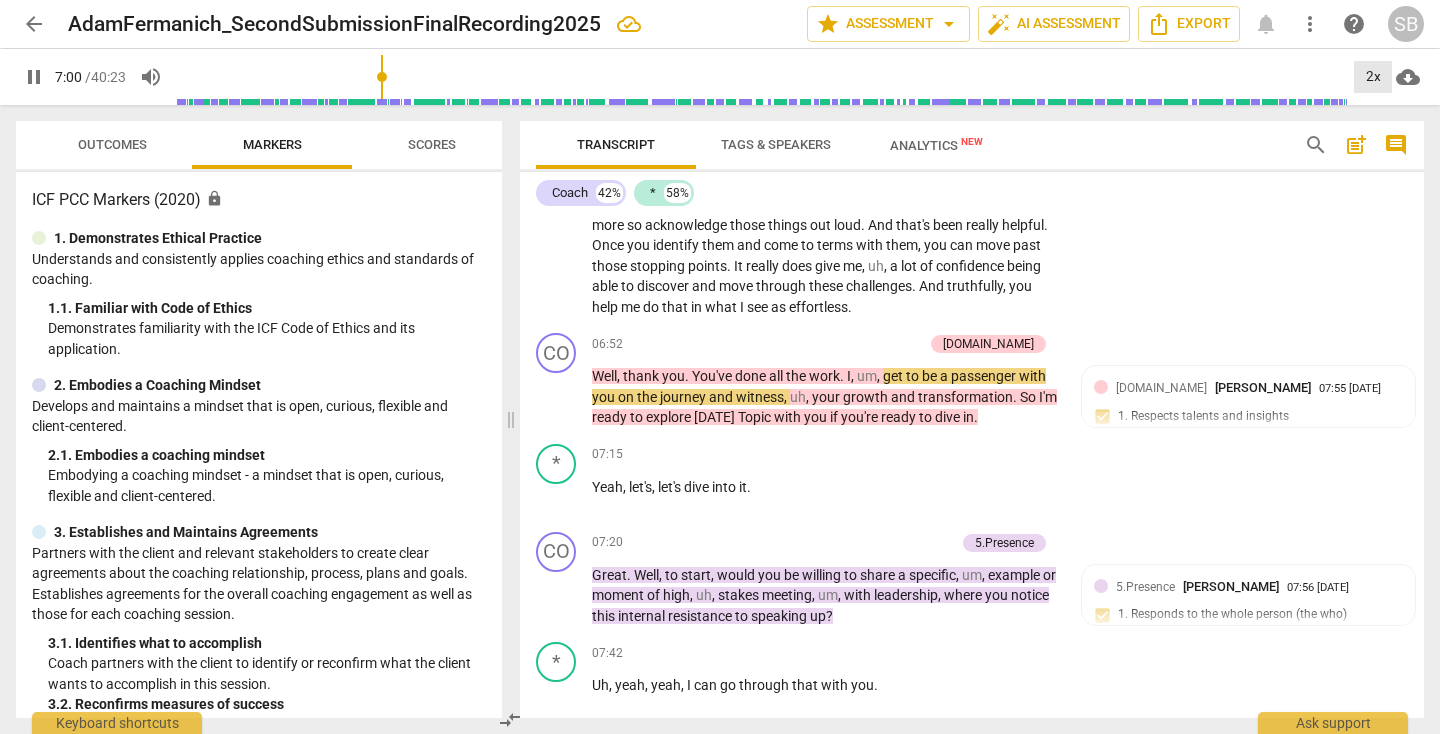 click on "2x" at bounding box center [1373, 77] 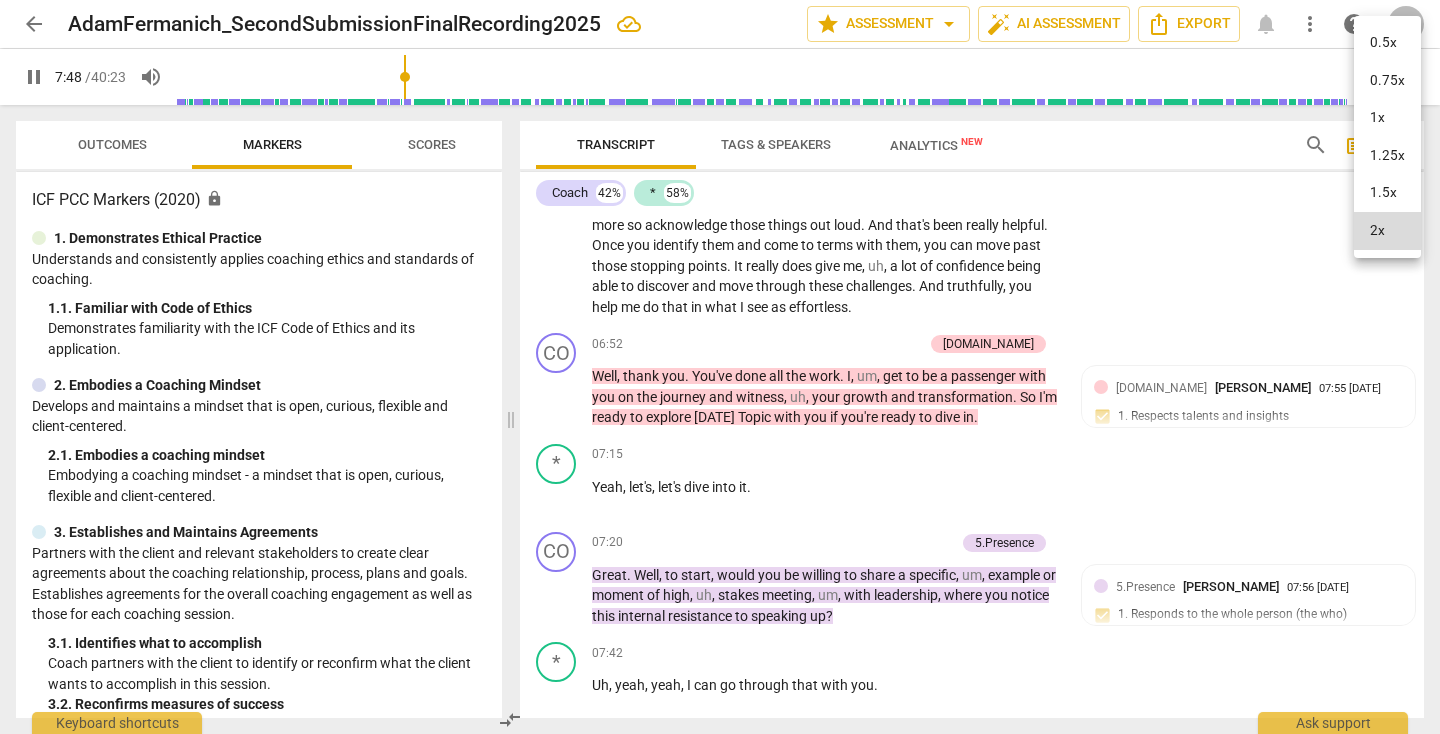click at bounding box center (720, 367) 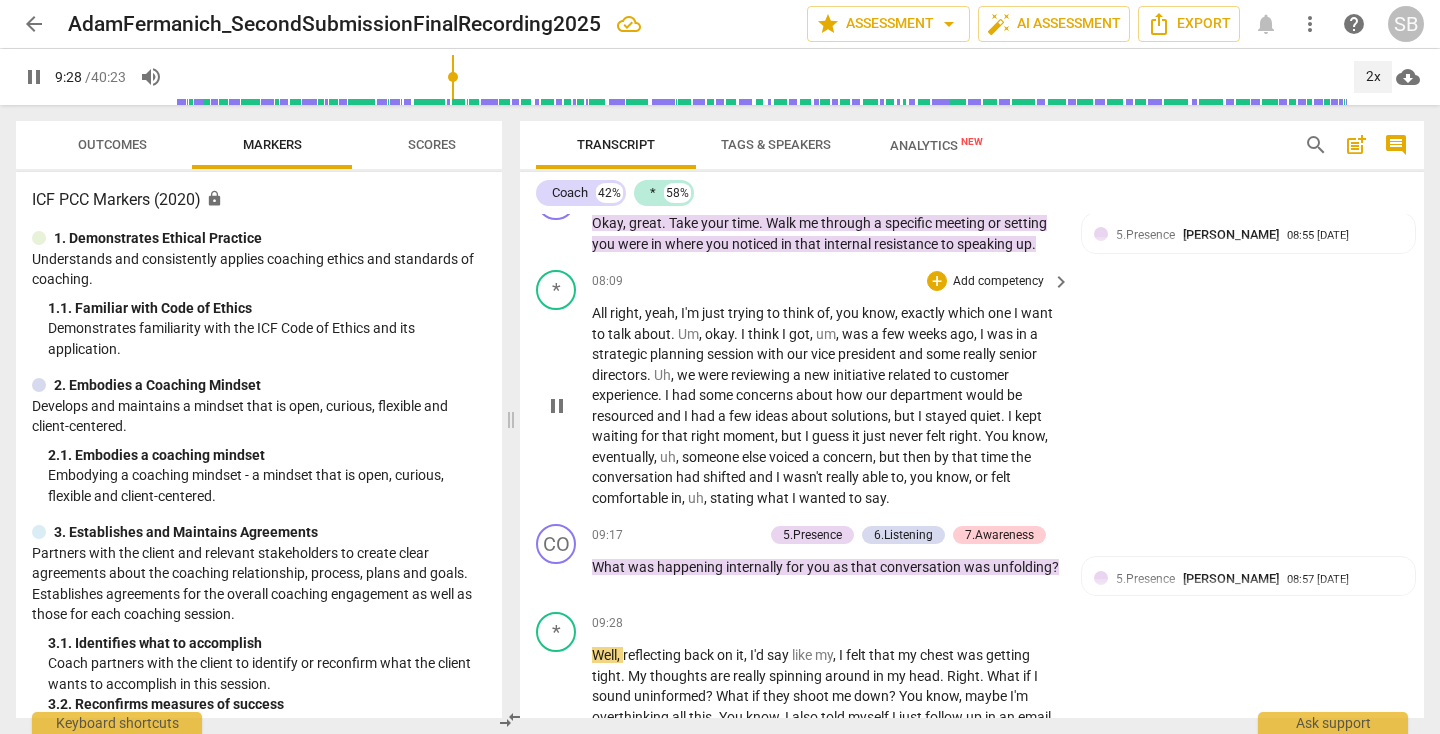 scroll, scrollTop: 3031, scrollLeft: 0, axis: vertical 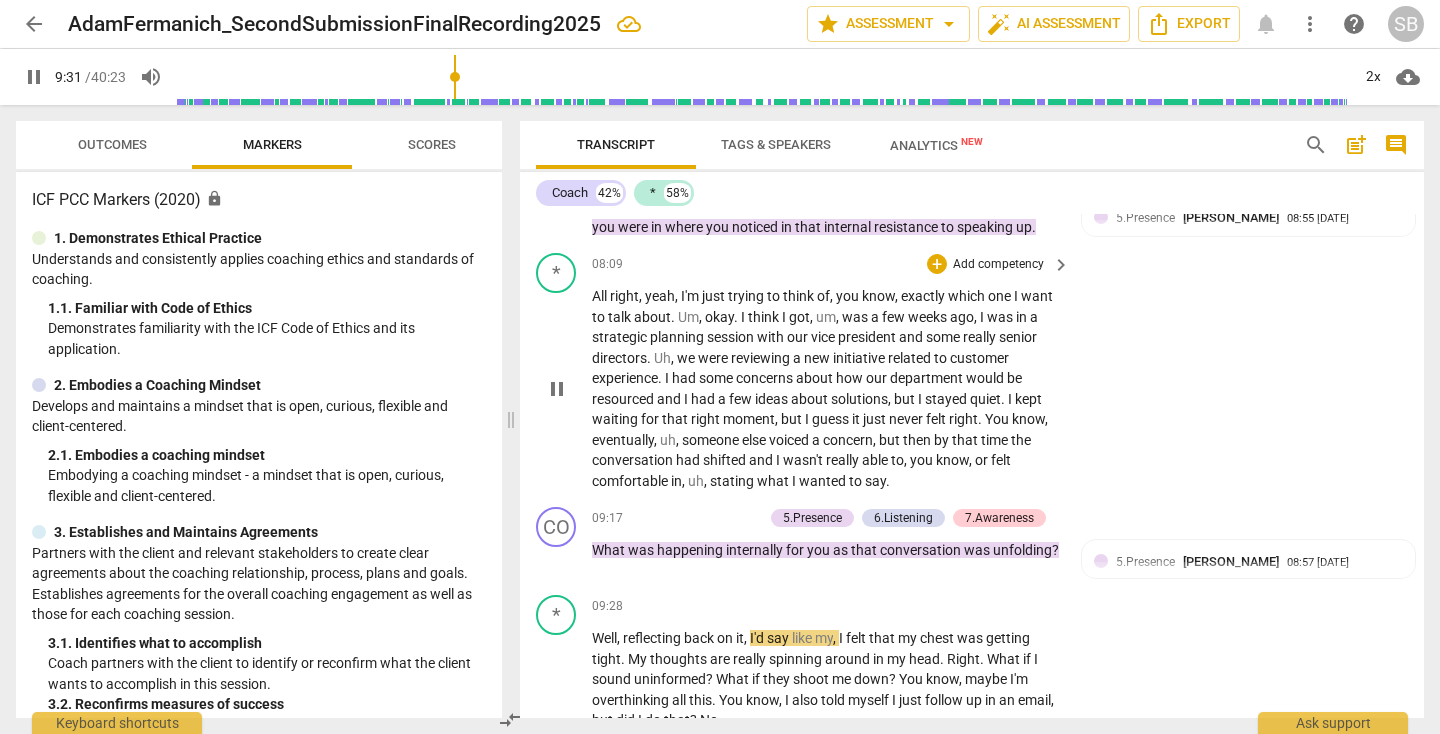 click on "pause" at bounding box center [557, 389] 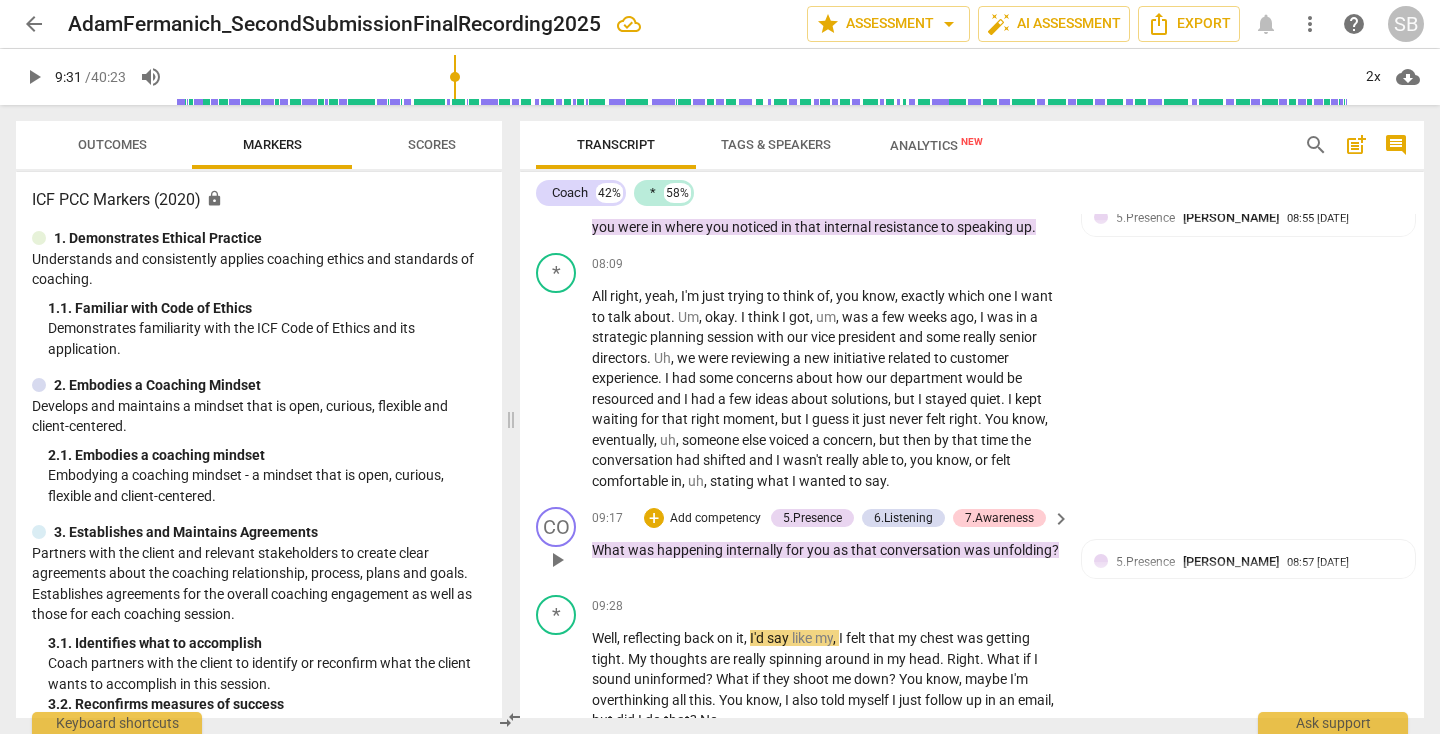 click on "play_arrow" at bounding box center (557, 560) 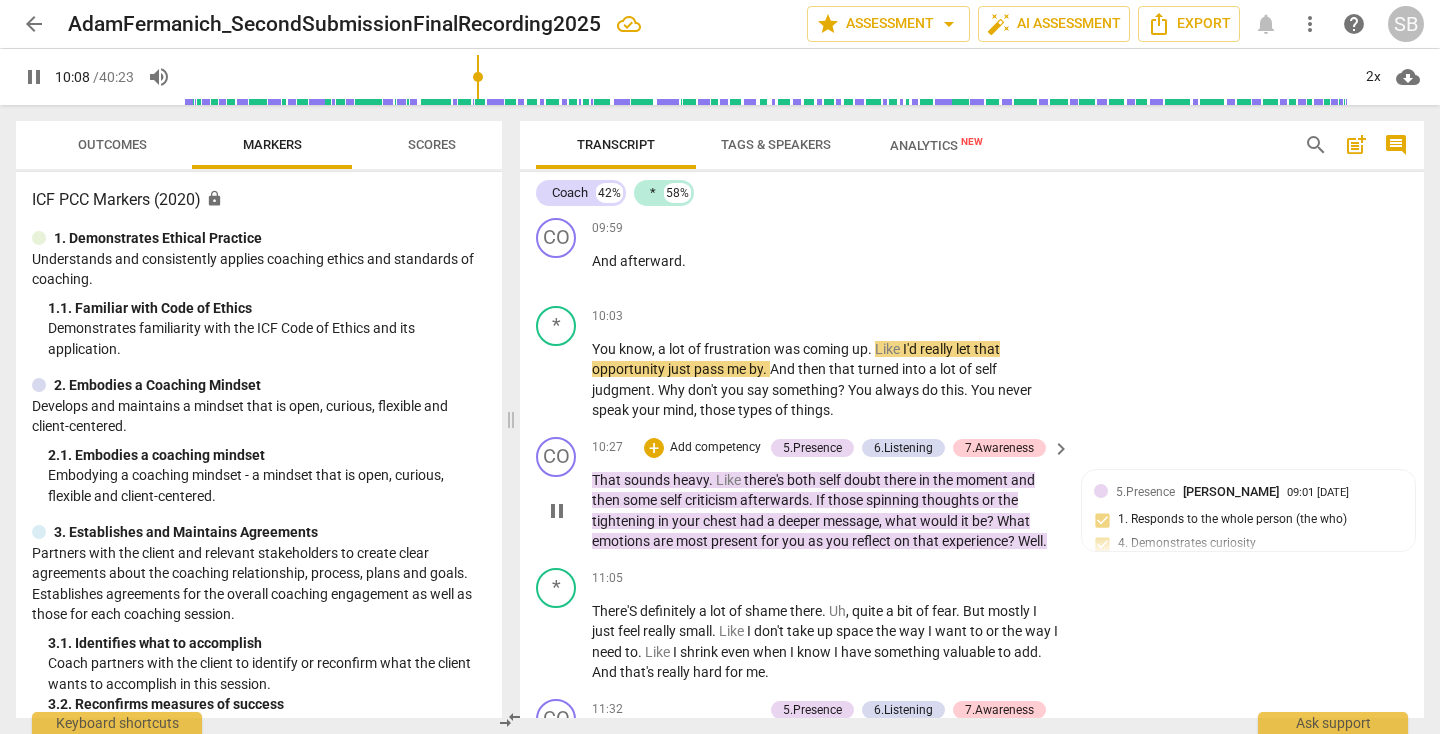 scroll, scrollTop: 3559, scrollLeft: 0, axis: vertical 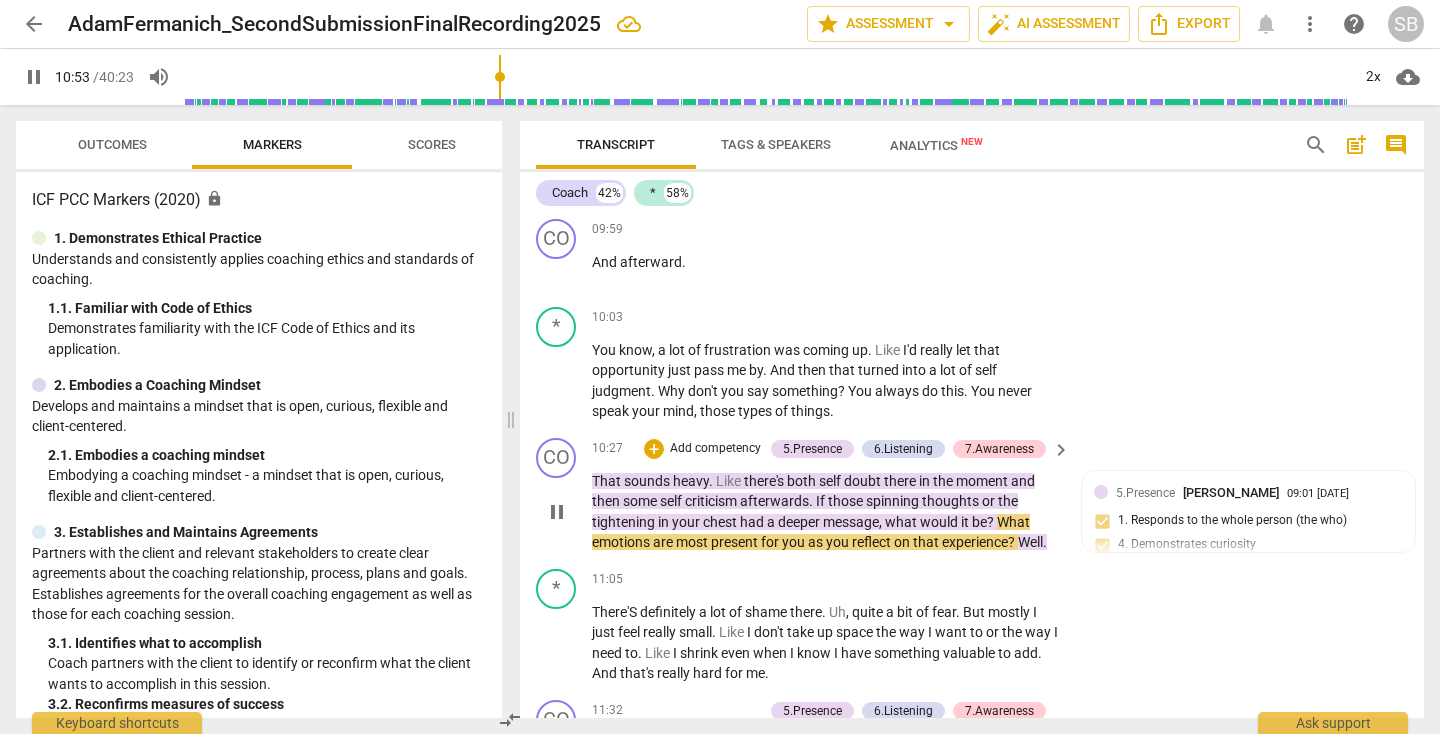 click on "pause" at bounding box center [557, 512] 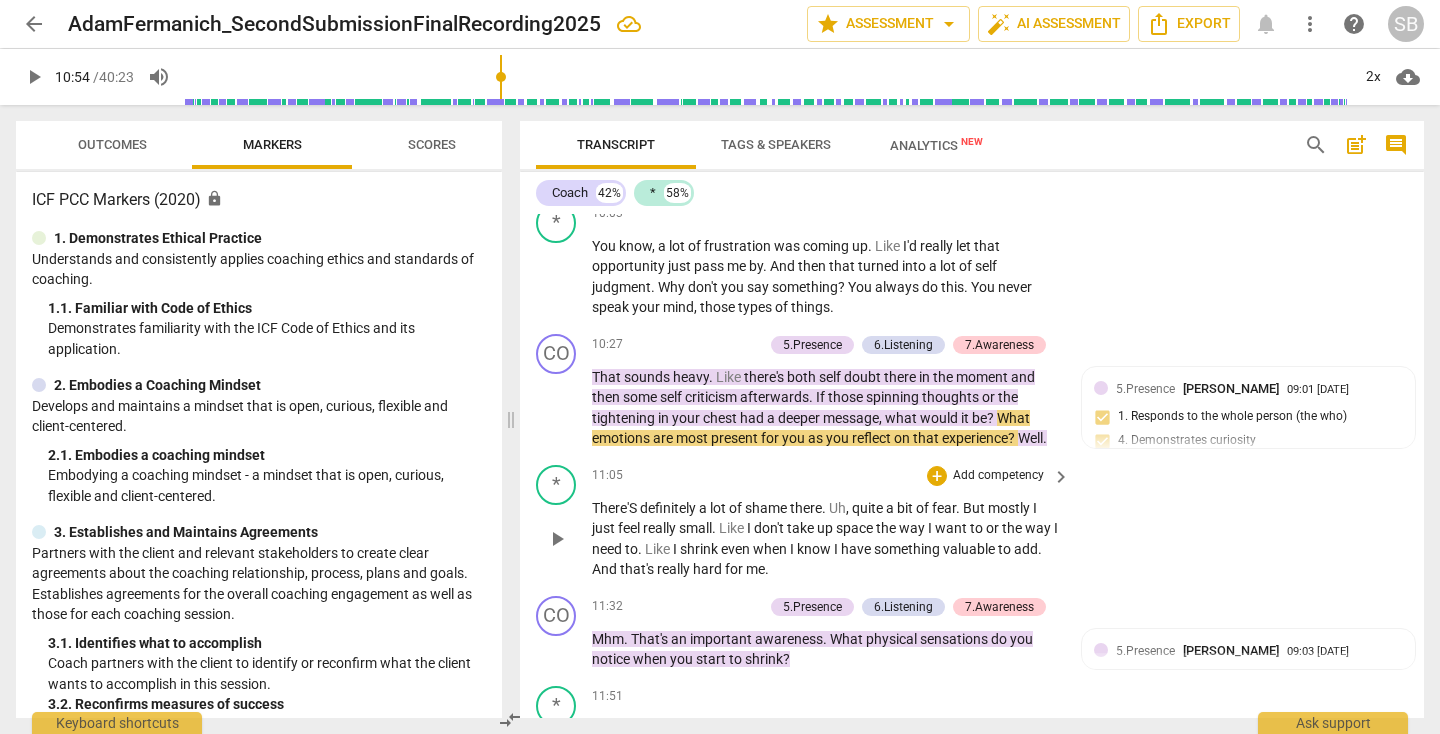 scroll, scrollTop: 3664, scrollLeft: 0, axis: vertical 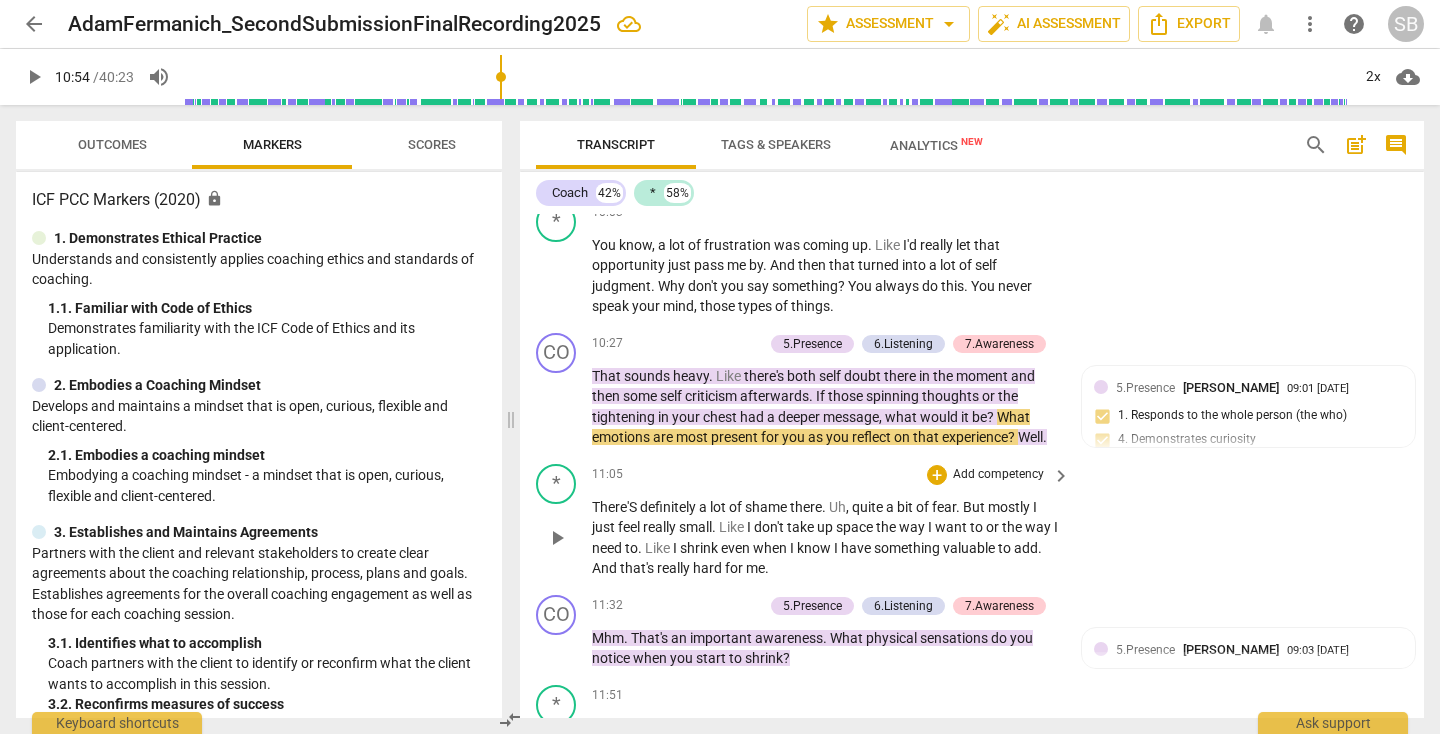 click on "play_arrow" at bounding box center (557, 538) 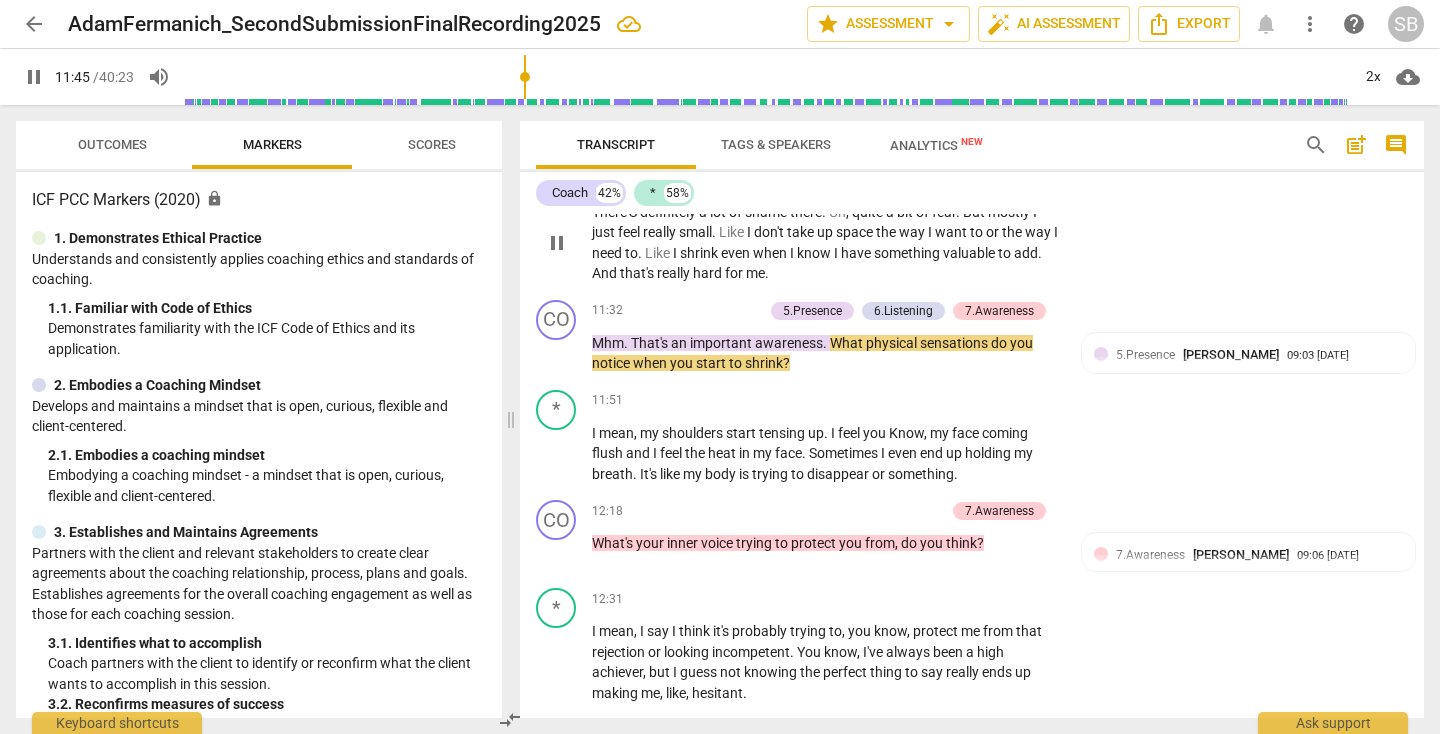 scroll, scrollTop: 3961, scrollLeft: 0, axis: vertical 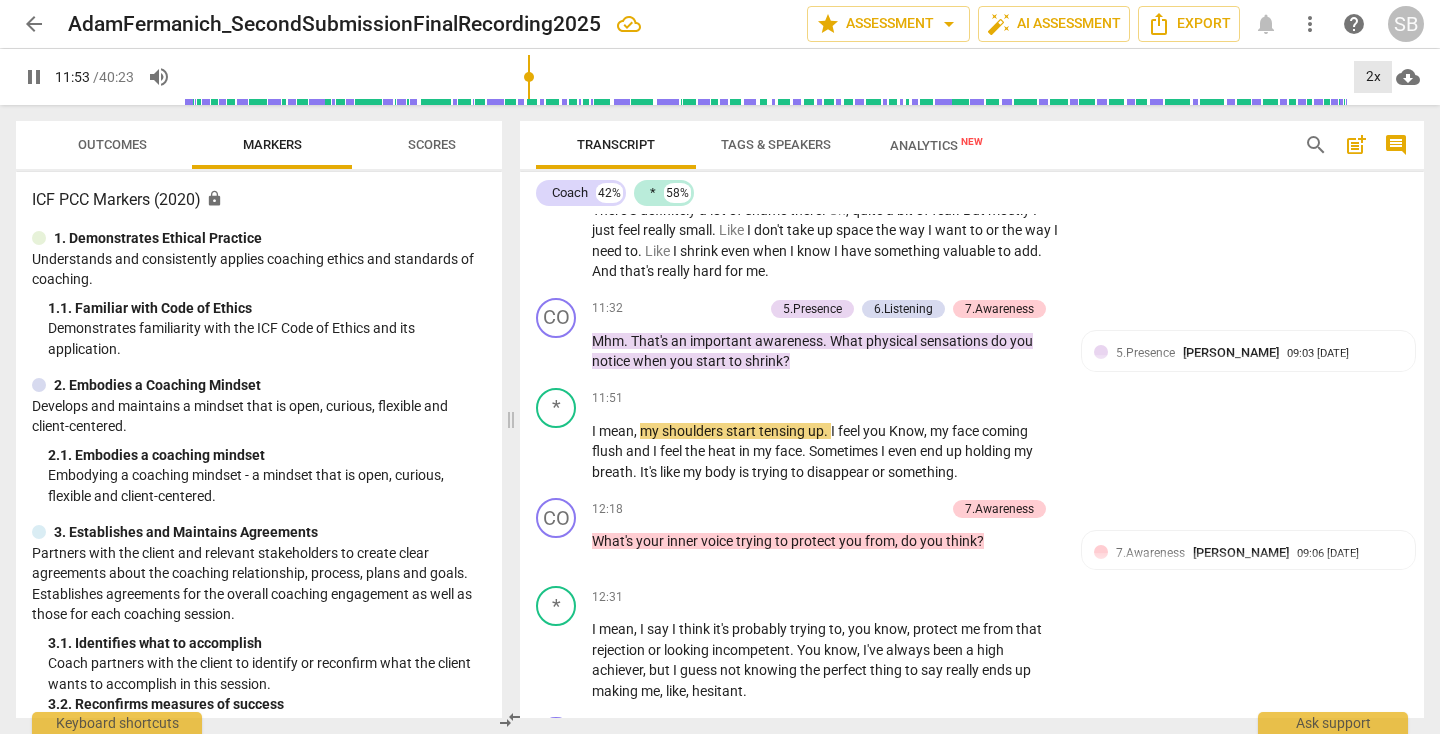 click on "2x" at bounding box center [1373, 77] 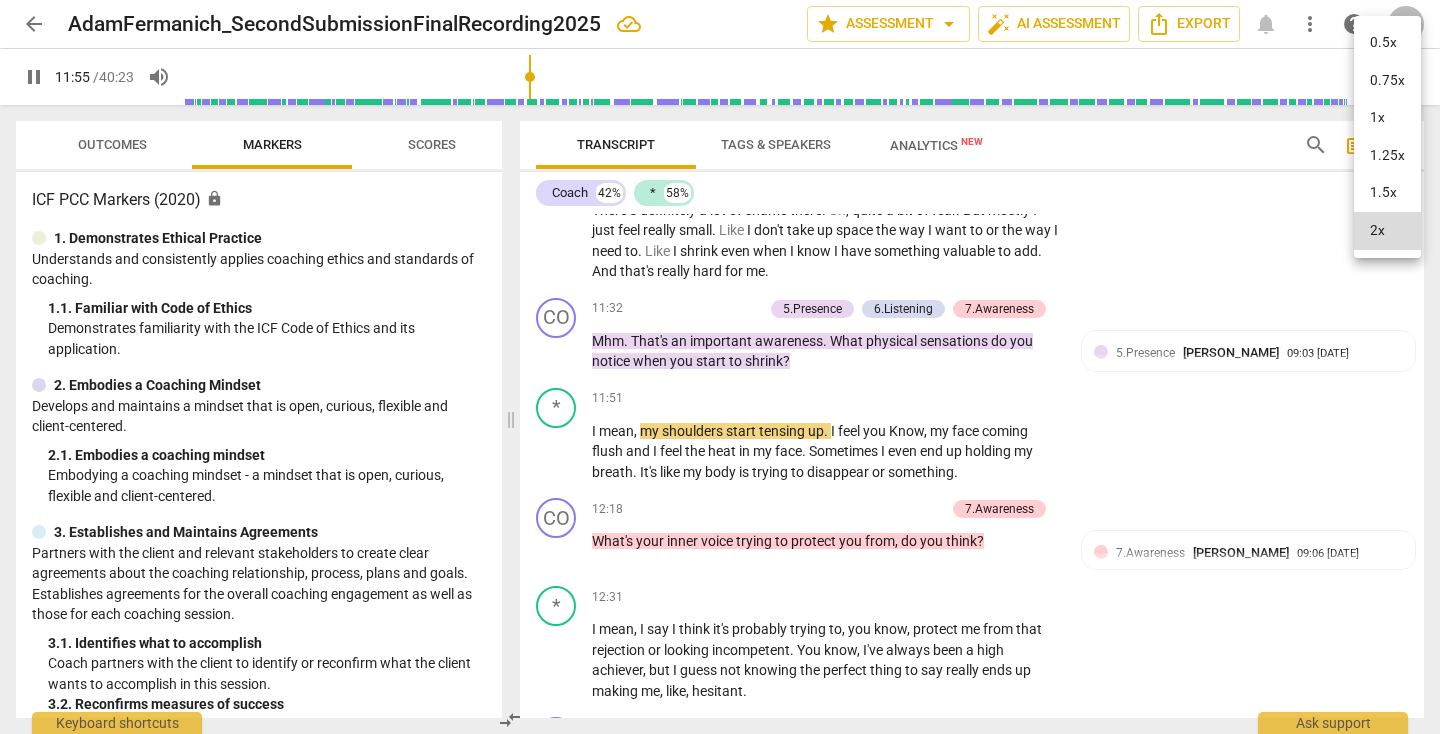 click on "1x" at bounding box center (1387, 118) 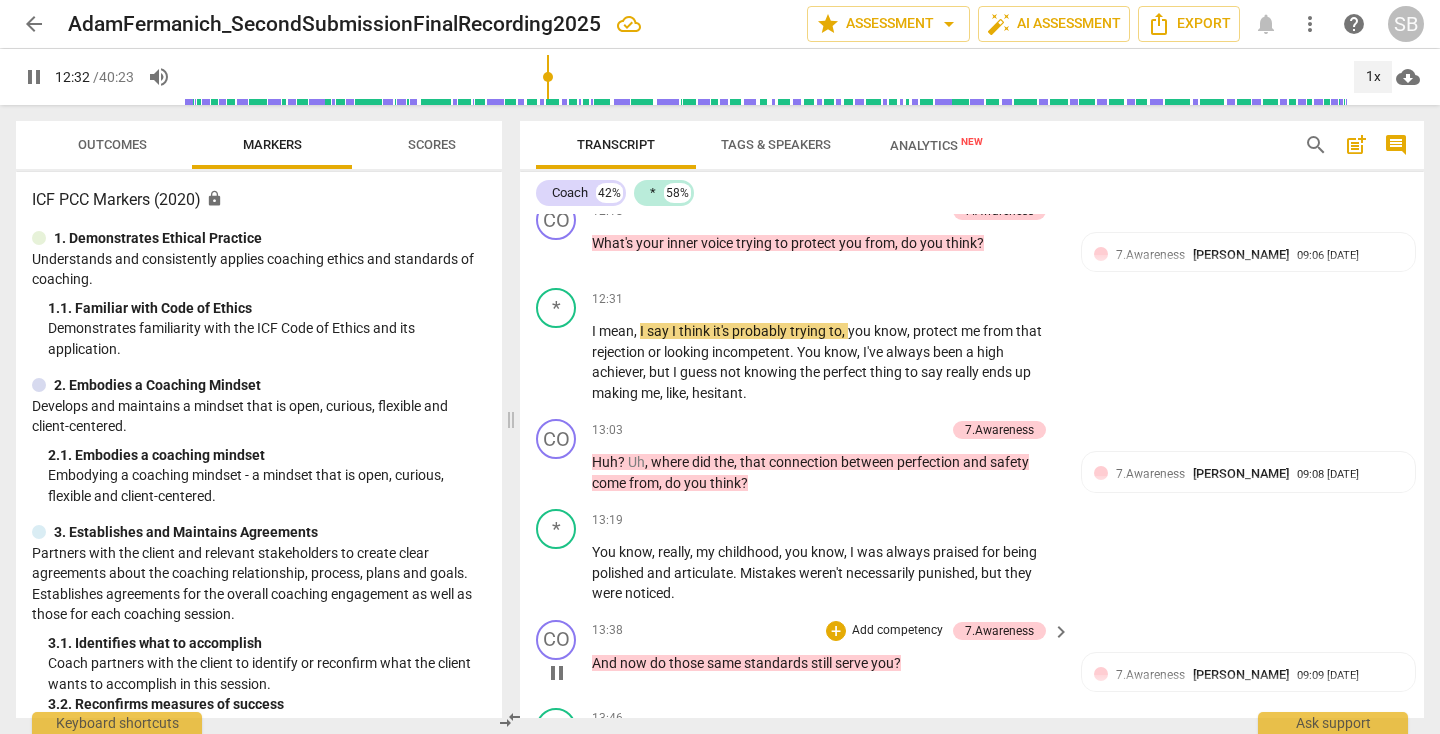 scroll, scrollTop: 4250, scrollLeft: 0, axis: vertical 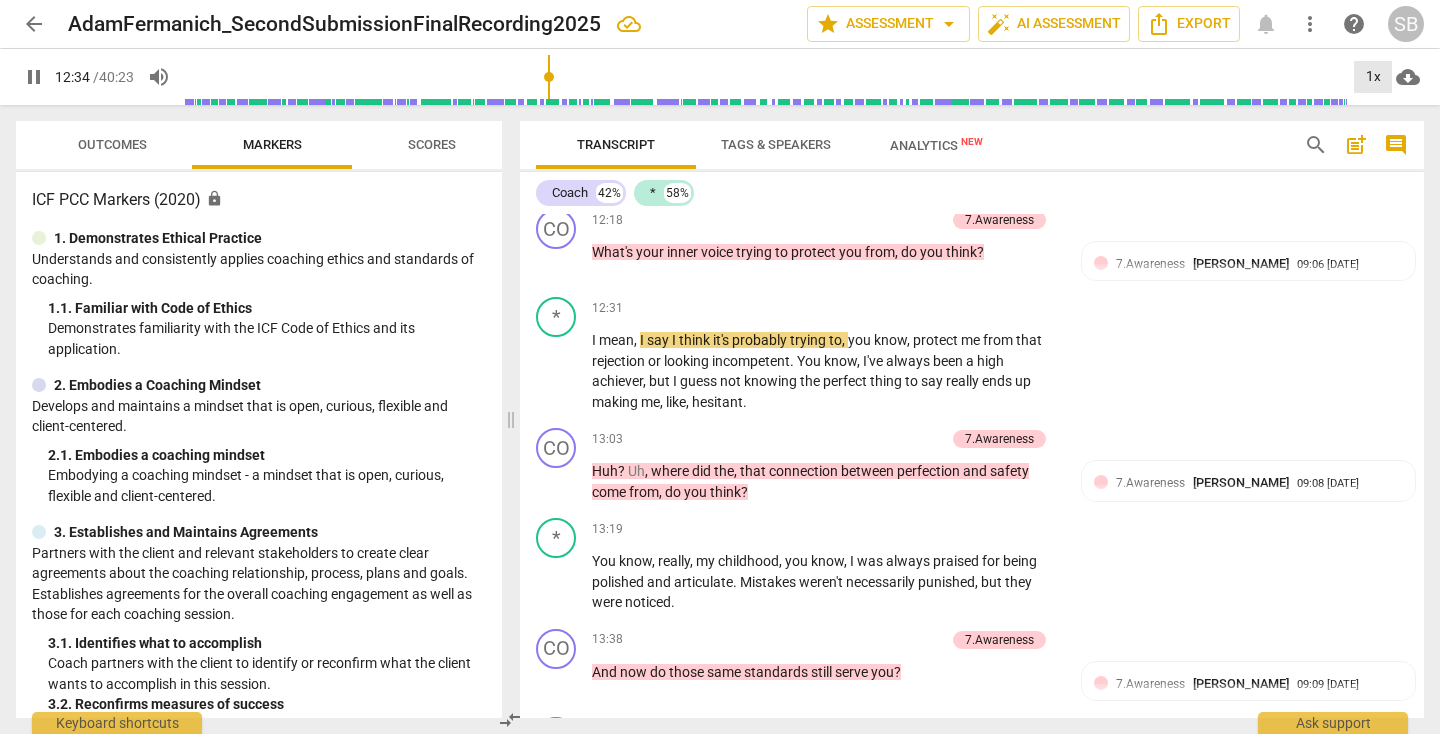 click on "1x" at bounding box center [1373, 77] 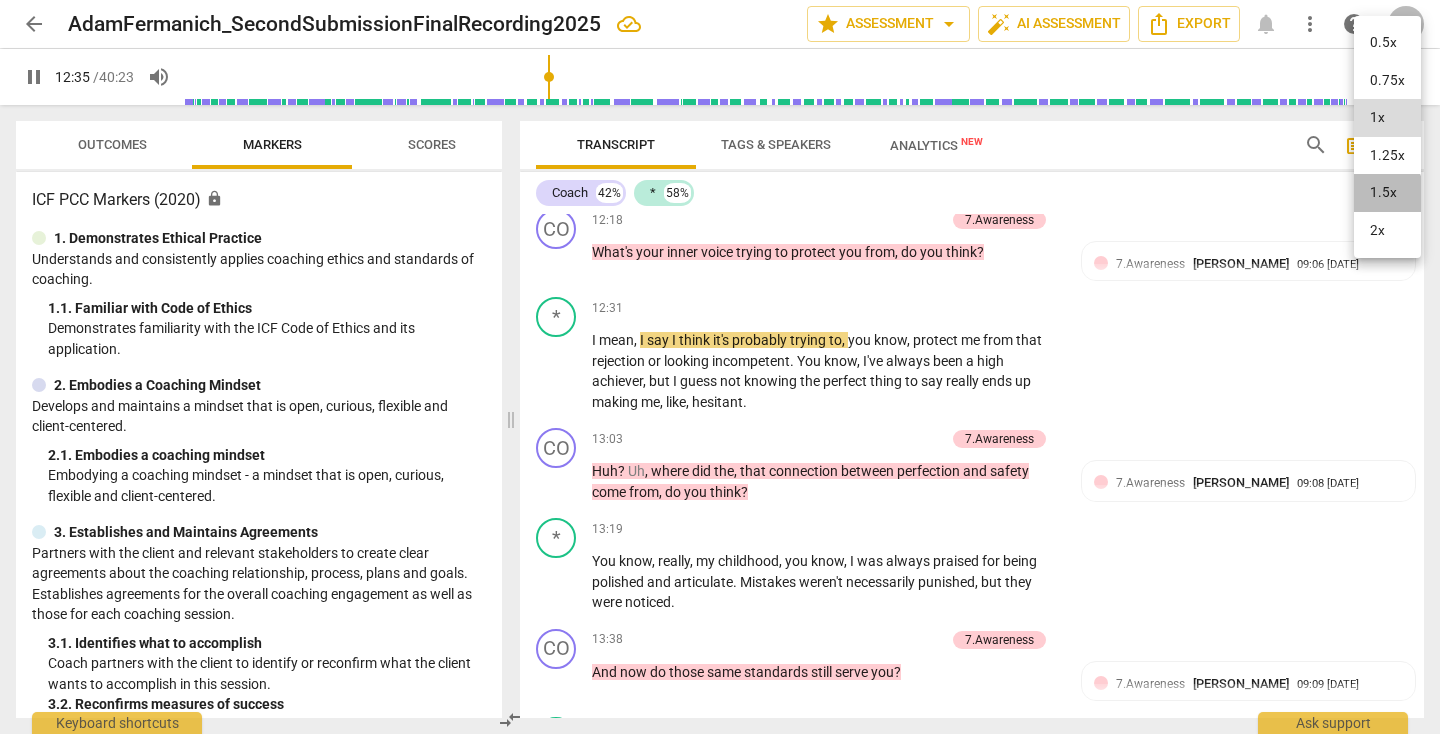 click on "1.5x" at bounding box center [1387, 193] 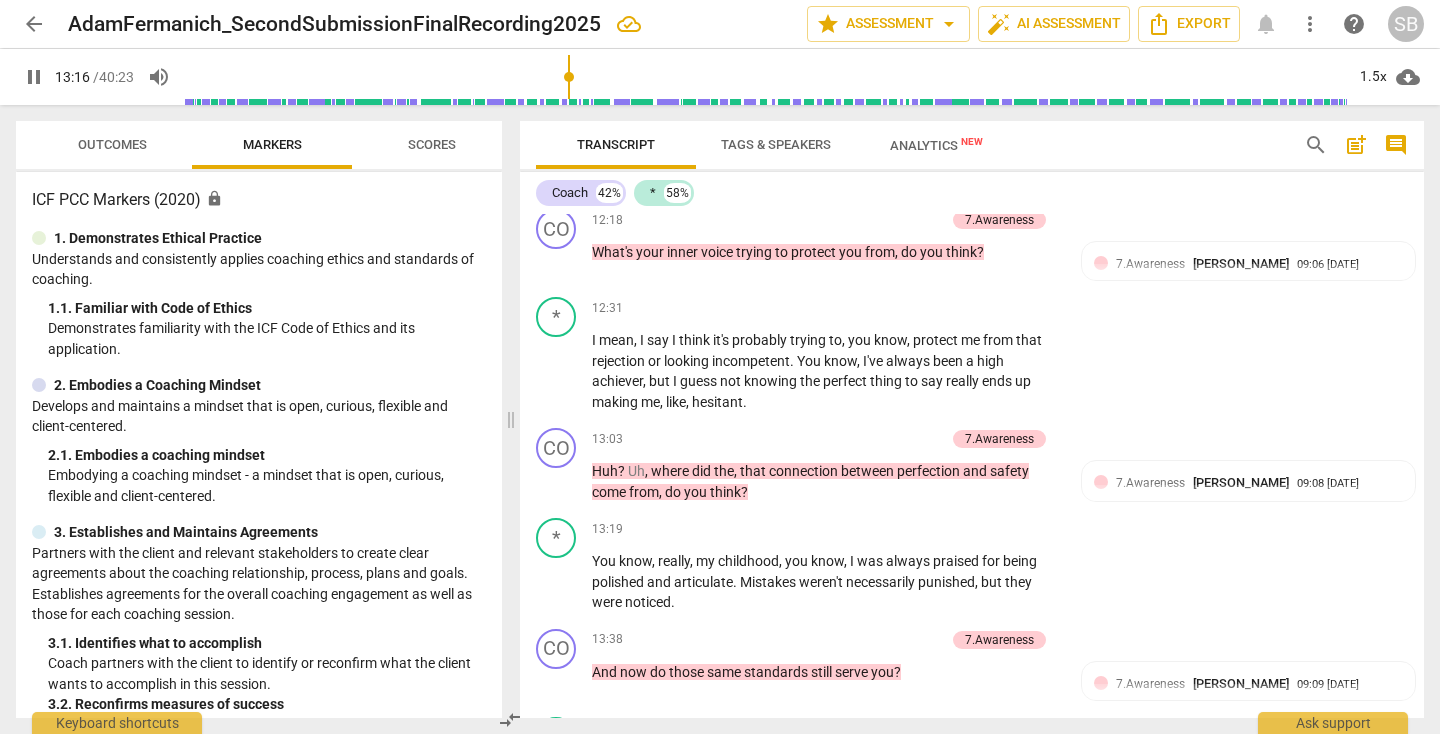 click on "pause" at bounding box center [34, 77] 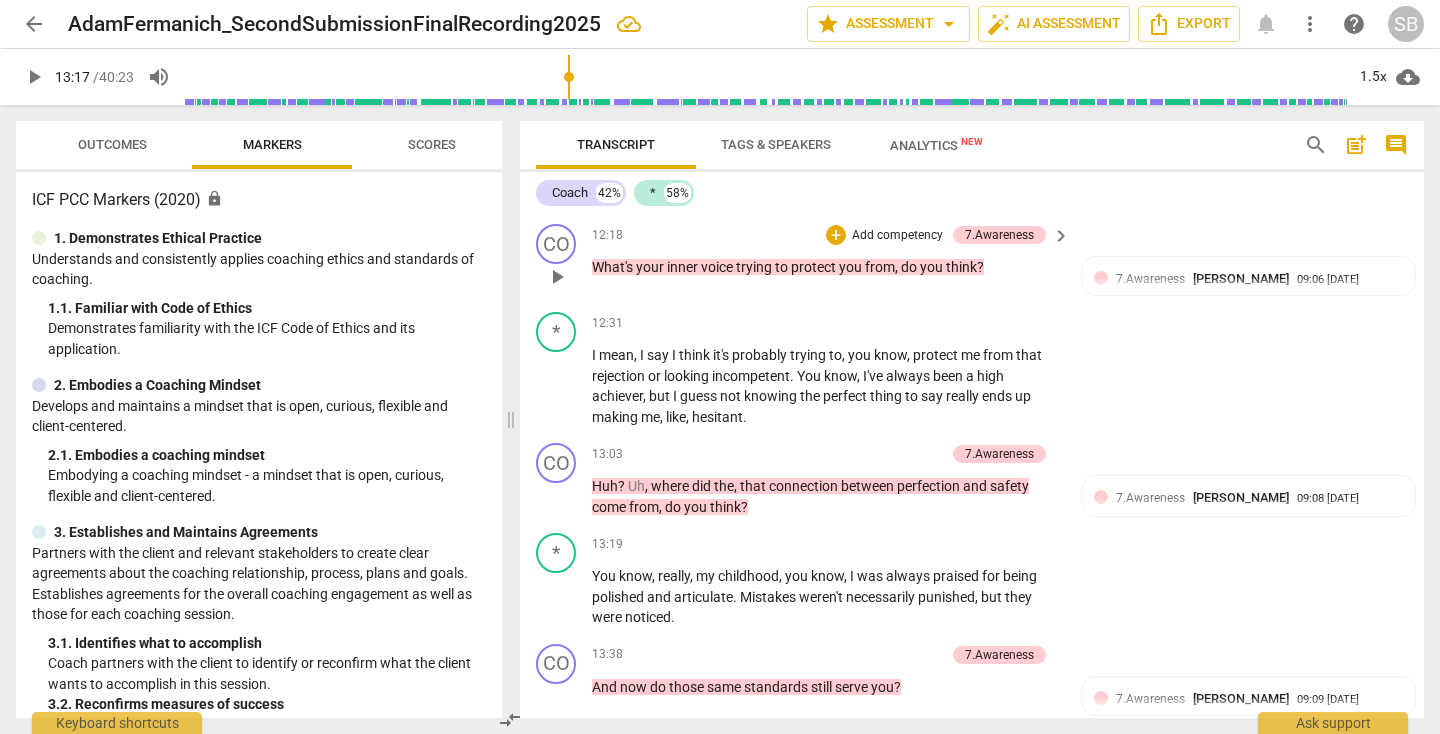 scroll, scrollTop: 4238, scrollLeft: 0, axis: vertical 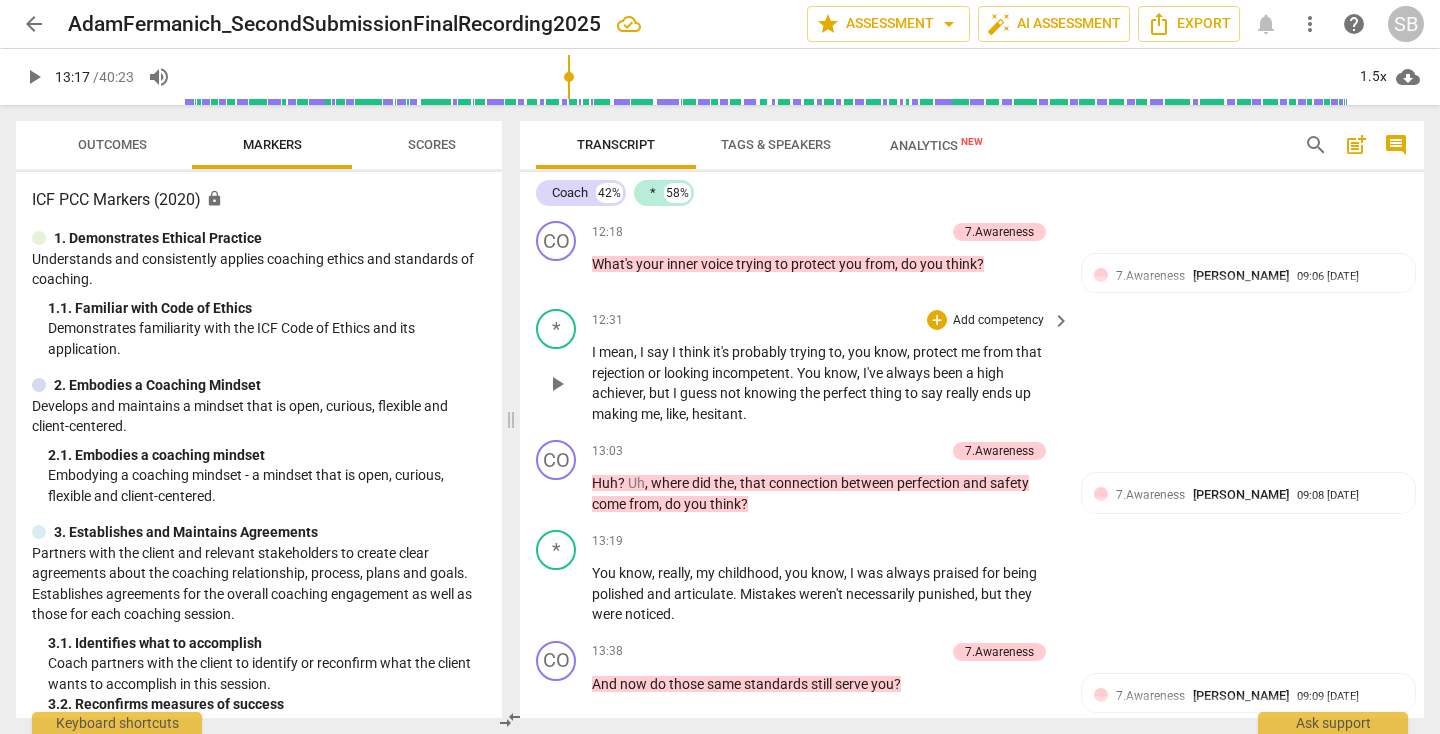 click on "play_arrow" at bounding box center (557, 384) 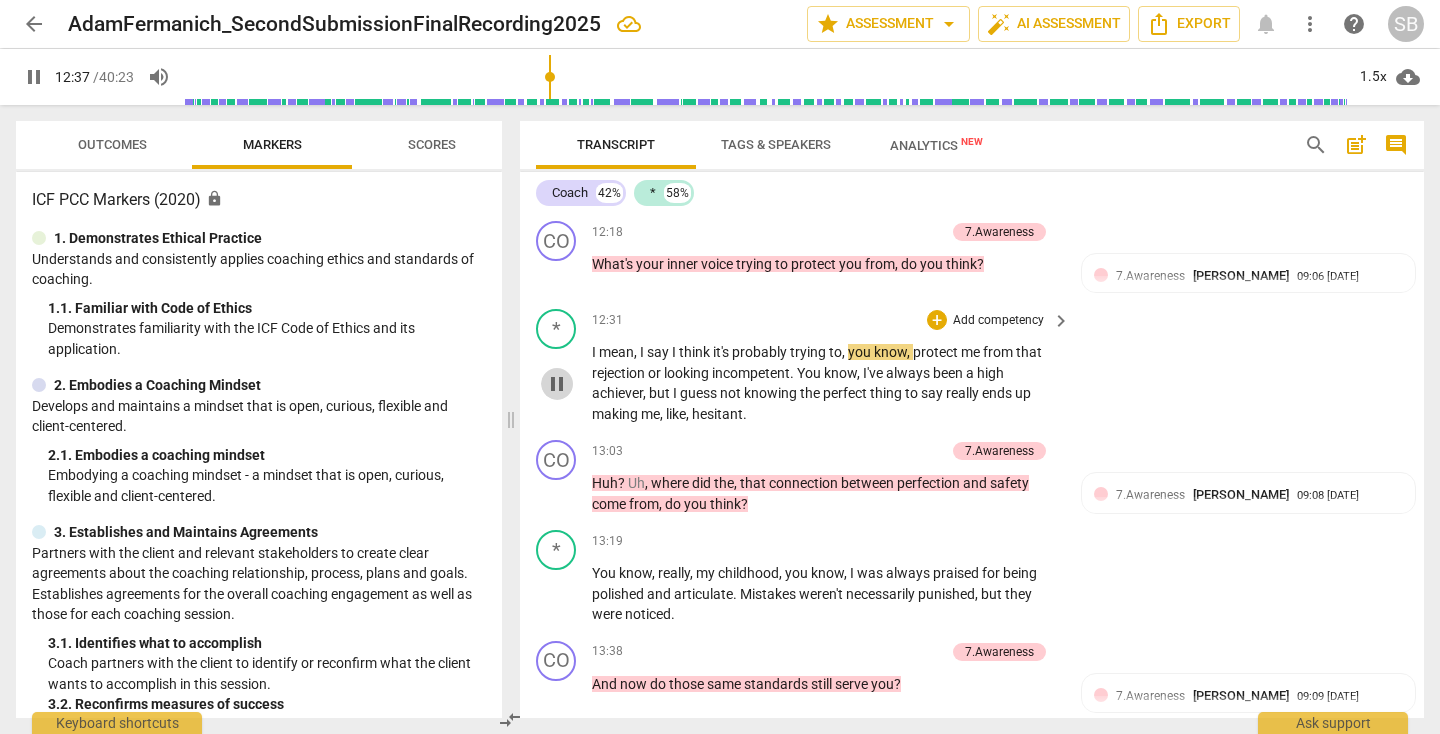 click on "pause" at bounding box center [557, 384] 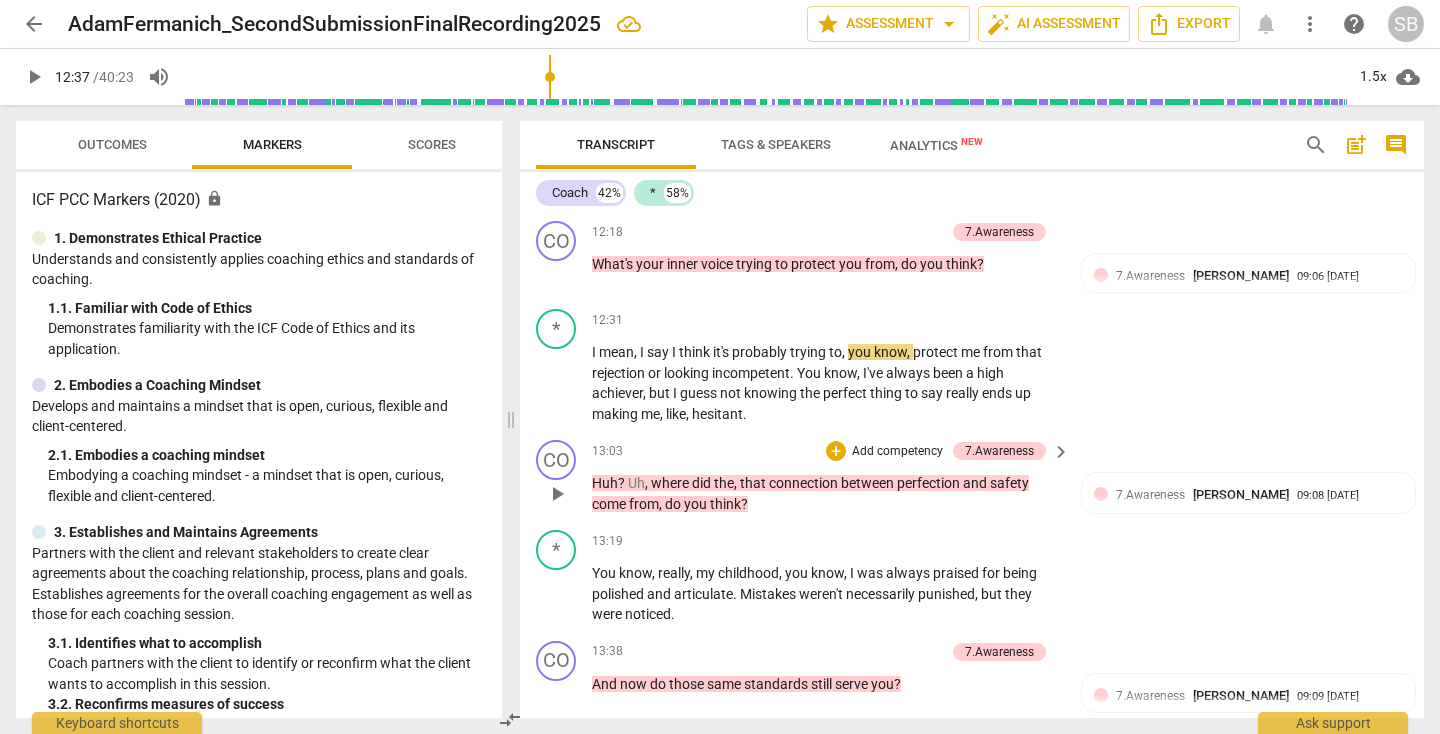 click on "play_arrow" at bounding box center [557, 494] 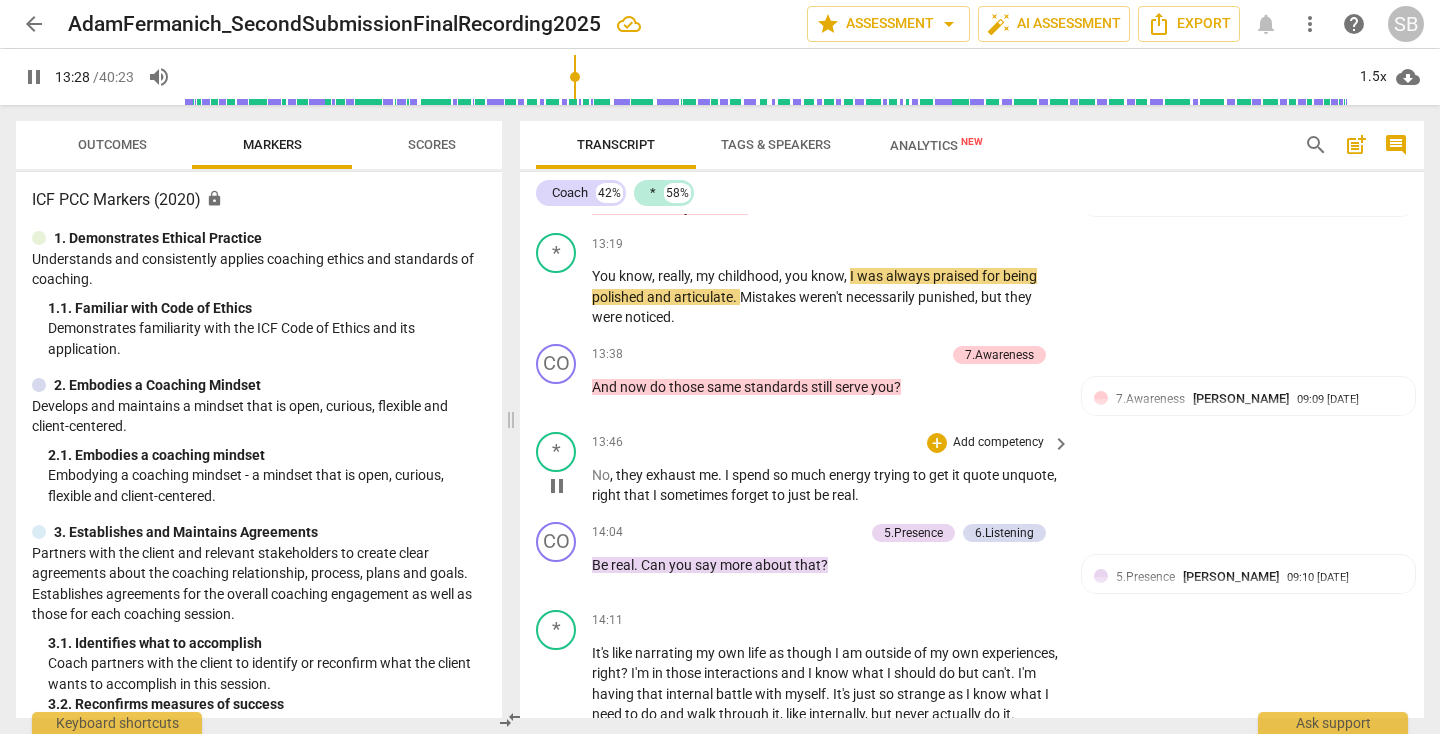 scroll, scrollTop: 4533, scrollLeft: 0, axis: vertical 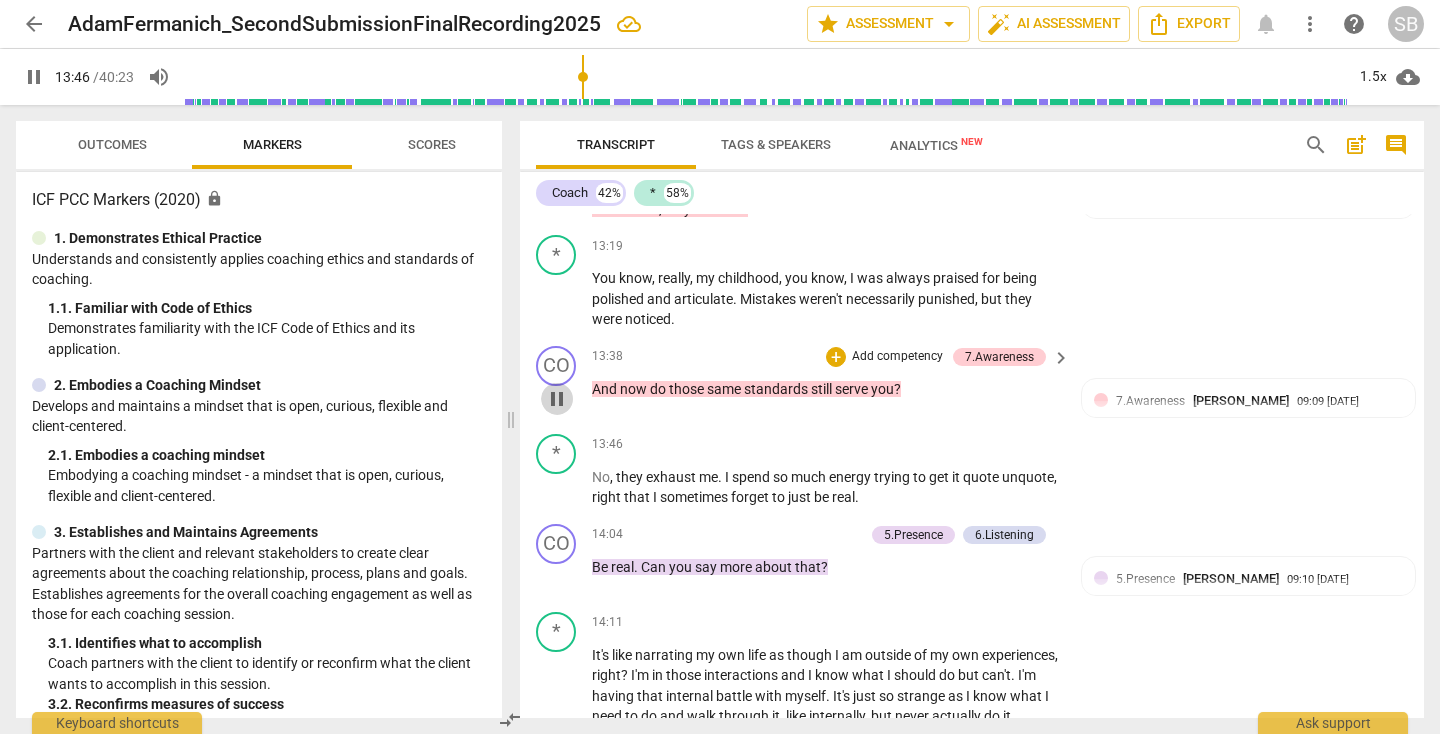 click on "pause" at bounding box center (557, 399) 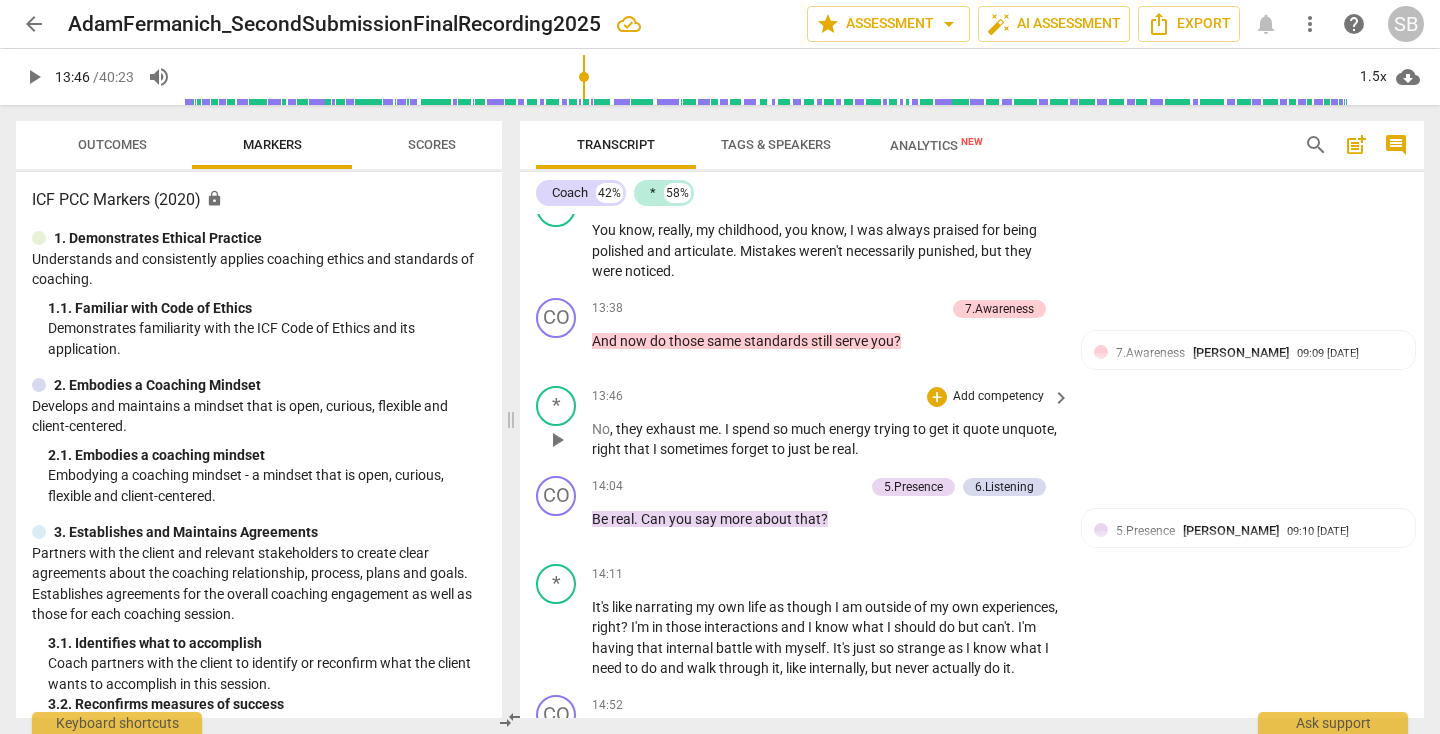 scroll, scrollTop: 4591, scrollLeft: 0, axis: vertical 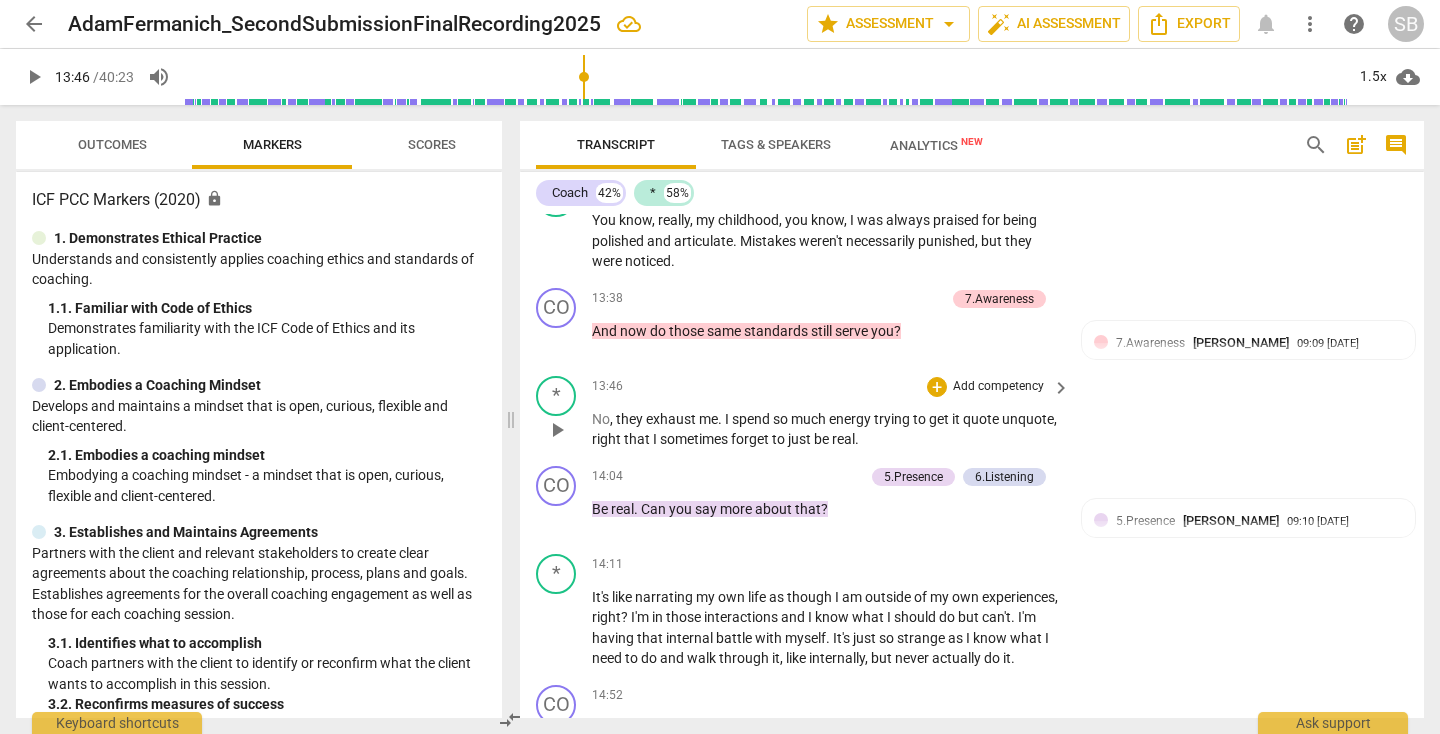 click on "play_arrow" at bounding box center (557, 430) 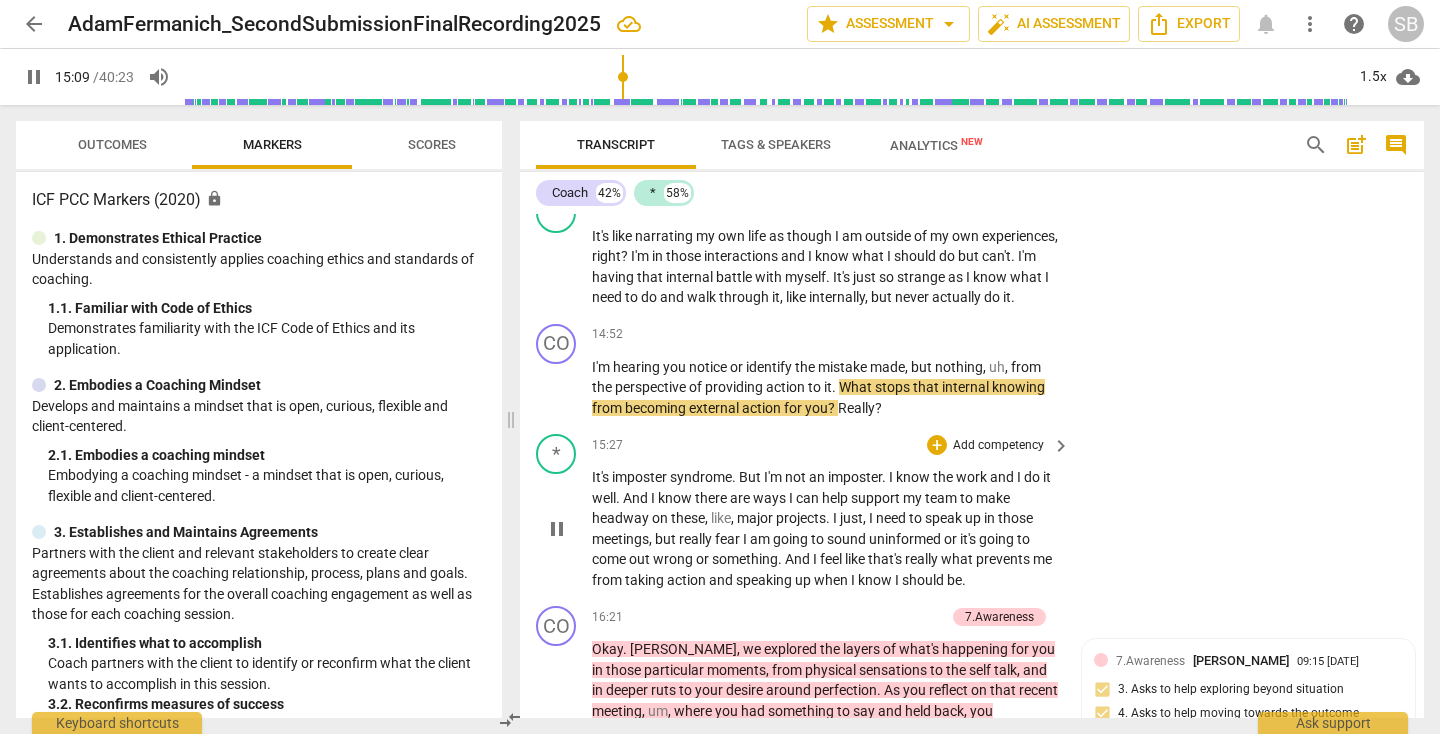 scroll, scrollTop: 4954, scrollLeft: 0, axis: vertical 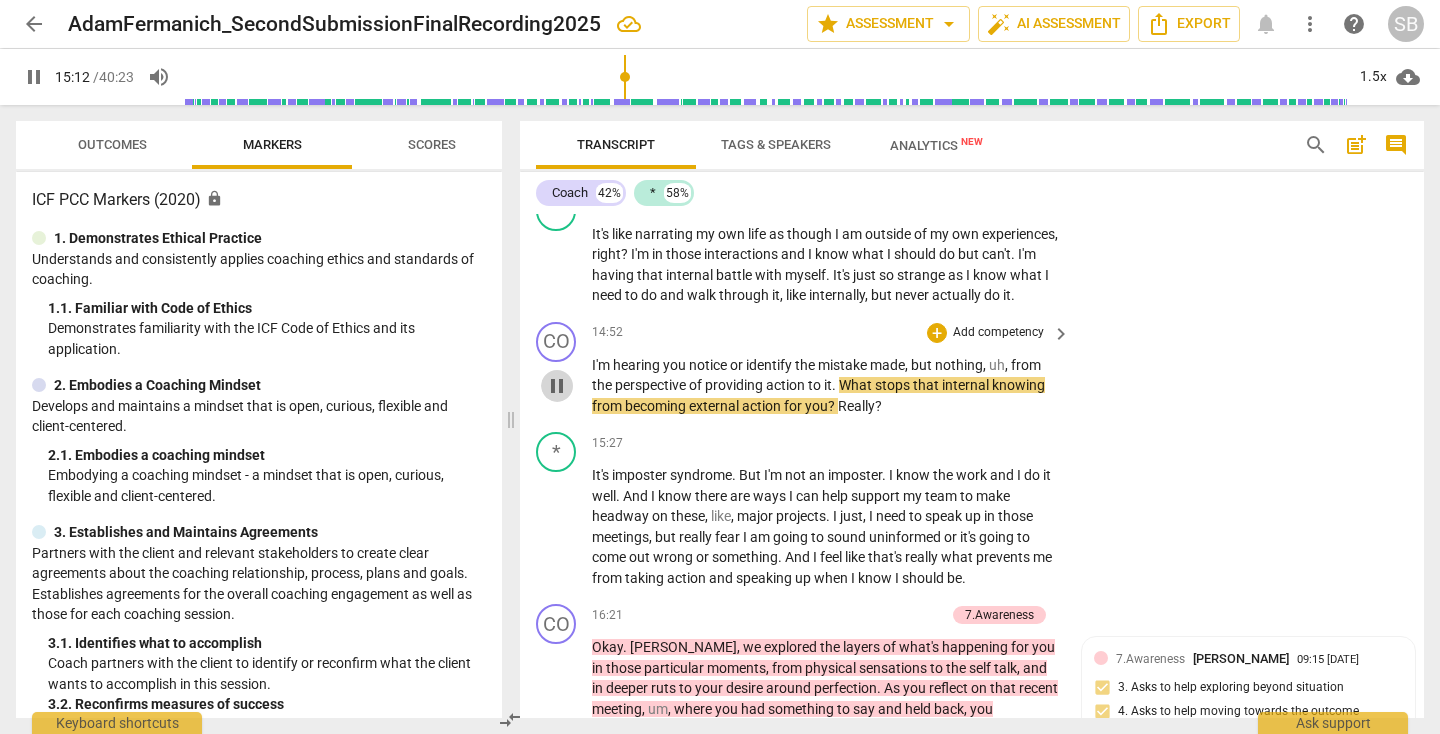 click on "pause" at bounding box center (557, 386) 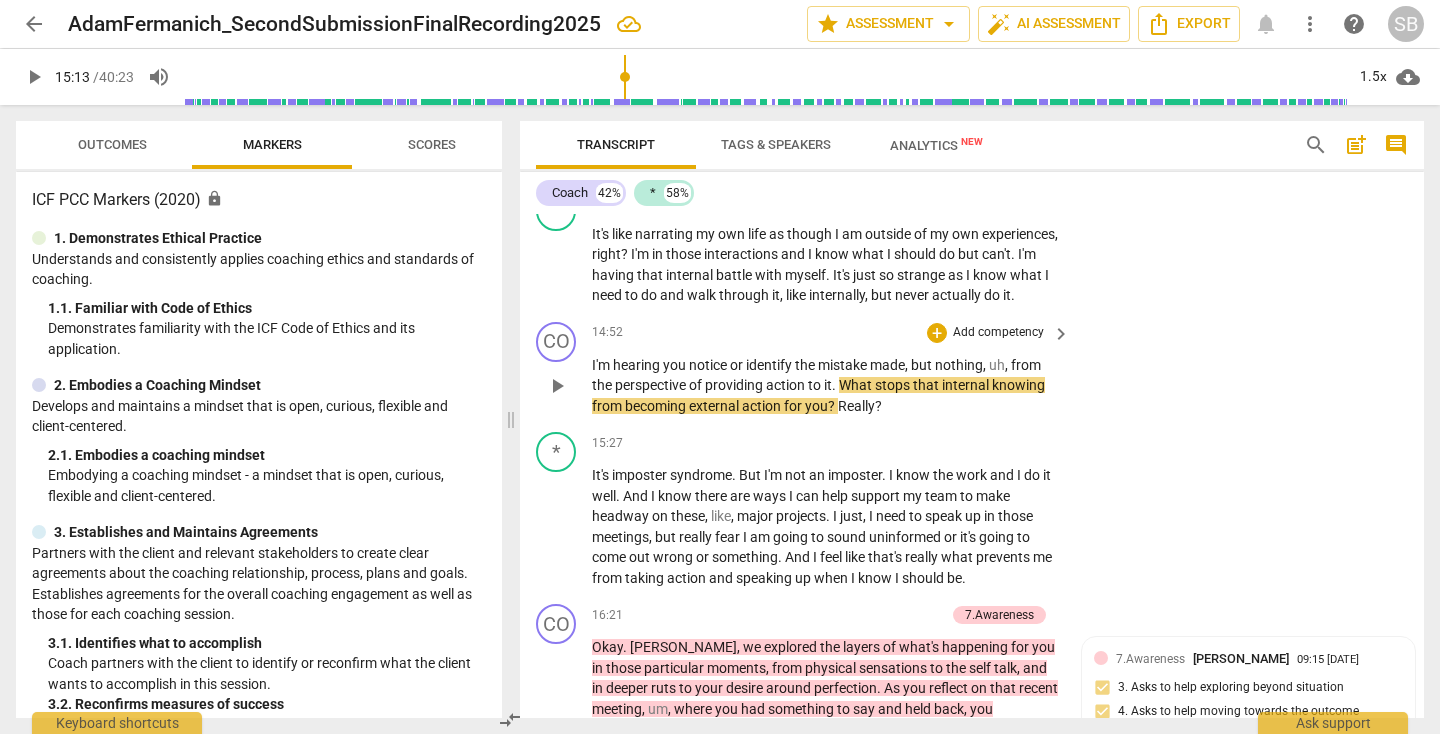 click on "play_arrow" at bounding box center (557, 386) 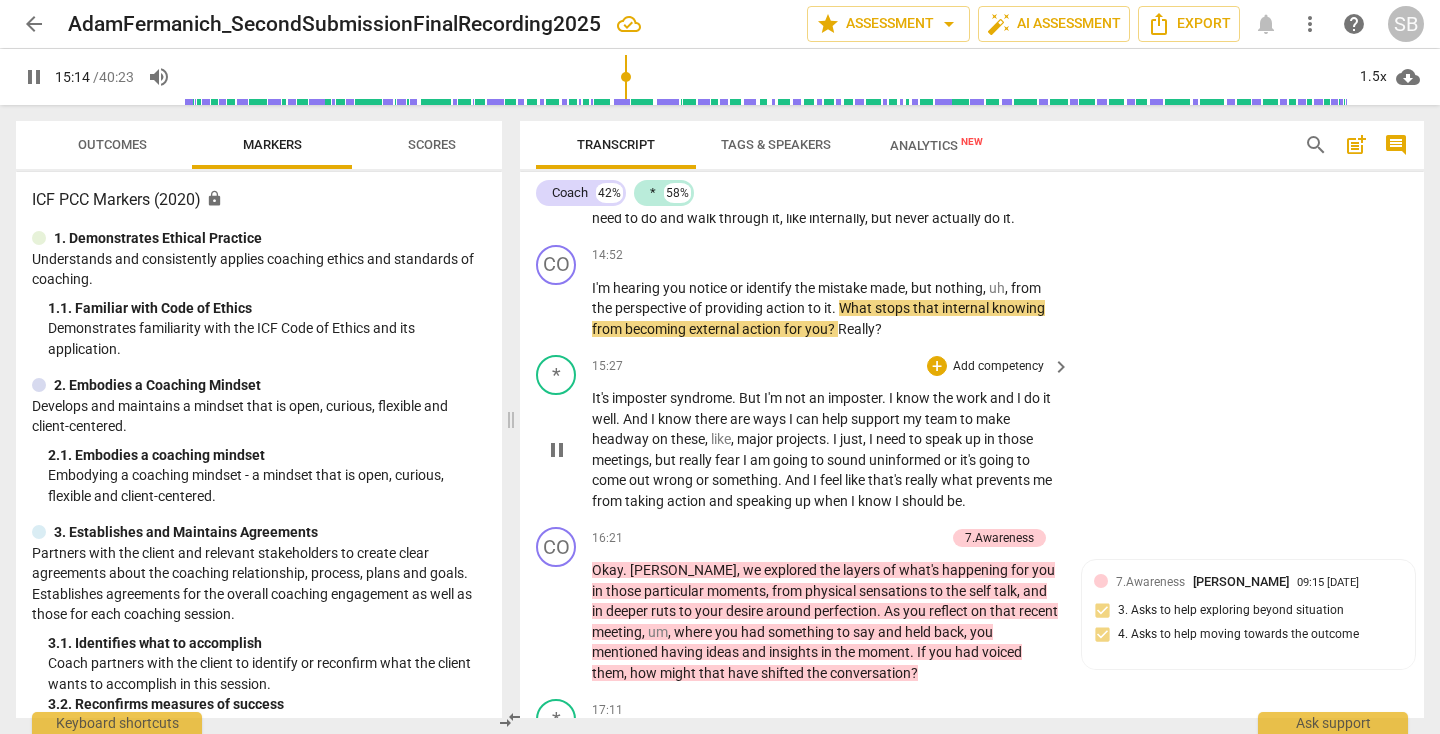 scroll, scrollTop: 5041, scrollLeft: 0, axis: vertical 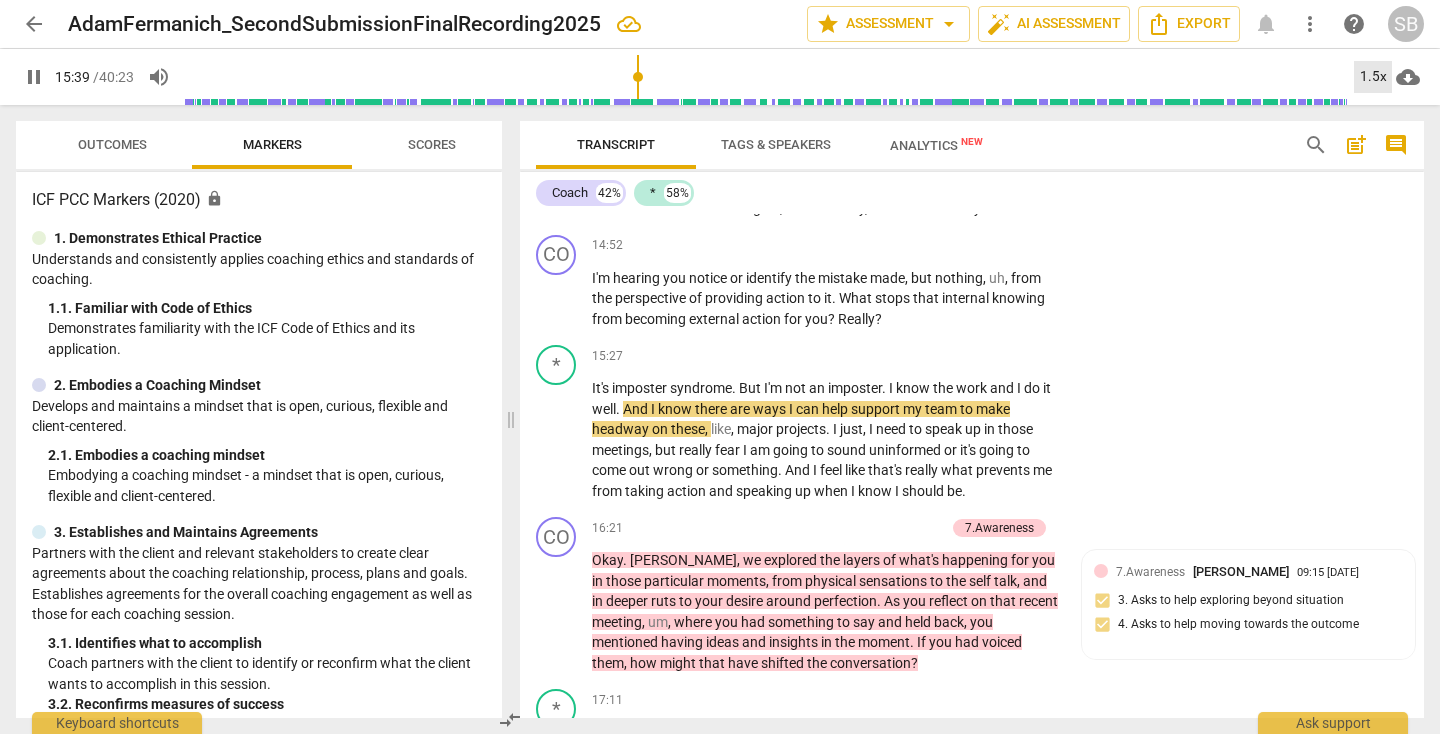 click on "1.5x" at bounding box center [1373, 77] 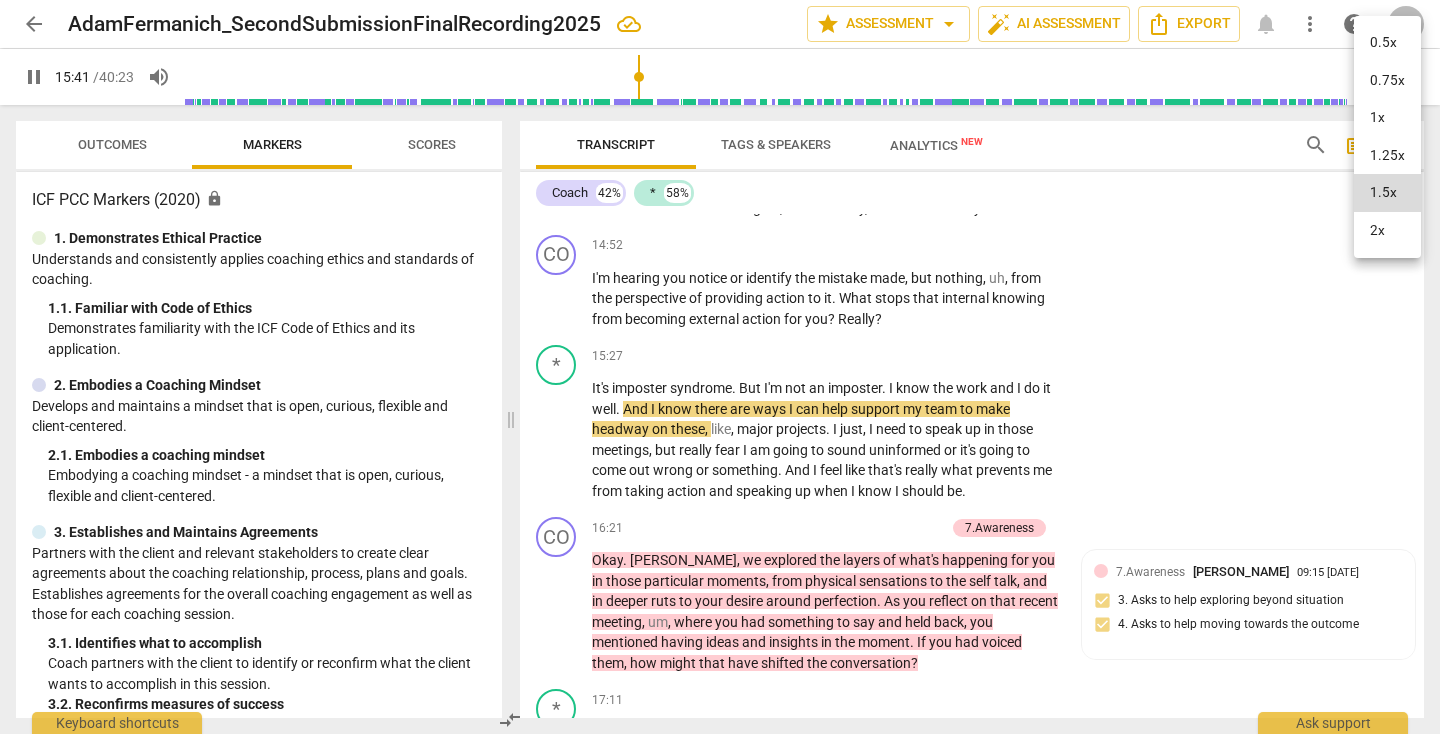 click on "2x" at bounding box center [1387, 231] 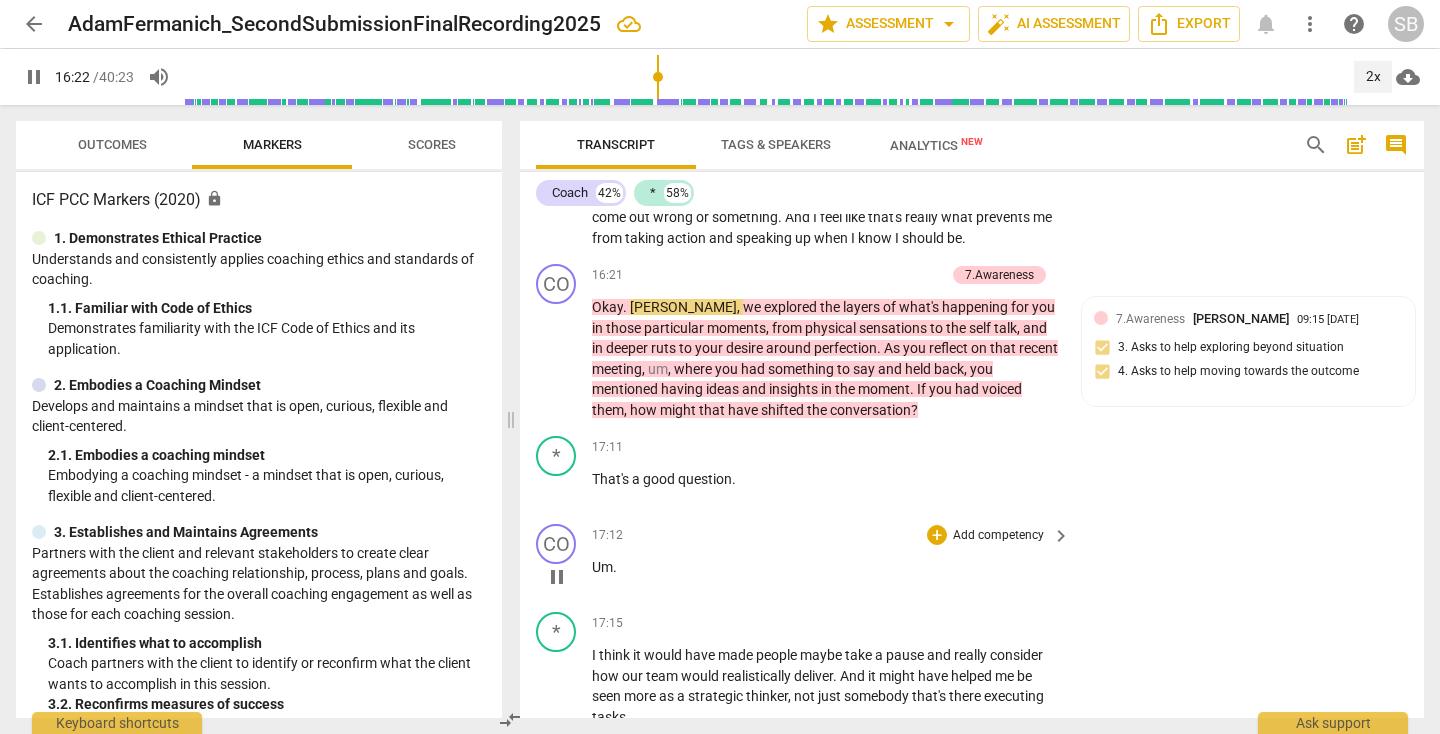 scroll, scrollTop: 5266, scrollLeft: 0, axis: vertical 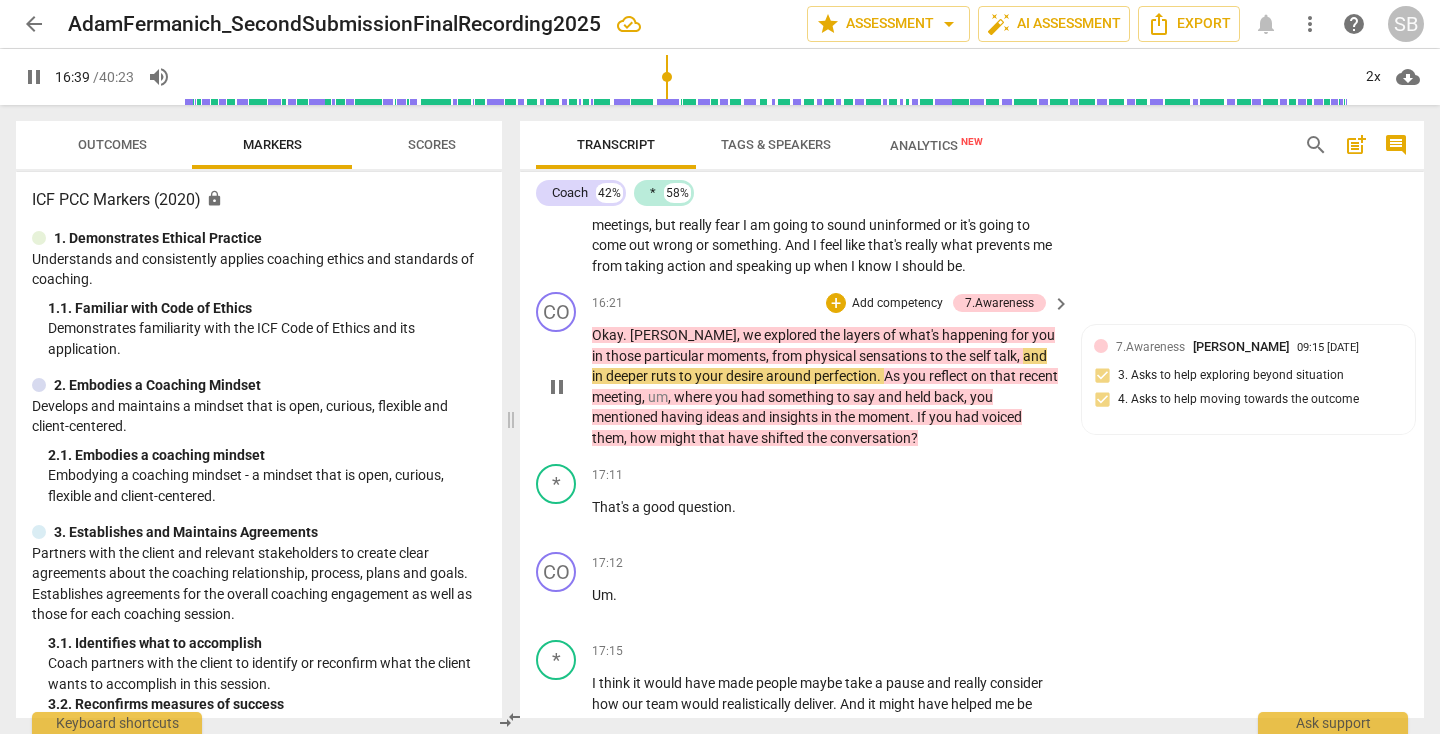 click on "pause" at bounding box center (557, 387) 